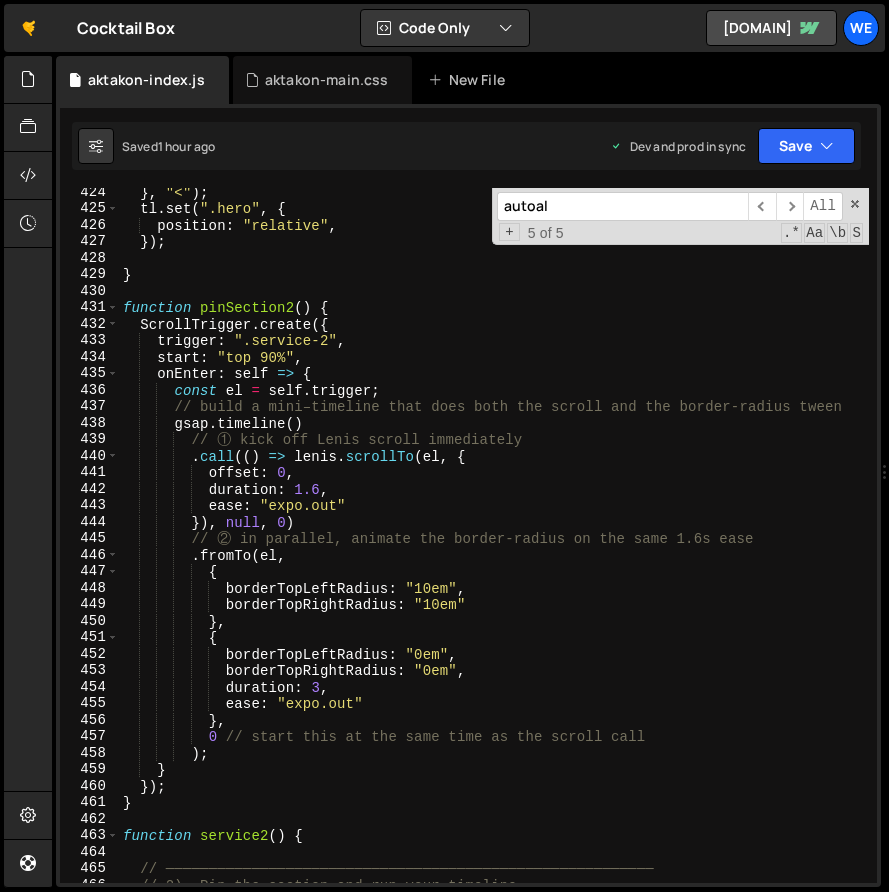 scroll, scrollTop: 0, scrollLeft: 0, axis: both 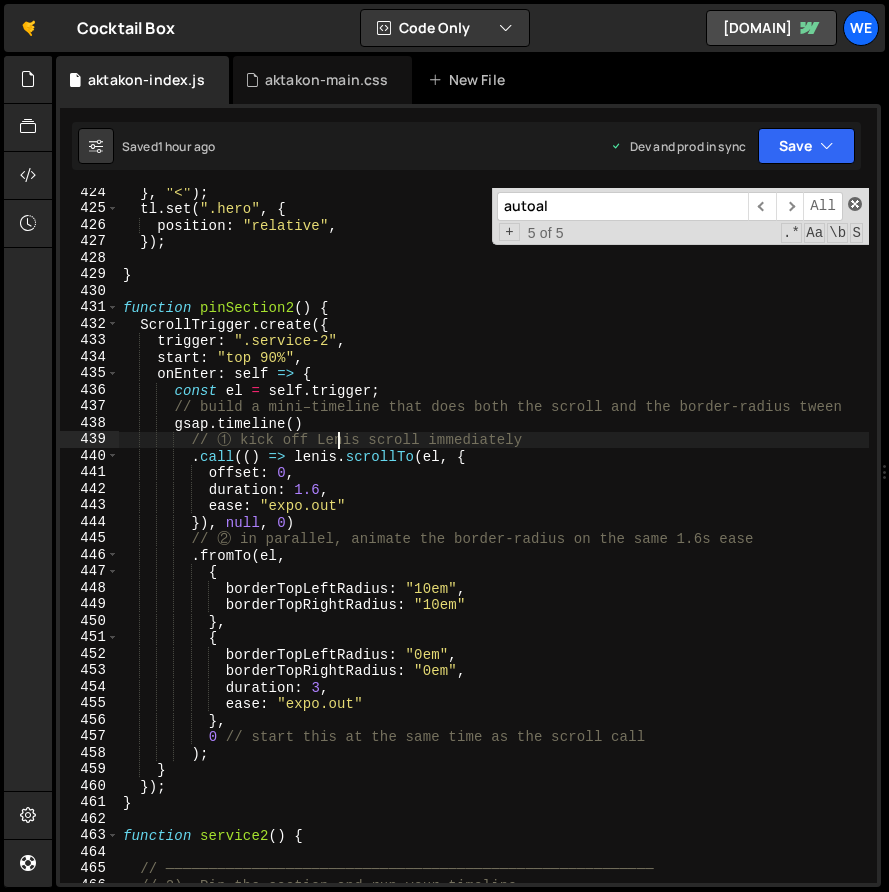 click at bounding box center [855, 204] 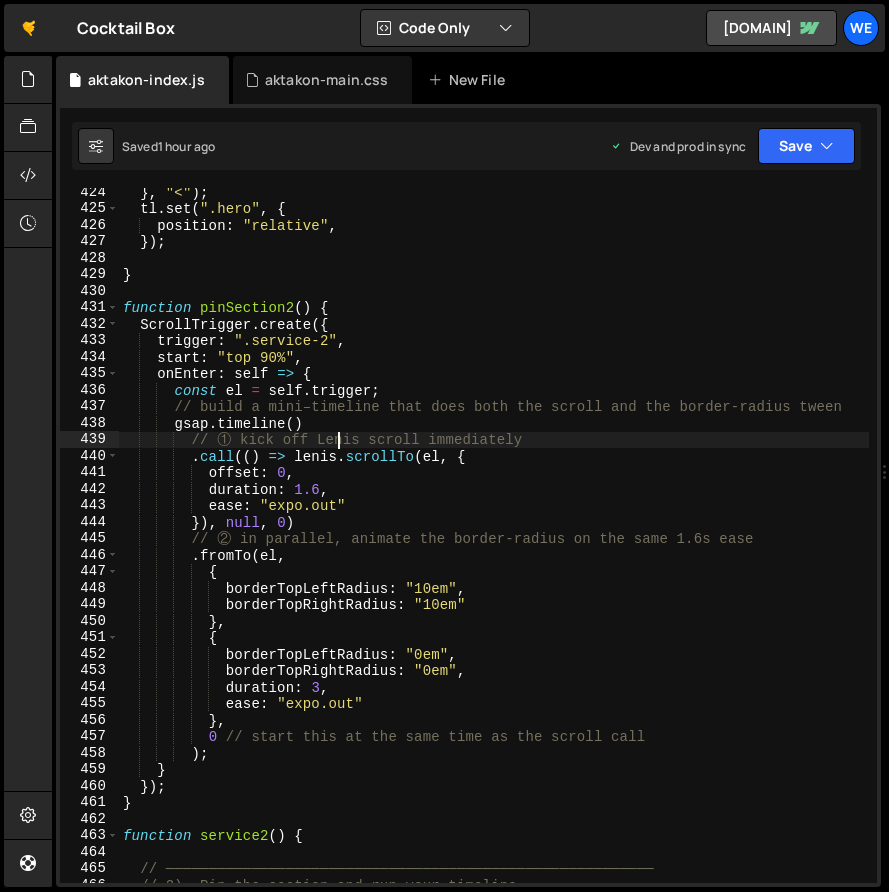 click on "} ,   "<" ) ;    tl . set ( ".hero" ,   {       position :   "relative" ,    }) ; } function   pinSection2 ( )   {    ScrollTrigger . create ({       trigger :   ".service-2" ,       start :   "top 90%" ,       onEnter :   self   =>   {          const   el   =   self . trigger ;          // build a mini–timeline that does both the scroll and the border‐radius tween          gsap . timeline ( )             // ① kick off Lenis scroll immediately             . call (( )   =>   lenis . scrollTo ( el ,   {                offset :   0 ,                duration :   1.6 ,                ease :   "expo.out"             }) ,   null ,   0 )             // ② in parallel, animate the border‐radius on the same 1.6s ease             . fromTo ( el ,                {                   borderTopLeftRadius :   "10em" ,                   borderTopRightRadius :   "10em"                } ,                {                   borderTopLeftRadius :   "0em" ,                   borderTopRightRadius :   "0em" ," at bounding box center (494, 548) 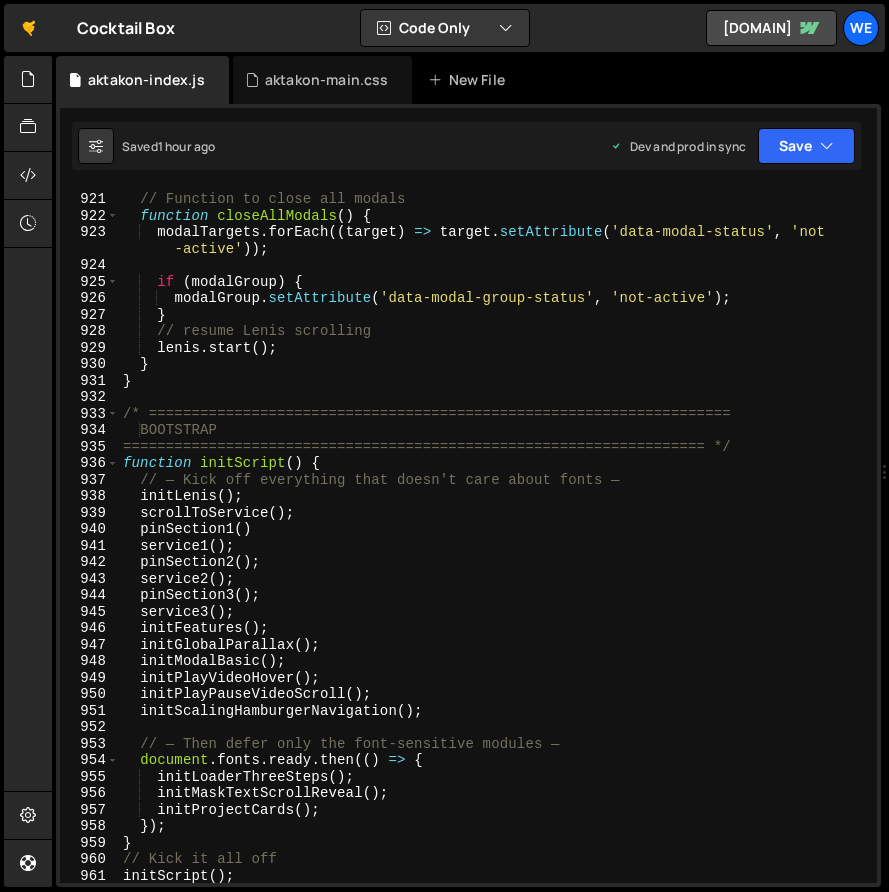 scroll, scrollTop: 15406, scrollLeft: 0, axis: vertical 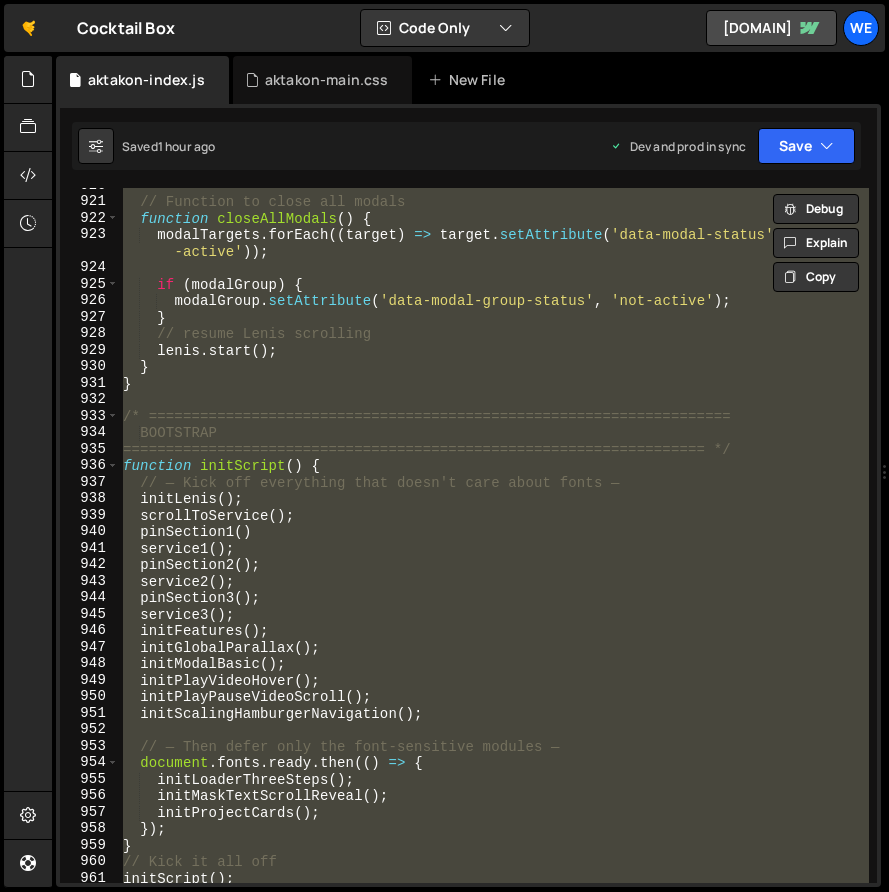 click on "// Function to close all modals    function   closeAllModals ( )   {       modalTargets . forEach (( target )   =>   target . setAttribute ( 'data-modal-status' ,   'not        -active' )) ;       if   ( modalGroup )   {          modalGroup . setAttribute ( 'data-modal-group-status' ,   'not-active' ) ;       }       // resume Lenis scrolling       lenis . start ( ) ;    } } /* ====================================================================     BOOTSTRAP ==================================================================== */ function   initScript ( )   {    // — Kick off everything that doesn't care about fonts —    initLenis ( ) ;    scrollToService ( ) ;    pinSection1 ( )    service1 ( ) ;    pinSection2 ( ) ;    service2 ( ) ;    pinSection3 ( ) ;    service3 ( ) ;    initFeatures ( ) ;    initGlobalParallax ( ) ;    initModalBasic ( ) ;    initPlayVideoHover ( ) ;    initPlayPauseVideoScroll ( ) ;    initScalingHamburgerNavigation ( ) ;       document . fonts . ready . then (( )   =>" at bounding box center [494, 535] 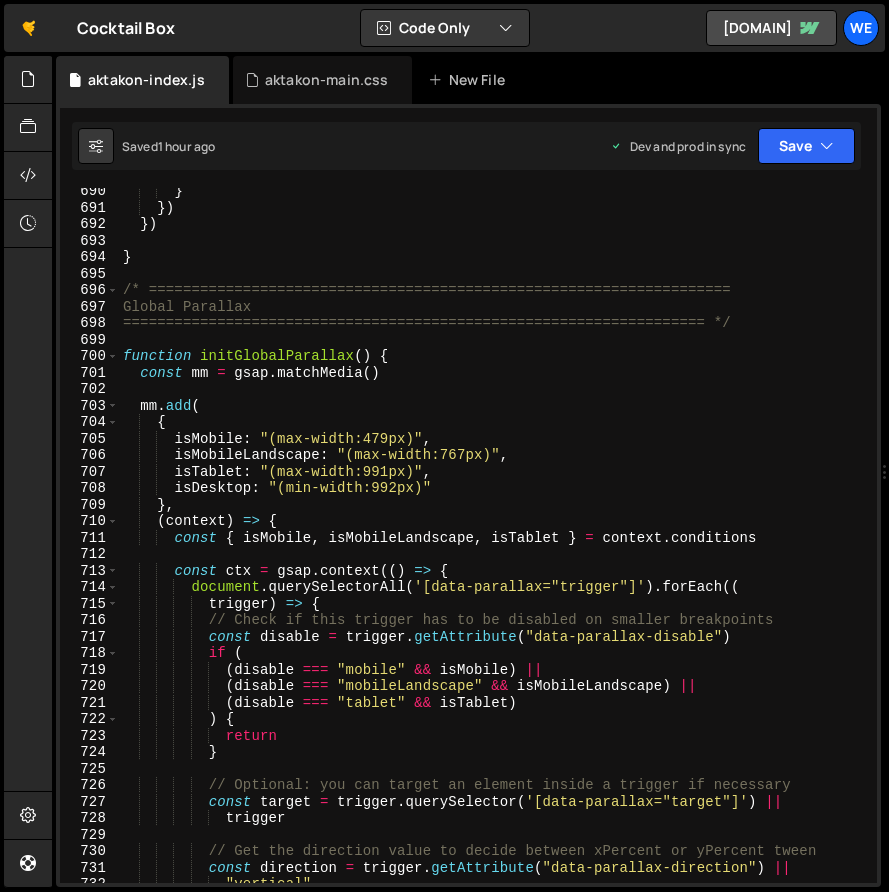 scroll, scrollTop: 11133, scrollLeft: 0, axis: vertical 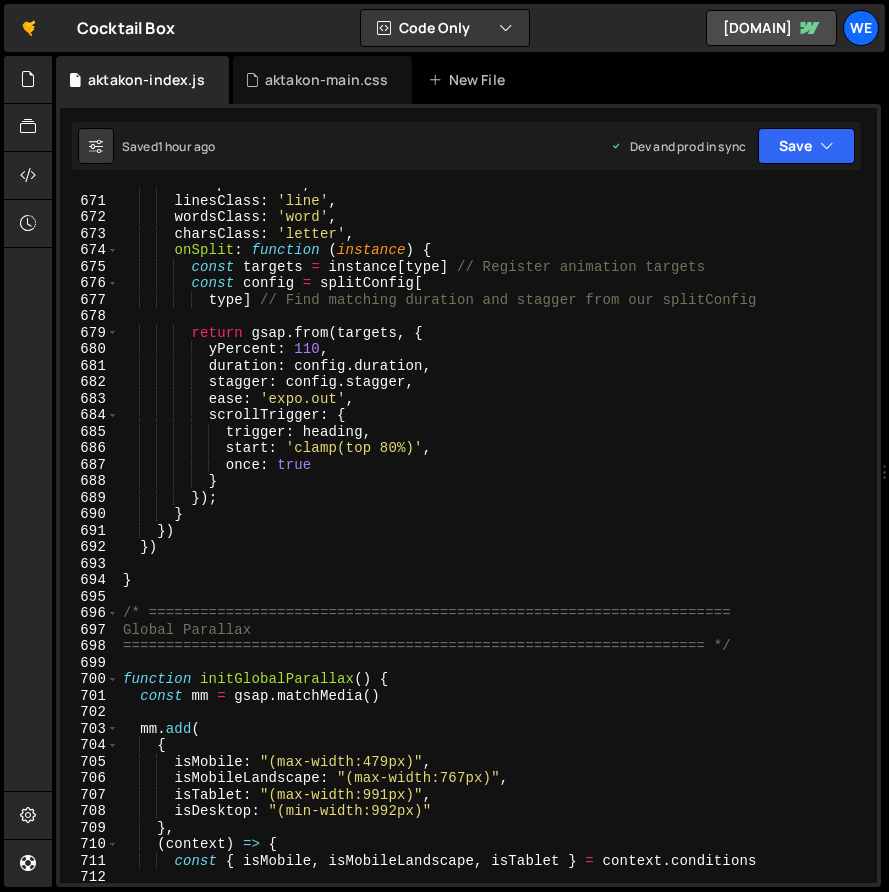 click on "autoSplit :   true ,          linesClass :   'line' ,          wordsClass :   'word' ,          charsClass :   'letter' ,          onSplit :   function   ( instance )   {             const   targets   =   instance [ type ]   // Register animation targets             const   config   =   splitConfig [                type ]   // Find matching duration and stagger from our splitConfig             return   gsap . from ( targets ,   {                yPercent :   110 ,                duration :   config . duration ,                stagger :   config . stagger ,                ease :   'expo.out' ,                scrollTrigger :   {                   trigger :   heading ,                   start :   'clamp(top 80%)' ,                   once :   true                }             }) ;          }       })    }) } /* ====================================================================   Global Parallax ==================================================================== */ function   initGlobalParallax ( )   {" at bounding box center (494, 540) 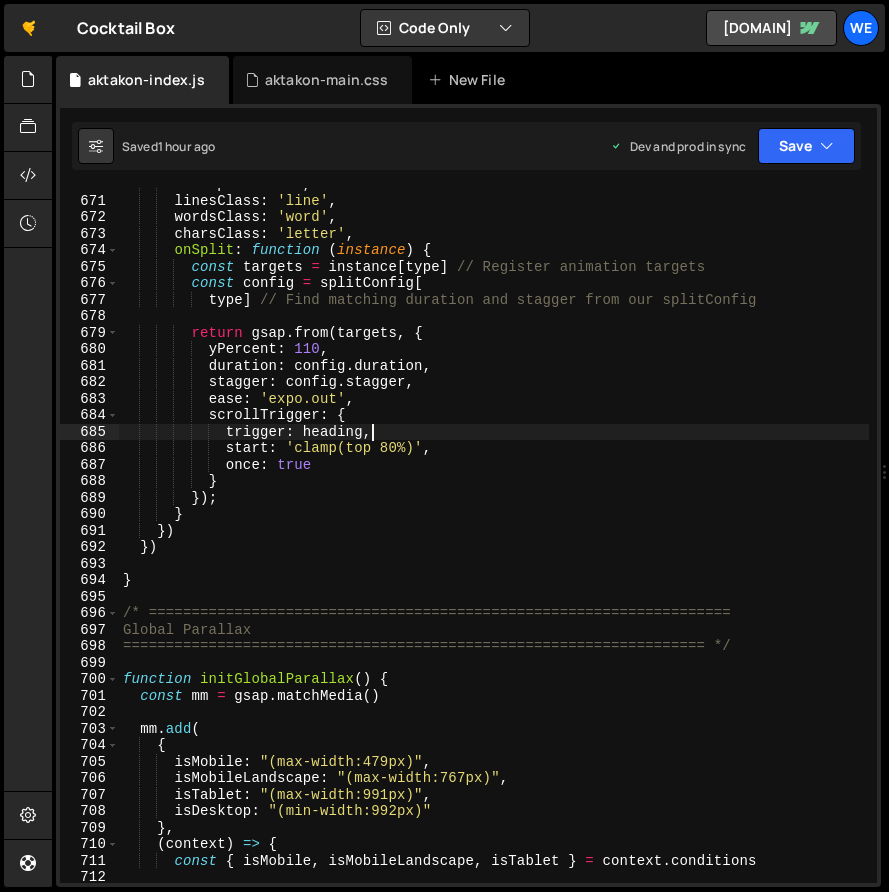 type on "initScript();" 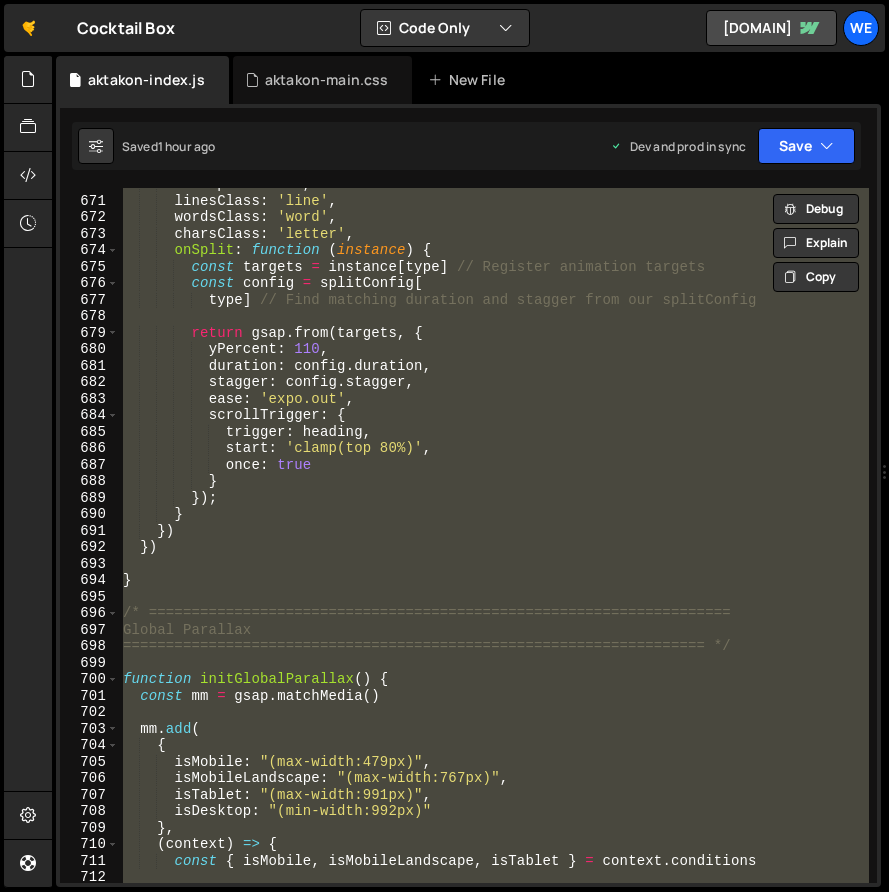 scroll, scrollTop: 15756, scrollLeft: 0, axis: vertical 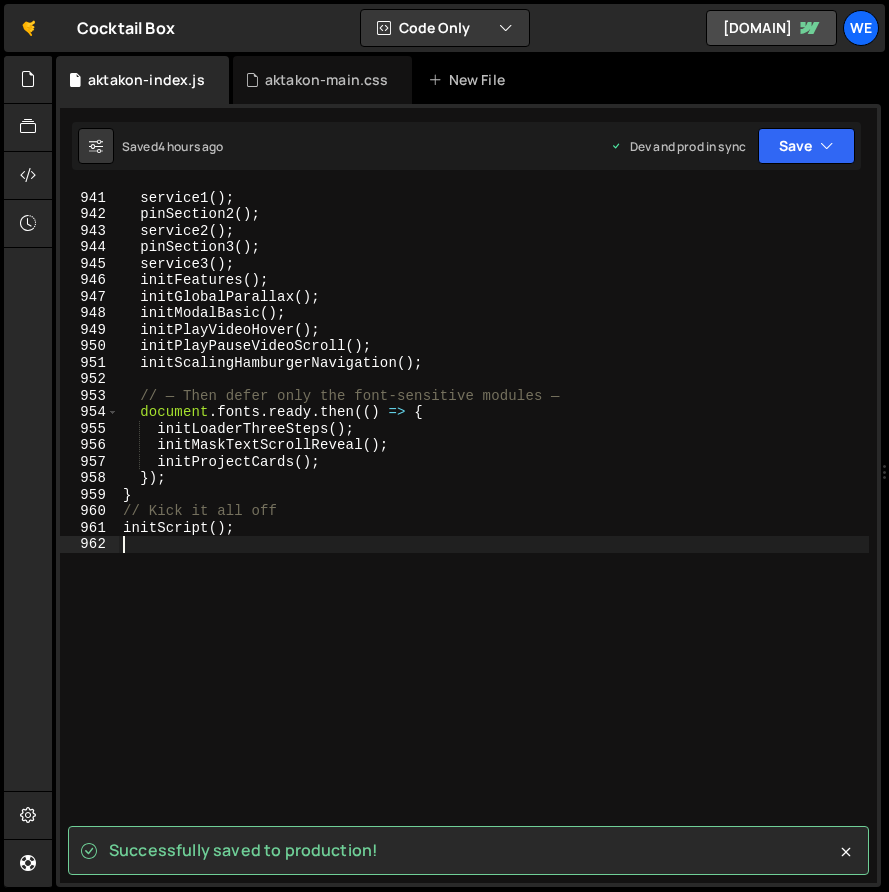 type on "initScript();" 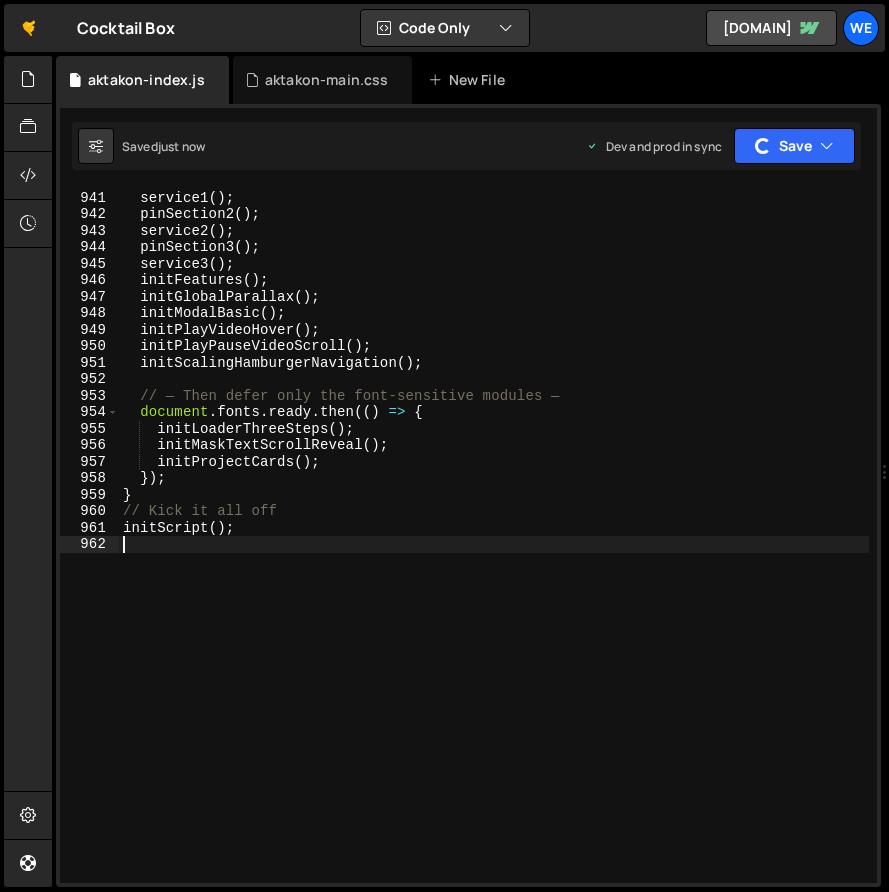 click on "pinSection1 ( )    service1 ( ) ;    pinSection2 ( ) ;    service2 ( ) ;    pinSection3 ( ) ;    service3 ( ) ;    initFeatures ( ) ;    initGlobalParallax ( ) ;    initModalBasic ( ) ;    initPlayVideoHover ( ) ;    initPlayPauseVideoScroll ( ) ;    initScalingHamburgerNavigation ( ) ;    // — Then defer only the font-sensitive modules —    document . fonts . ready . then (( )   =>   {       initLoaderThreeSteps ( ) ;       initMaskTextScrollReveal ( ) ;       initProjectCards ( ) ;    }) ; } // Kick it all off initScript ( ) ;" at bounding box center [494, 537] 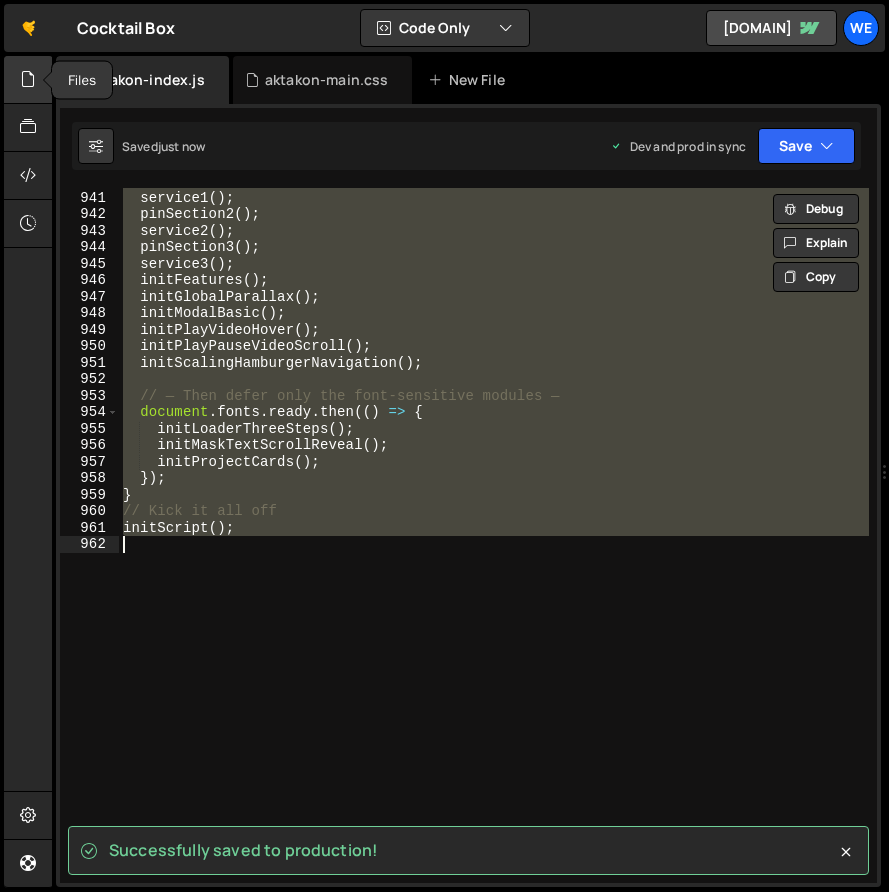 click at bounding box center (28, 80) 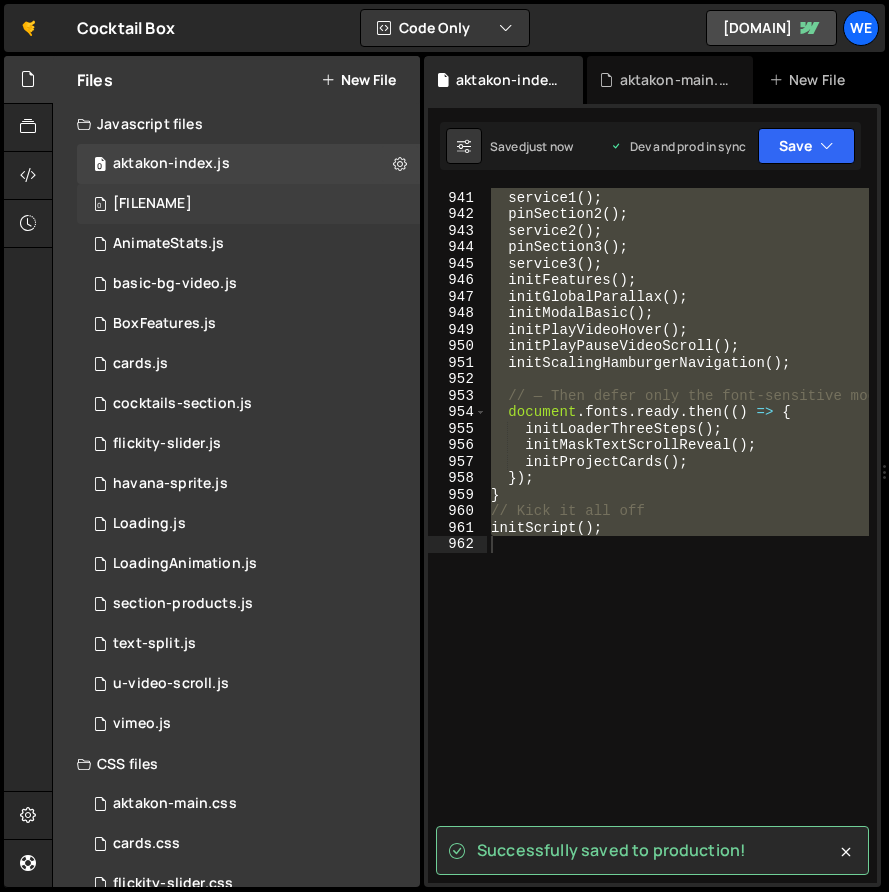click on "0
aktakon-index-backup.js
0" at bounding box center (248, 204) 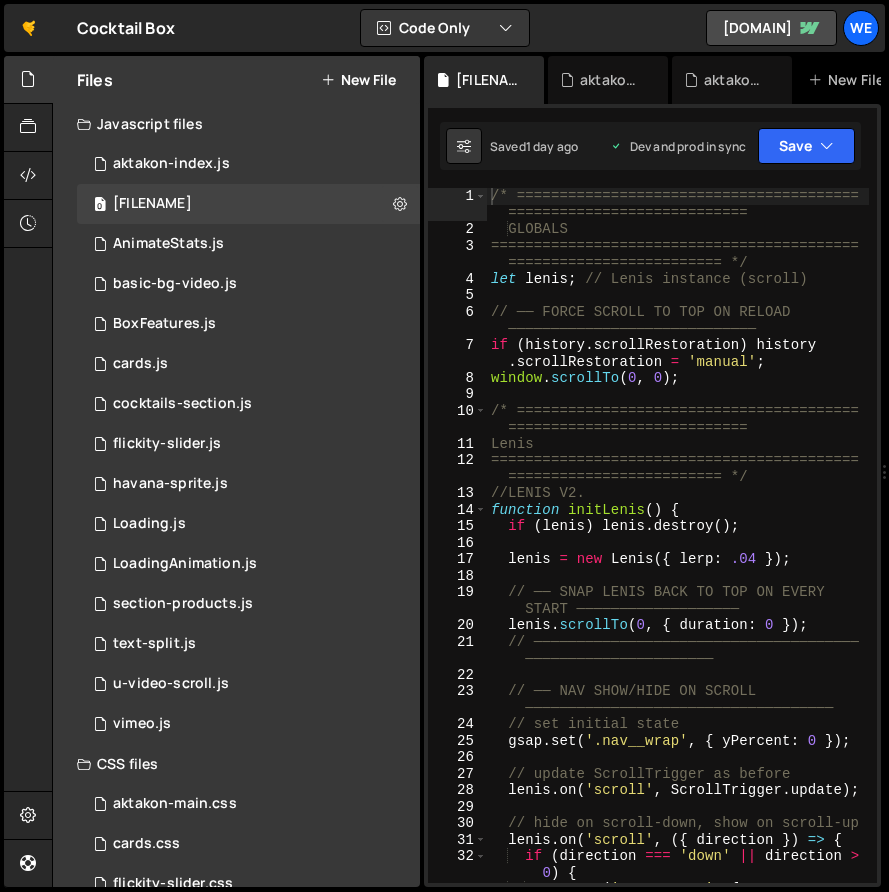 click on "/* ========================================    ============================     GLOBALS ===========================================    ========================= */ let   lenis ;   // Lenis instance (scroll) // ── FORCE SCROLL TO TOP ON RELOAD     ───────────────────────────── if   ( history . scrollRestoration )   history    . scrollRestoration   =   'manual' ; window . scrollTo ( 0 ,   0 ) ; /* ========================================    ============================   Lenis ===========================================    ========================= */ //LENIS V2. function   initLenis ( )   {    if   ( lenis )   lenis . destroy ( ) ;    lenis   =   new   Lenis ({   lerp :   .04   }) ;    // ── SNAP LENIS BACK TO TOP ON EVERY       START ───────────────────    lenis . scrollTo ( 0 ,   {   duration :   0   }) ;         ──────────────────────       ." at bounding box center (678, 560) 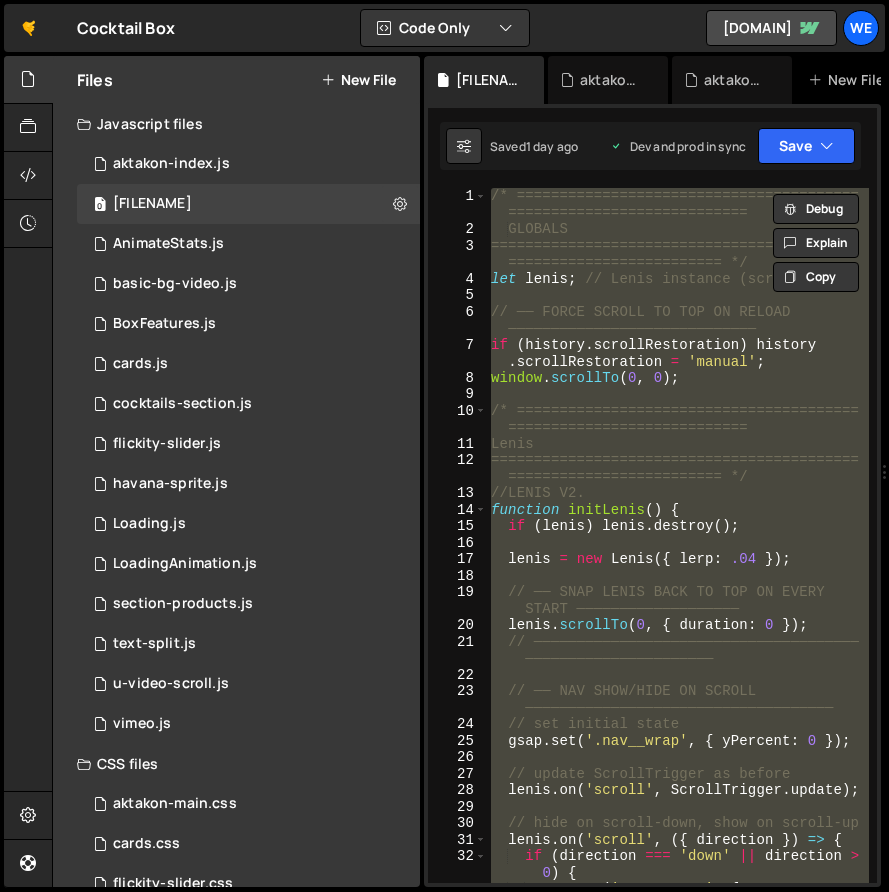 paste 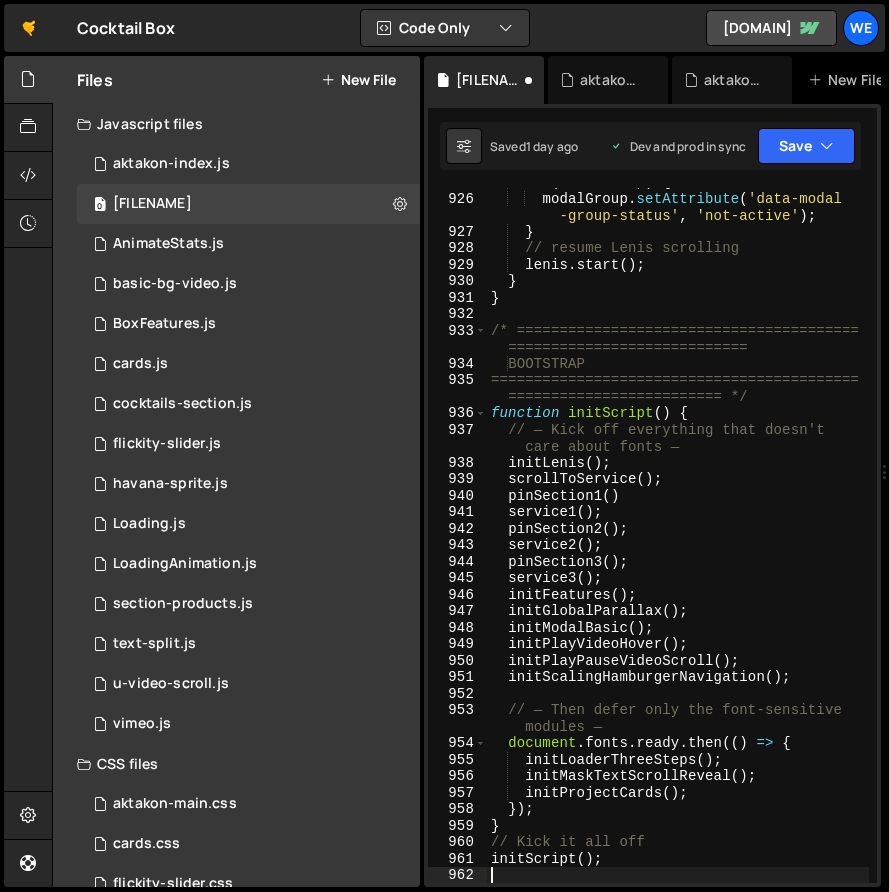 scroll, scrollTop: 20144, scrollLeft: 0, axis: vertical 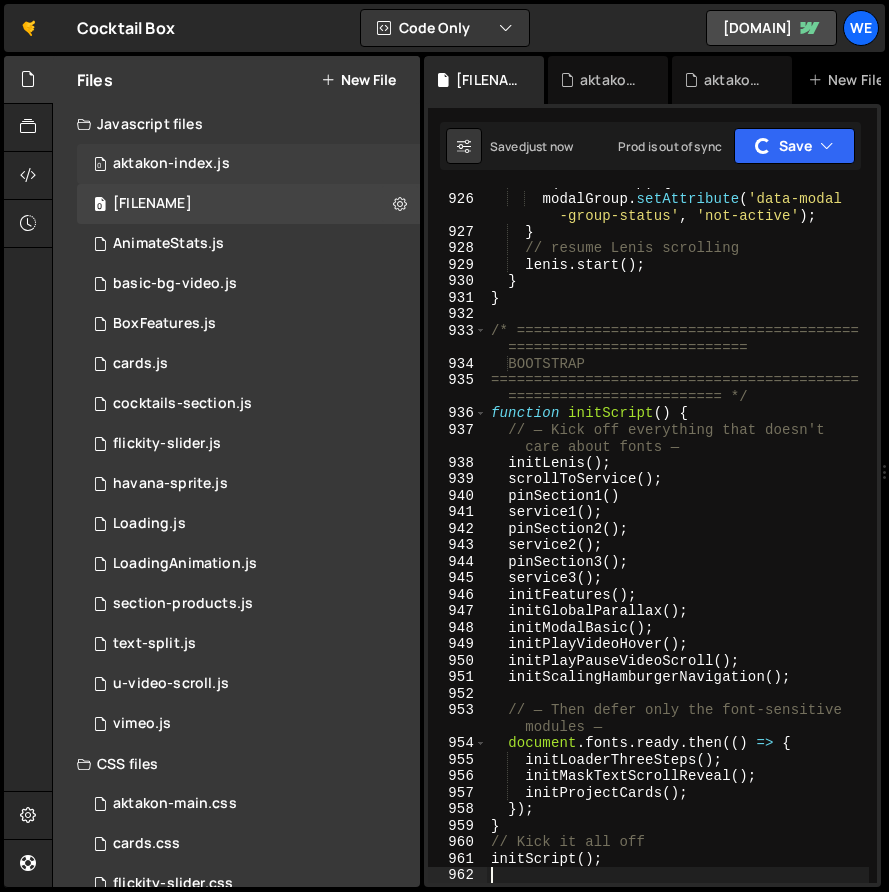 click on "aktakon-index.js" at bounding box center (171, 164) 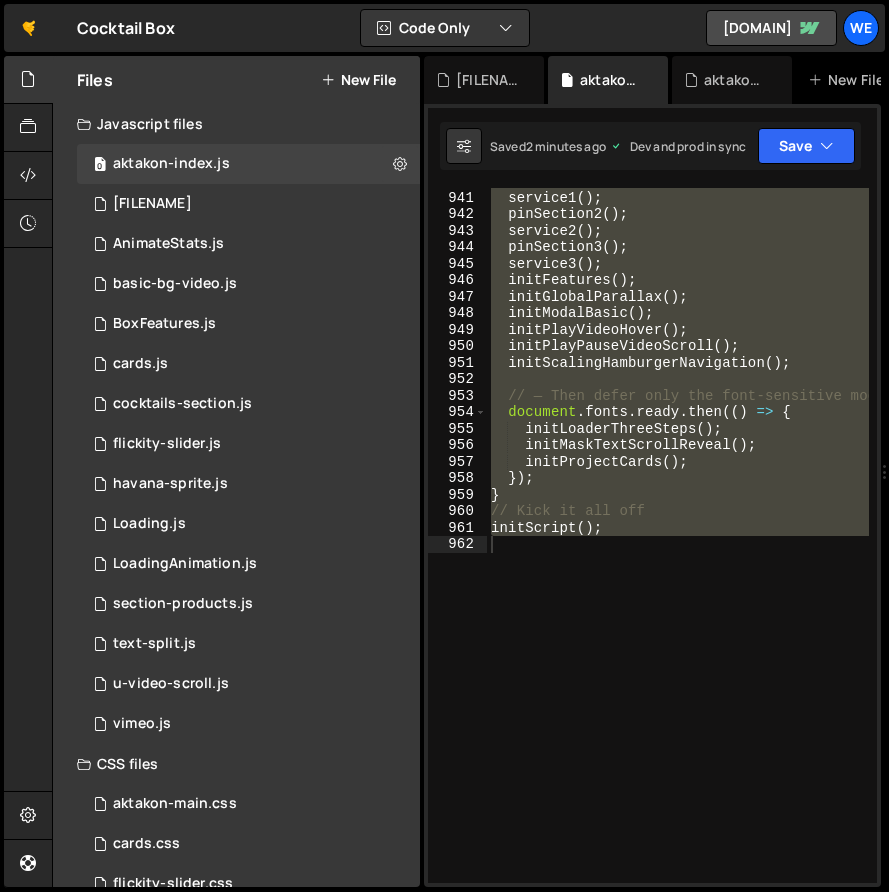 click on "pinSection1 ( )    service1 ( ) ;    pinSection2 ( ) ;    service2 ( ) ;    pinSection3 ( ) ;    service3 ( ) ;    initFeatures ( ) ;    initGlobalParallax ( ) ;    initModalBasic ( ) ;    initPlayVideoHover ( ) ;    initPlayPauseVideoScroll ( ) ;    initScalingHamburgerNavigation ( ) ;    // — Then defer only the font-sensitive modules —    document . fonts . ready . then (( )   =>   {       initLoaderThreeSteps ( ) ;       initMaskTextScrollReveal ( ) ;       initProjectCards ( ) ;    }) ; } // Kick it all off initScript ( ) ;" at bounding box center [862, 537] 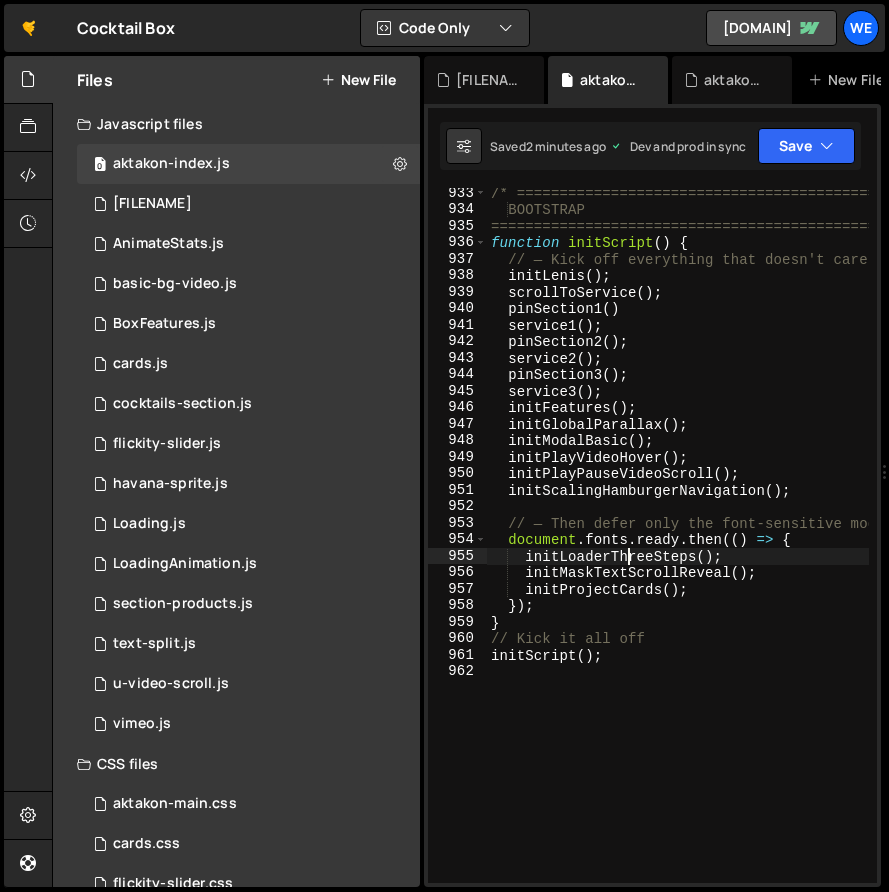 scroll, scrollTop: 15420, scrollLeft: 0, axis: vertical 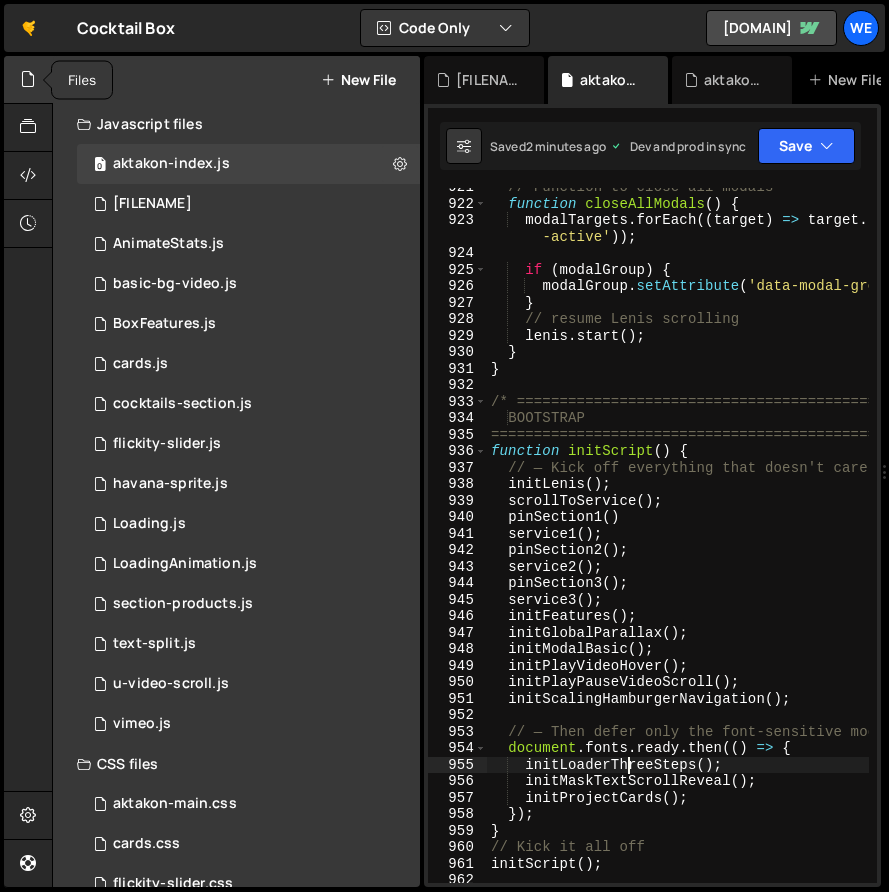click at bounding box center [28, 79] 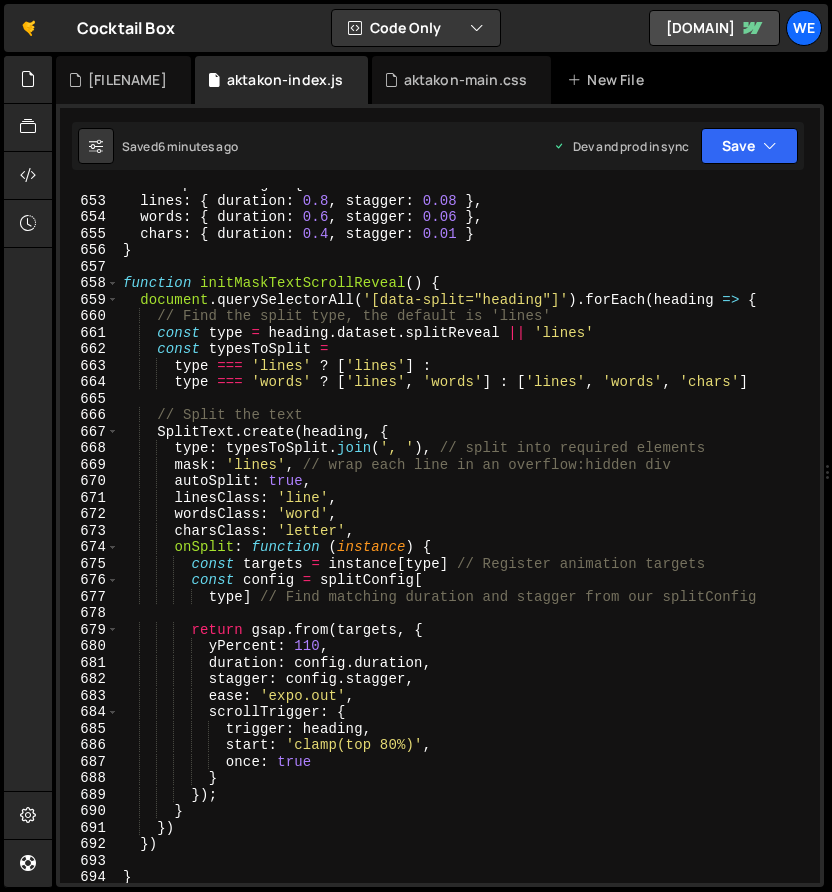 scroll, scrollTop: 10899, scrollLeft: 0, axis: vertical 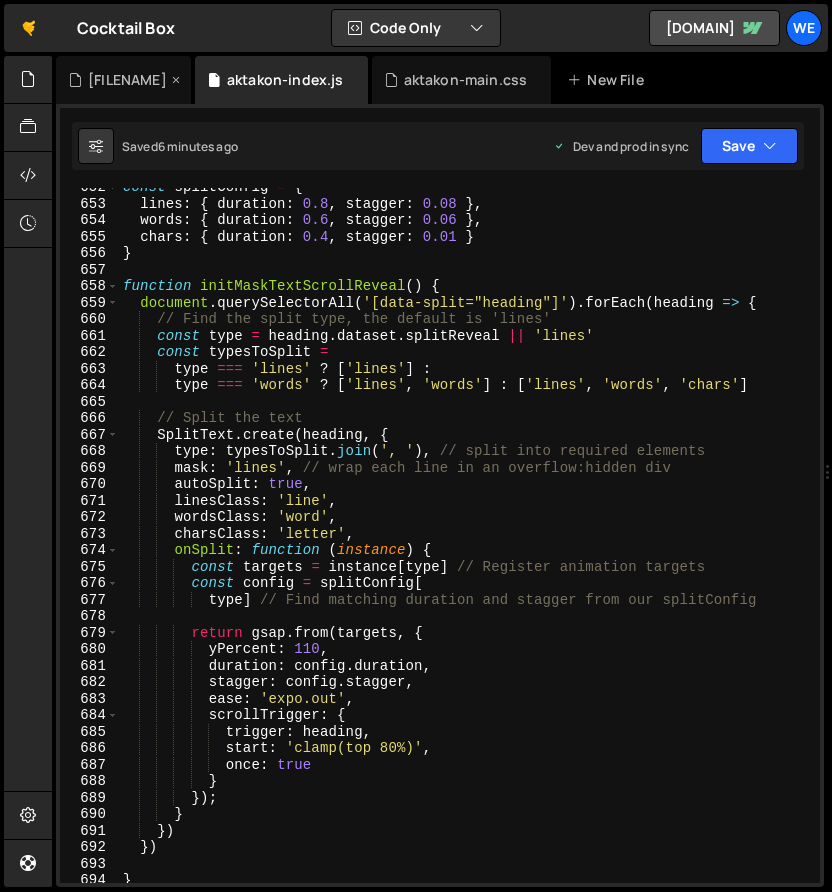 click at bounding box center [176, 80] 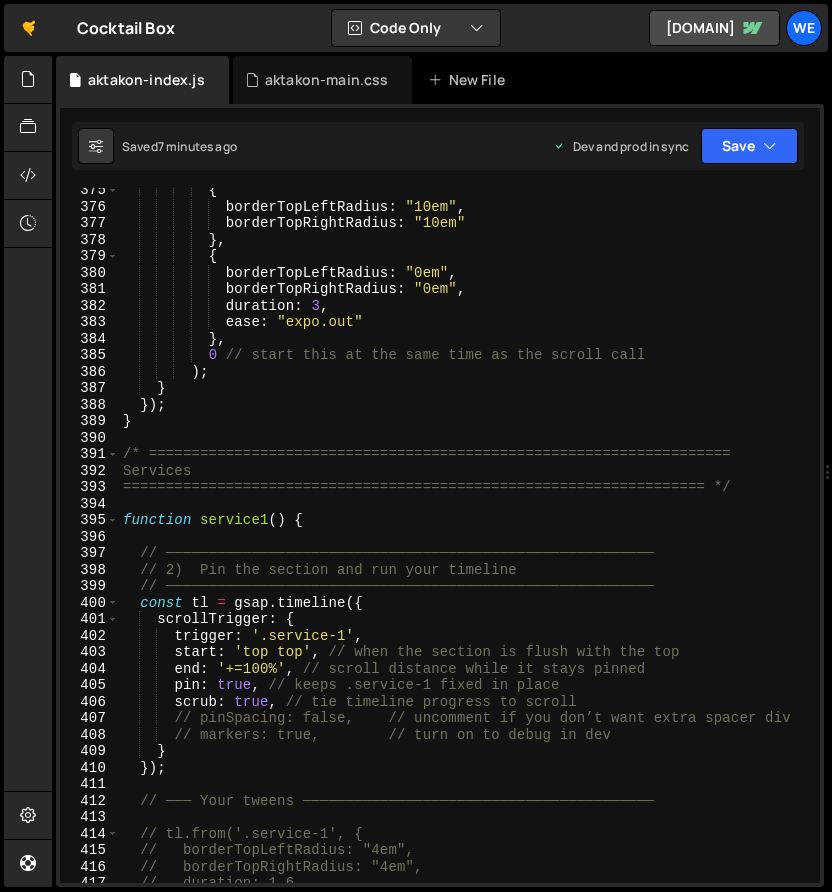 scroll, scrollTop: 6264, scrollLeft: 0, axis: vertical 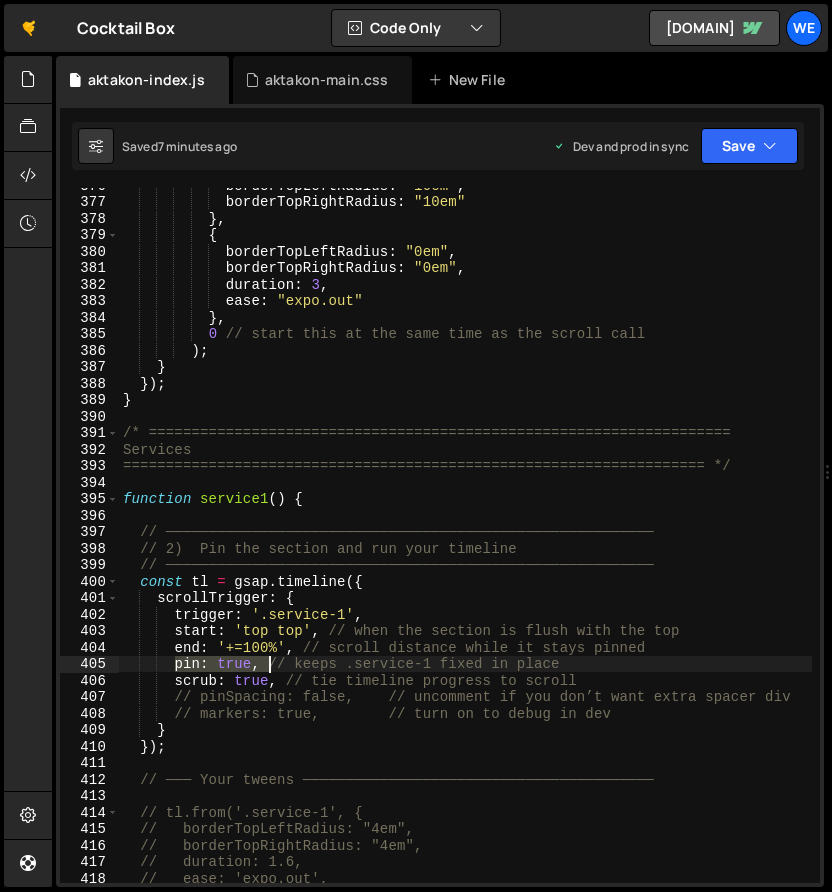 drag, startPoint x: 176, startPoint y: 663, endPoint x: 274, endPoint y: 669, distance: 98.1835 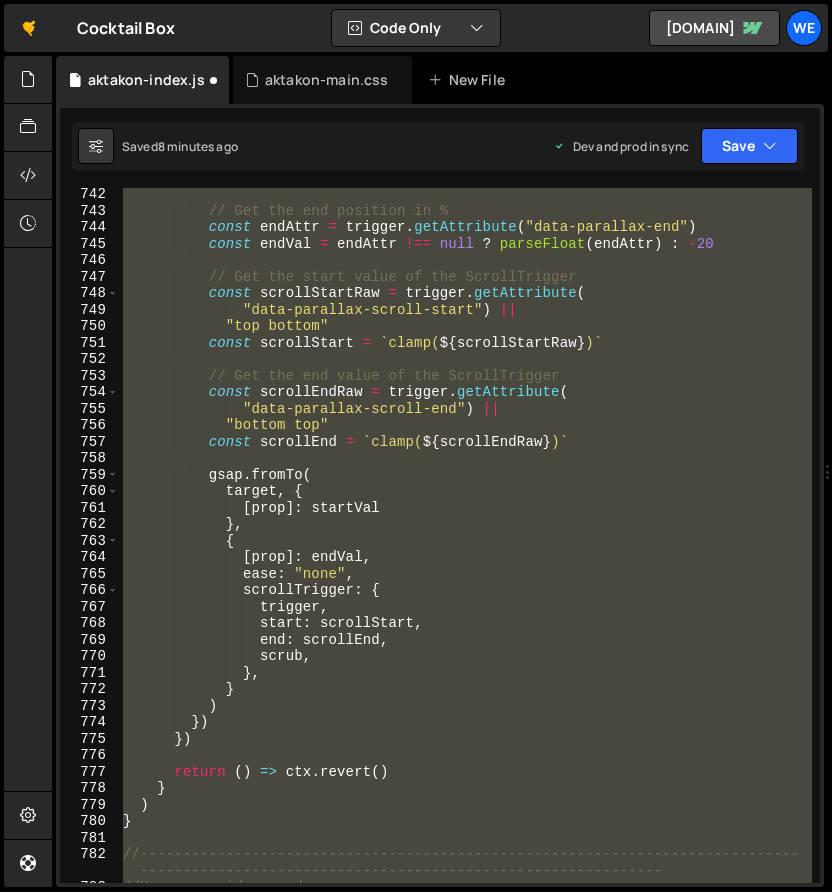 scroll, scrollTop: 12344, scrollLeft: 0, axis: vertical 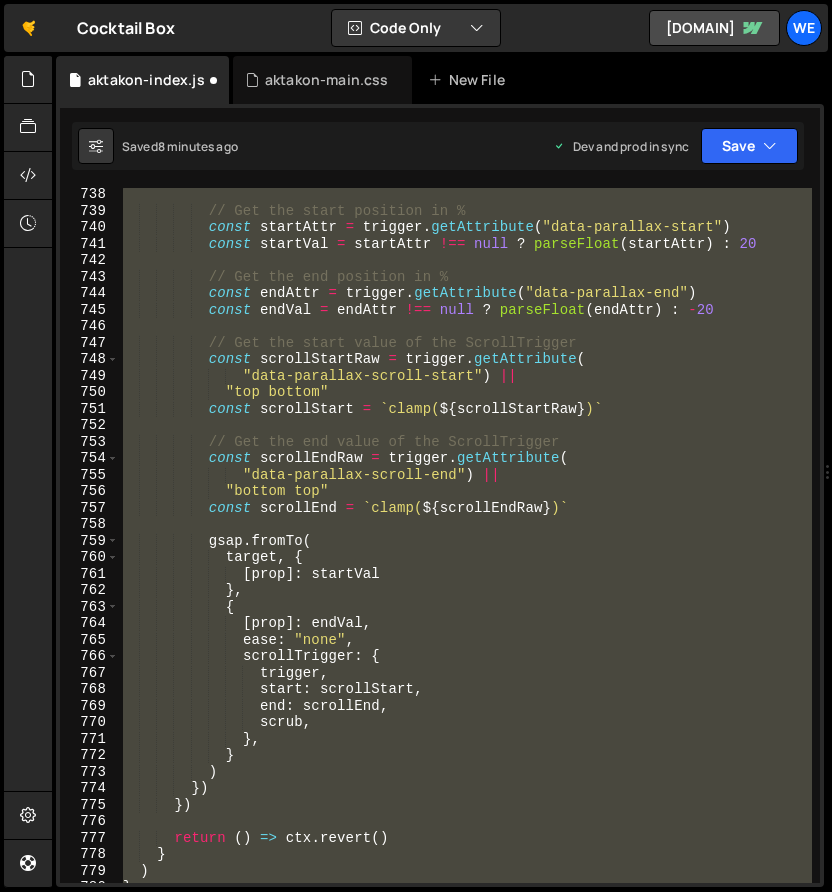 click on "// Get the start position in %                 const   startAttr   =   trigger . getAttribute ( "data-parallax-start" )                const   startVal   =   startAttr   !==   null   ?   parseFloat ( startAttr )   :   20                // Get the end position in %                const   endAttr   =   trigger . getAttribute ( "data-parallax-end" )                const   endVal   =   endAttr   !==   null   ?   parseFloat ( endAttr )   :   - 20                // Get the start value of the ScrollTrigger                const   scrollStartRaw   =   trigger . getAttribute (                      "data-parallax-scroll-start" )   ||                   "top bottom"                const   scrollStart   =   ` clamp( ${ scrollStartRaw } ) `                // Get the end value of the ScrollTrigger                  const   scrollEndRaw   =   trigger . getAttribute (                      "data-parallax-scroll-end" )   ||                   "bottom top"                const   scrollEnd   =   ` clamp( ${ } ) `    ." at bounding box center [465, 550] 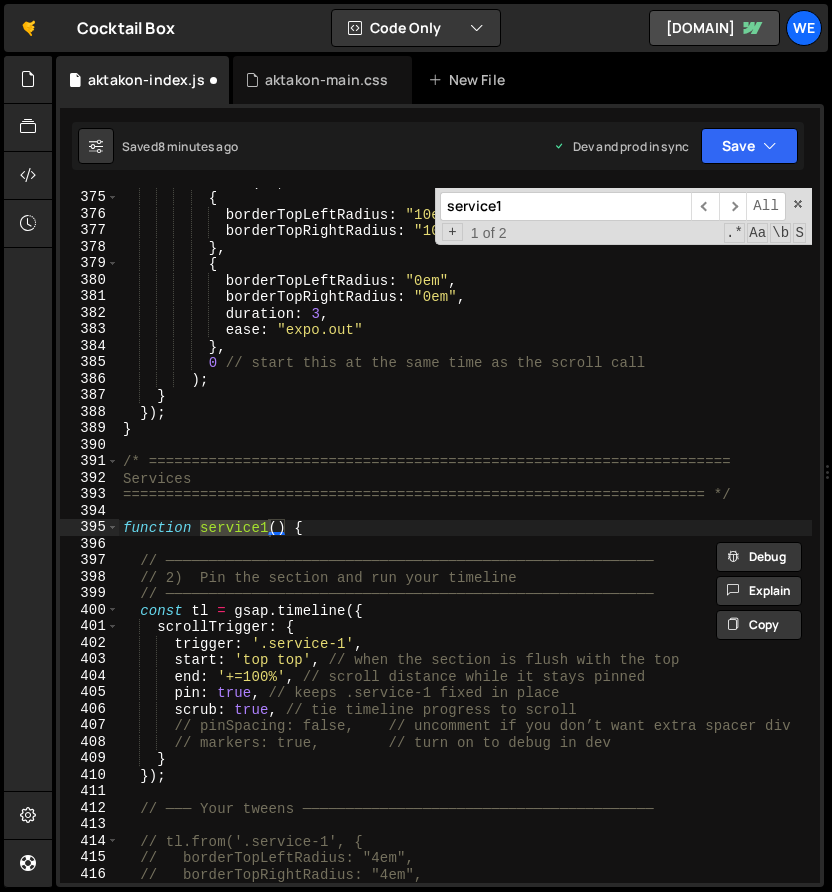 scroll, scrollTop: 6236, scrollLeft: 0, axis: vertical 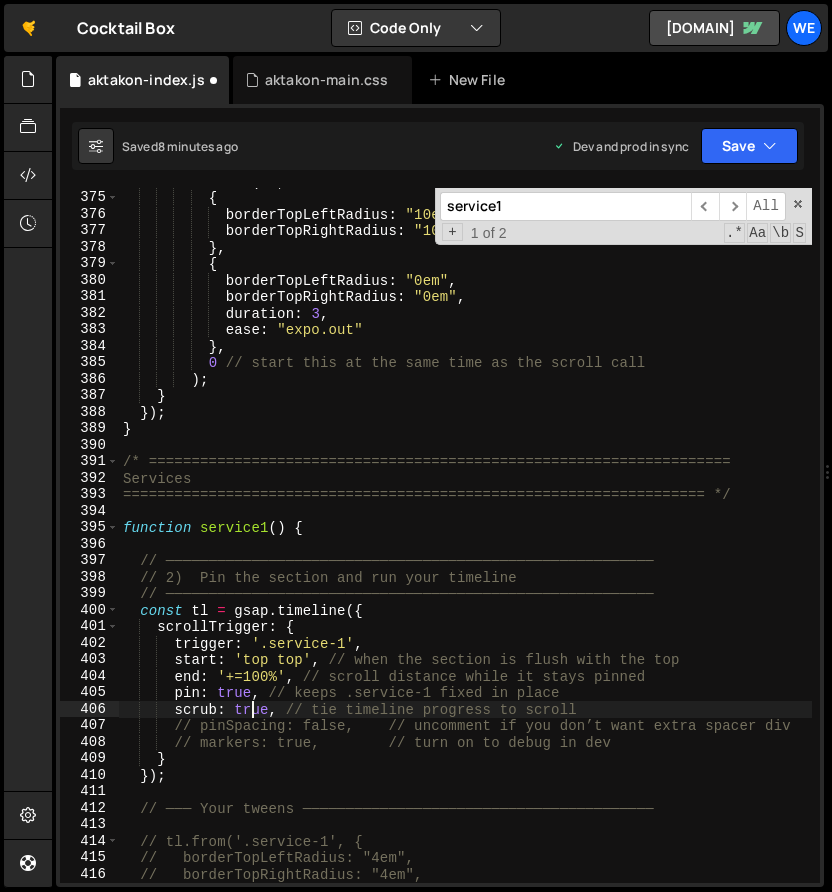 click on "scrollTrigger :   {          trigger :   '.service-1' ,          start :   'top top' ," at bounding box center (465, 537) 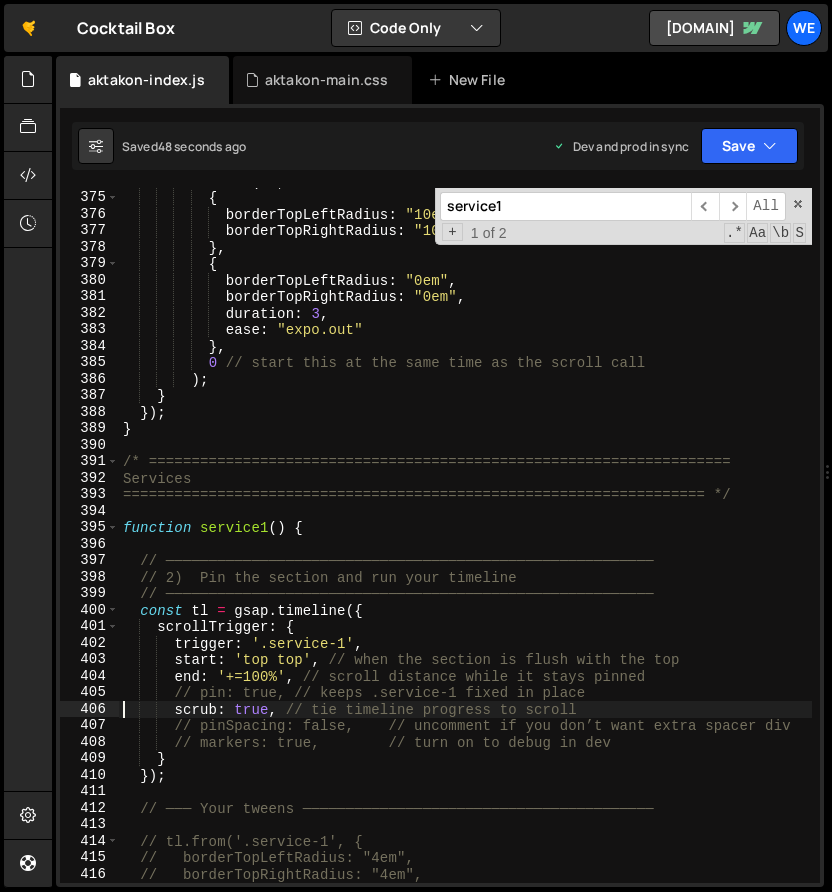 click on "scrollTrigger :   {          trigger :   '.service-1' ,          start :   'top top' ," at bounding box center (465, 537) 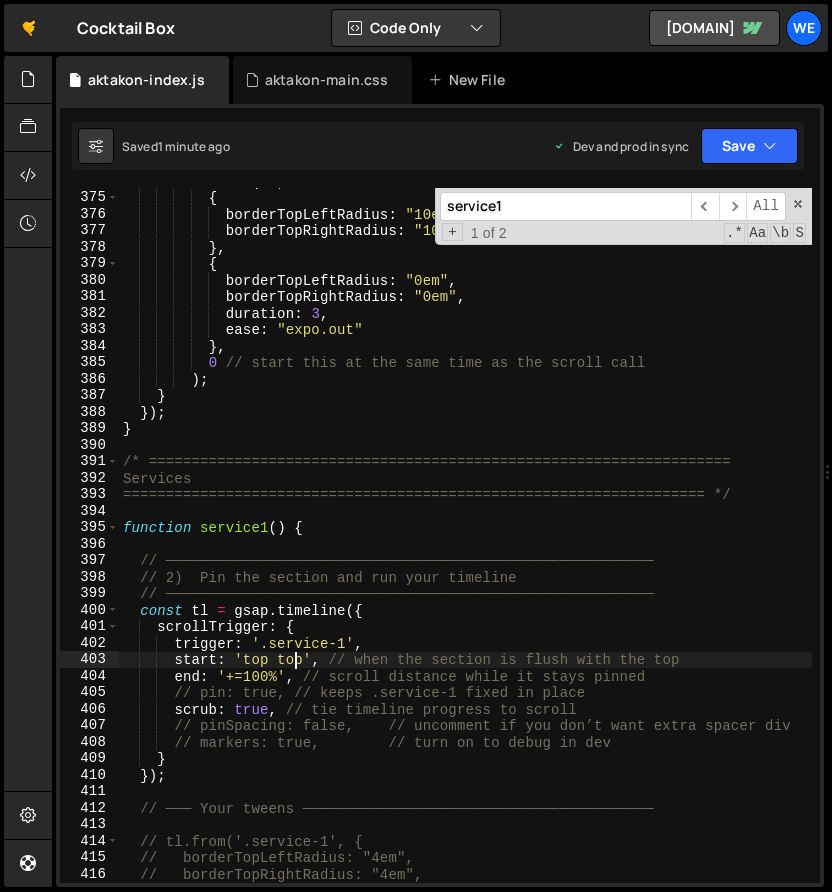 click on "scrollTrigger :   {          trigger :   '.service-1' ,          start :   'top top' ," at bounding box center [465, 537] 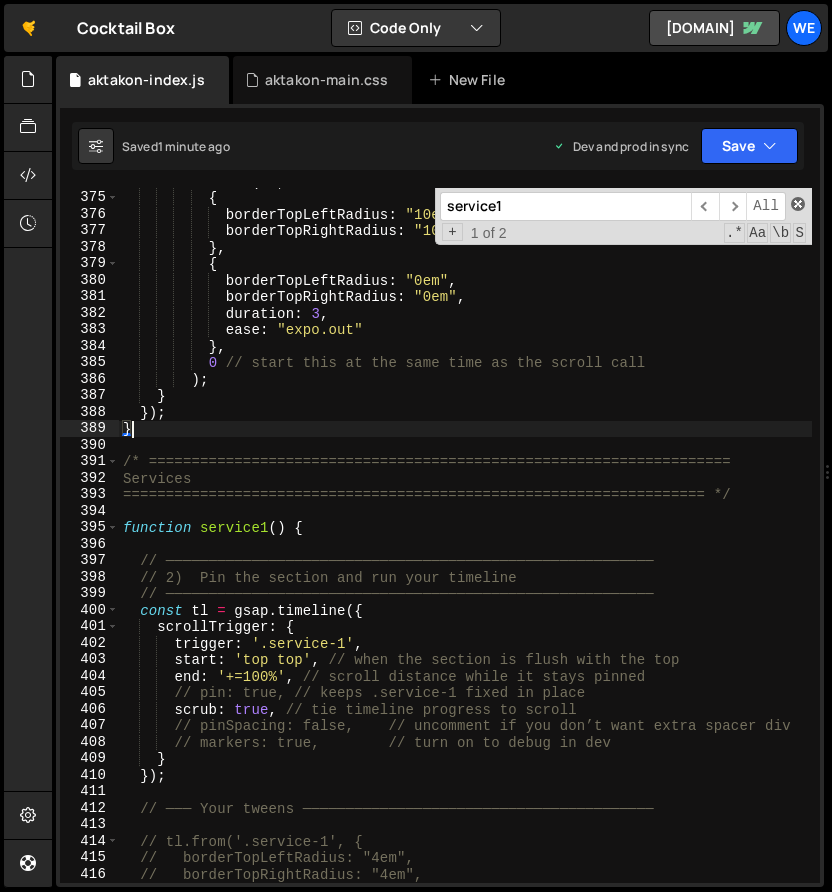 click at bounding box center [798, 204] 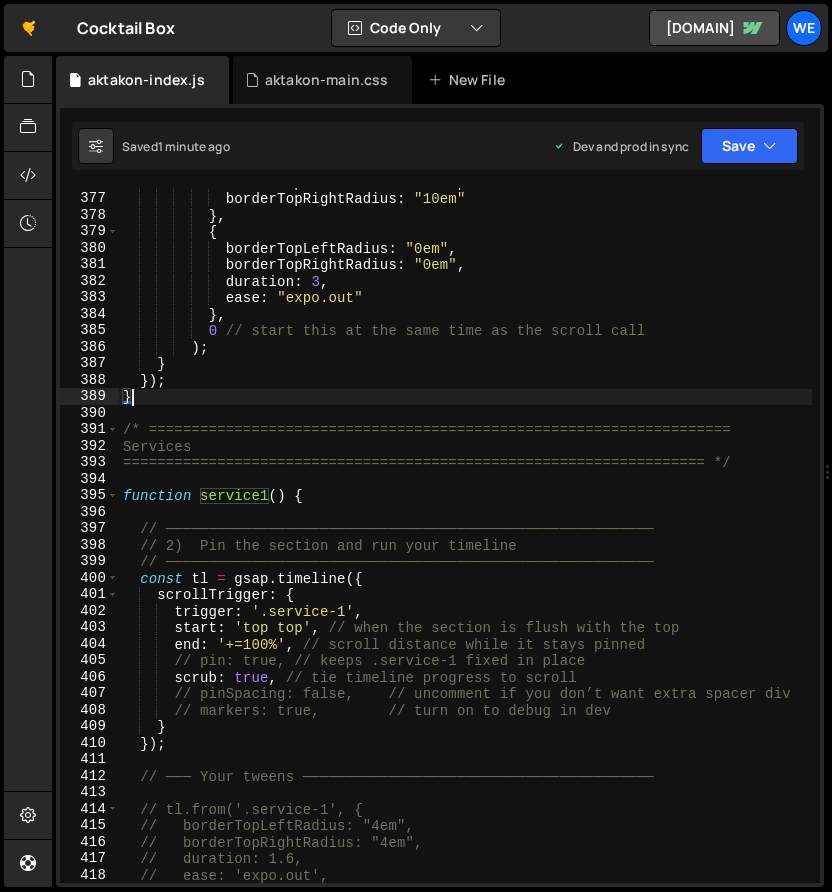 scroll, scrollTop: 6269, scrollLeft: 0, axis: vertical 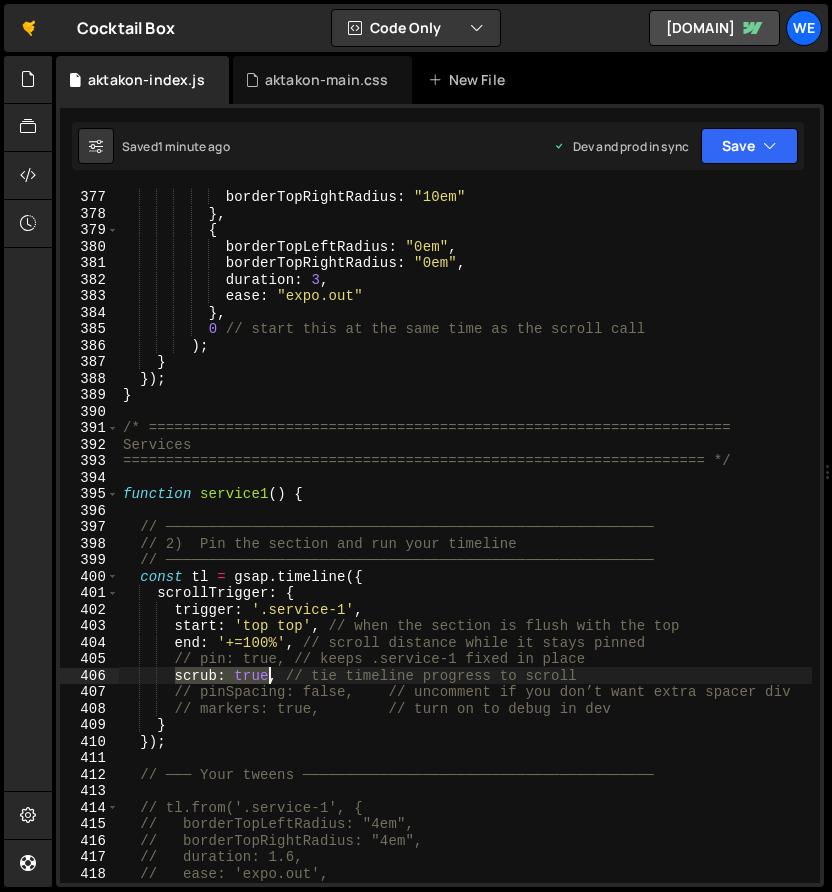 drag, startPoint x: 172, startPoint y: 676, endPoint x: 282, endPoint y: 683, distance: 110.2225 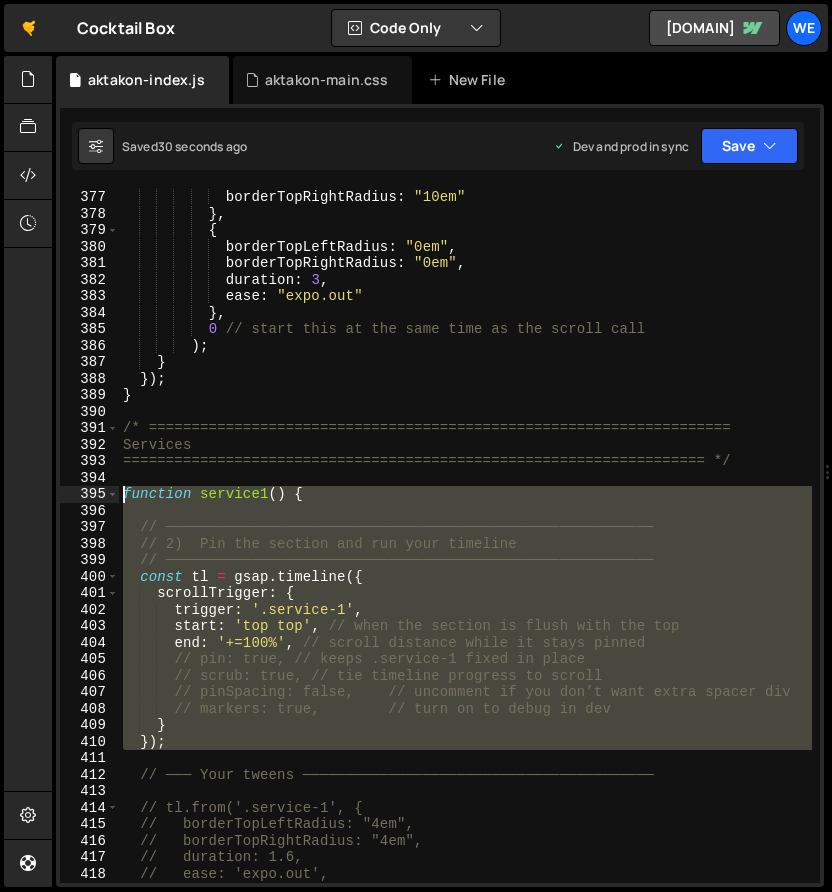 drag, startPoint x: 169, startPoint y: 750, endPoint x: 124, endPoint y: 492, distance: 261.89502 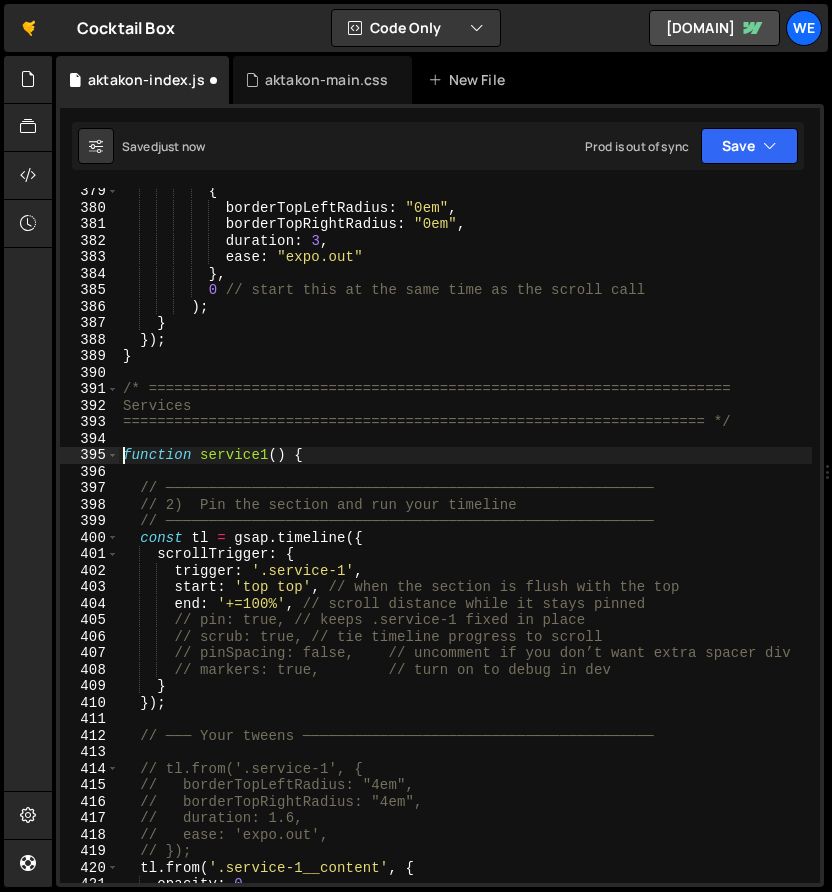 scroll, scrollTop: 6308, scrollLeft: 0, axis: vertical 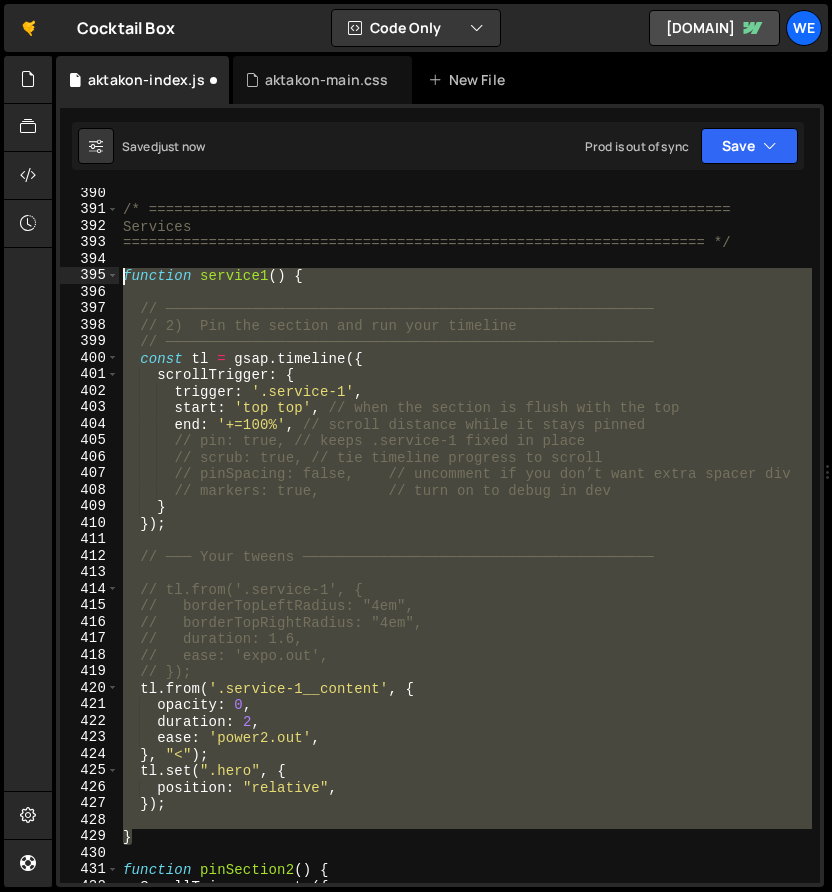 drag, startPoint x: 144, startPoint y: 838, endPoint x: 124, endPoint y: 272, distance: 566.3533 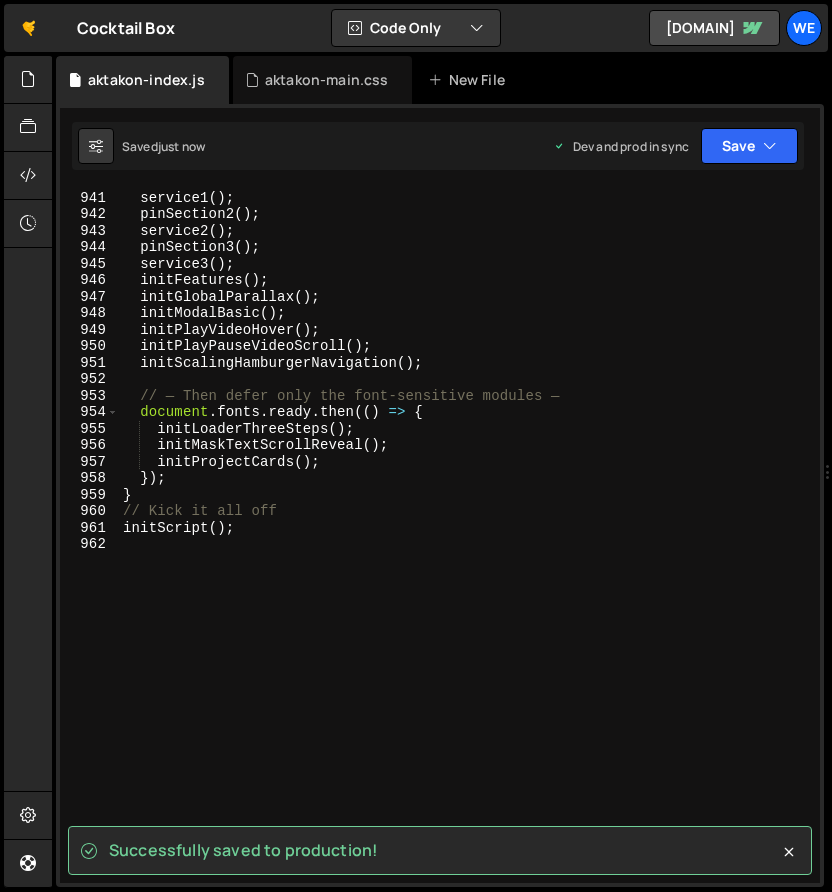 scroll, scrollTop: 15894, scrollLeft: 0, axis: vertical 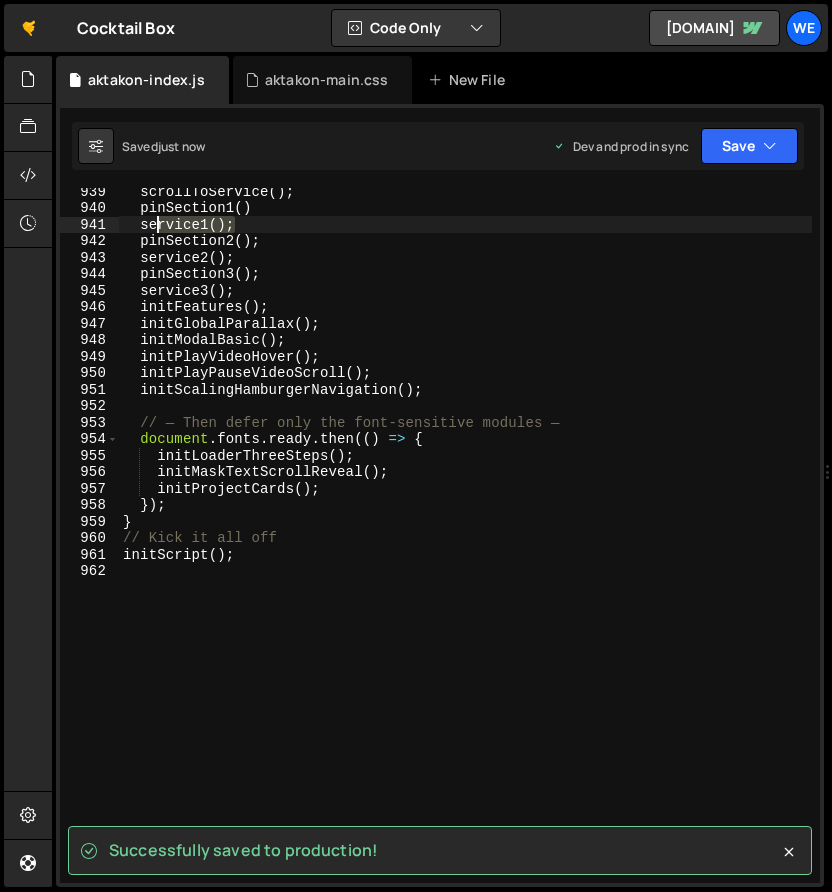 drag, startPoint x: 245, startPoint y: 223, endPoint x: 91, endPoint y: 215, distance: 154.20766 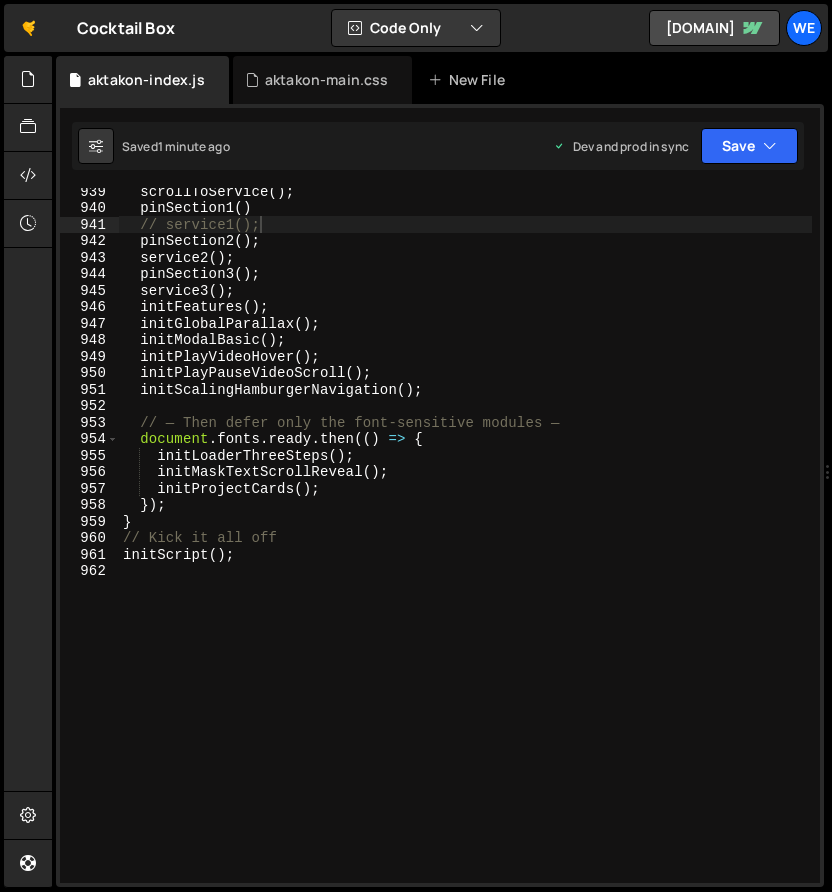 click on "scrollToService ( ) ;    pinSection1 ( )    // service1();    pinSection2 ( ) ;    service2 ( ) ;    pinSection3 ( ) ;    service3 ( ) ;    initFeatures ( ) ;    initGlobalParallax ( ) ;    initModalBasic ( ) ;    initPlayVideoHover ( ) ;    initPlayPauseVideoScroll ( ) ;    initScalingHamburgerNavigation ( ) ;    // — Then defer only the font-sensitive modules —    document . fonts . ready . then (( )   =>   {       initLoaderThreeSteps ( ) ;       initMaskTextScrollReveal ( ) ;       initProjectCards ( ) ;    }) ; } // Kick it all off initScript ( ) ;" at bounding box center [465, 547] 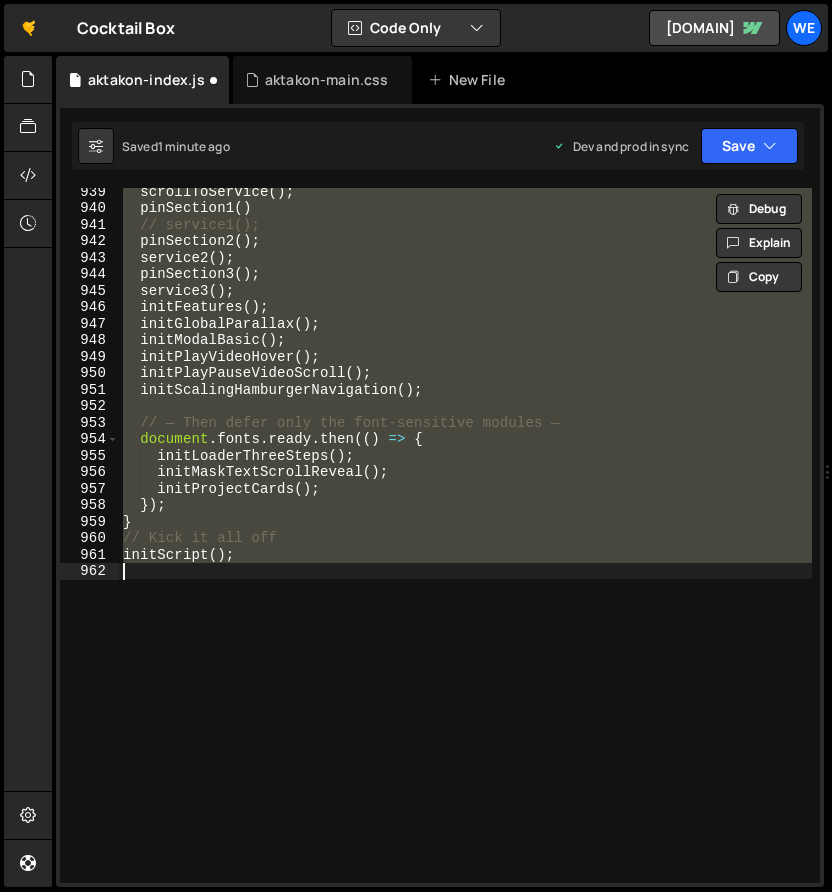 type on "service1();" 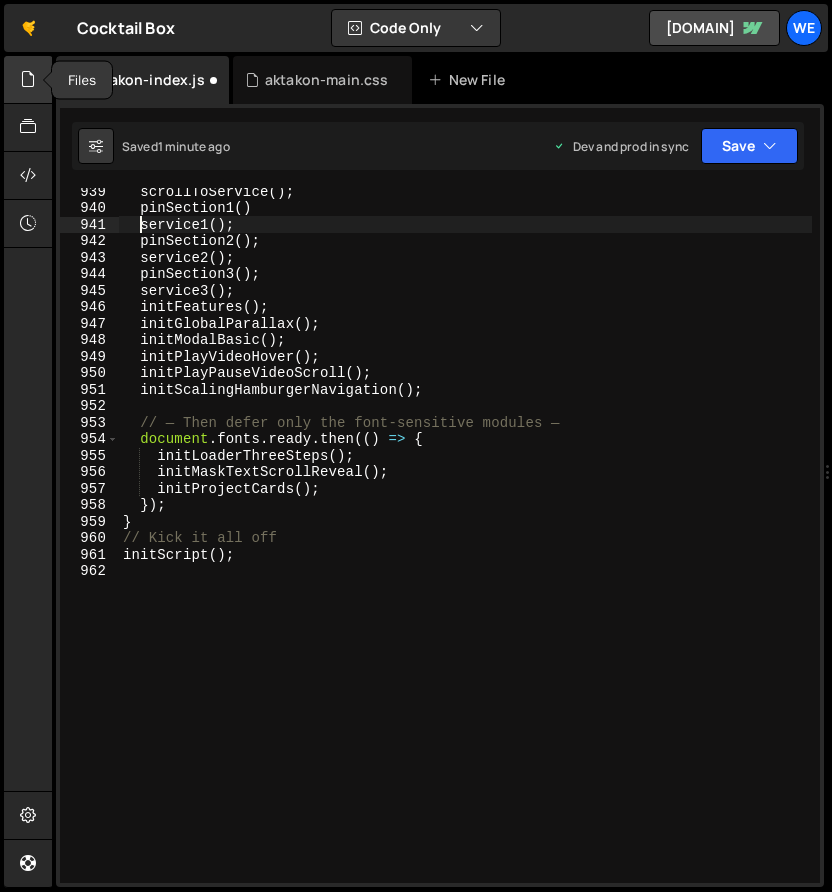 click at bounding box center (28, 79) 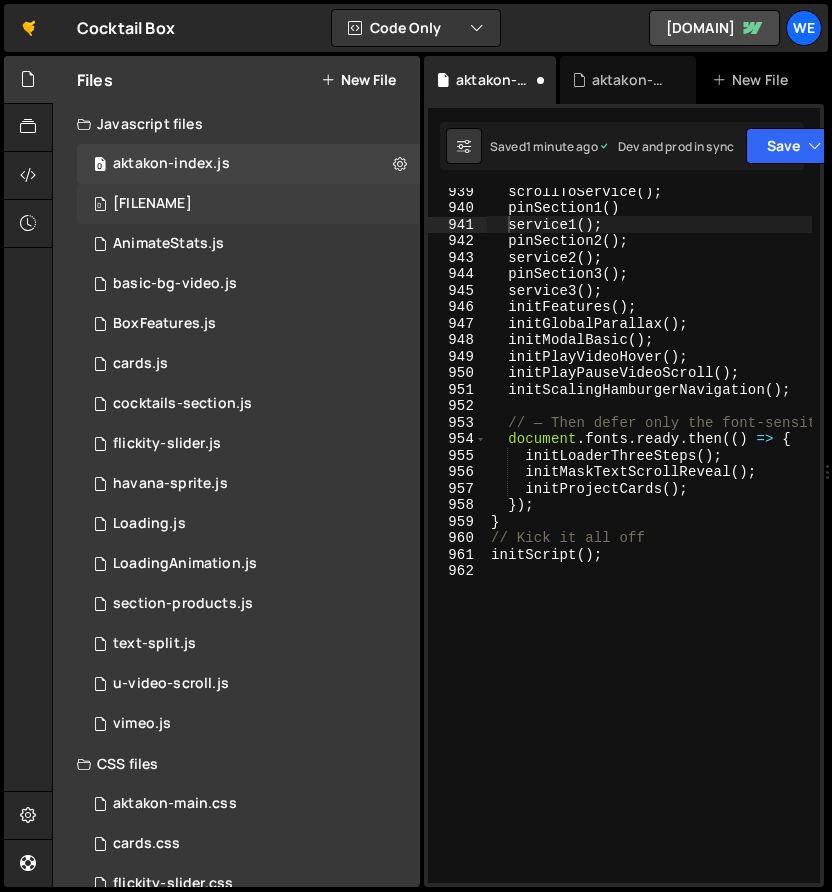 click on "[FILENAME]" at bounding box center (152, 204) 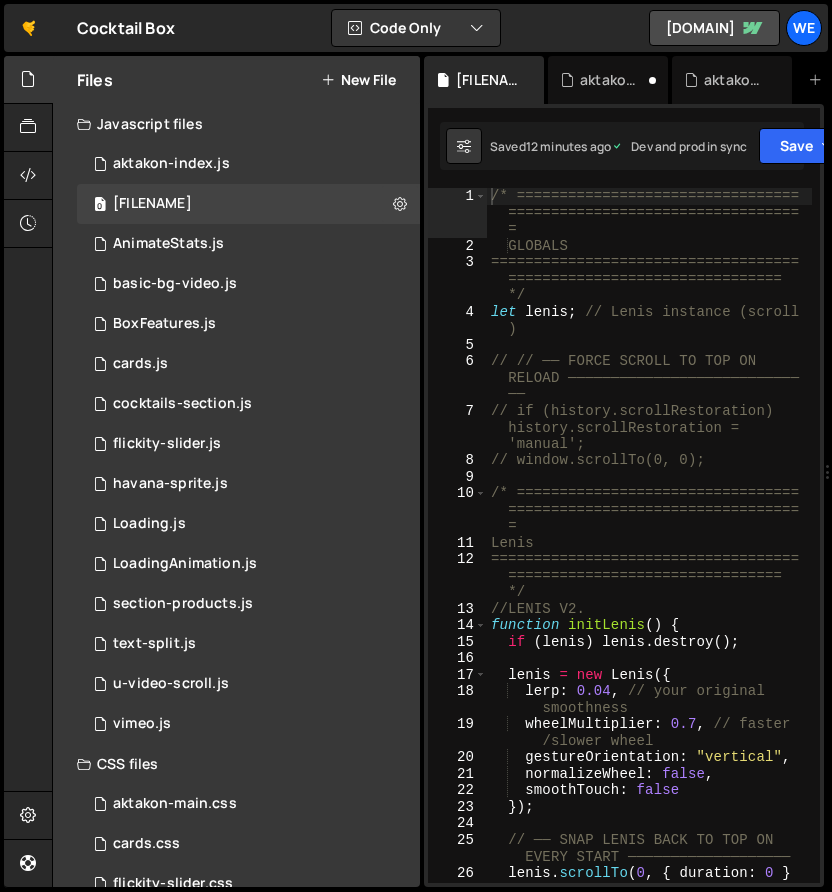 click on "/* =================================    ==================================    =     GLOBALS ====================================    ================================     */ let   lenis ;   // Lenis instance (scroll    ) // // ── FORCE SCROLL TO TOP ON     RELOAD ───────────────────────────    ── // if (history.scrollRestoration)     history.scrollRestoration =     'manual'; // window.scrollTo(0, 0); /* =================================    ==================================    =   Lenis ====================================    ================================     */ //LENIS V2. function   initLenis ( )   {    if   ( lenis )   lenis . destroy ( ) ;    lenis   =   new   Lenis ({       lerp :   0.04 ,   // your original         smoothness       wheelMultiplier :   0.7 ,   // faster        /slower wheel       gestureOrientation :   "vertical" ,       normalizeWheel :   false ,       smoothTouch :   false    }) ;" at bounding box center [649, 577] 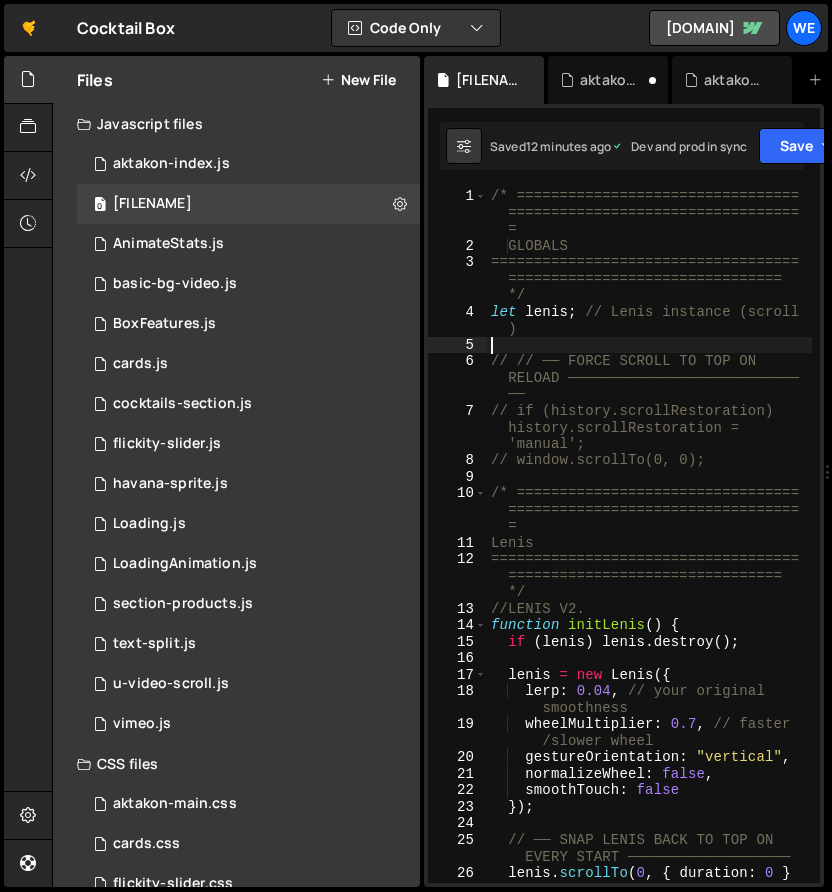 type on "initScript();" 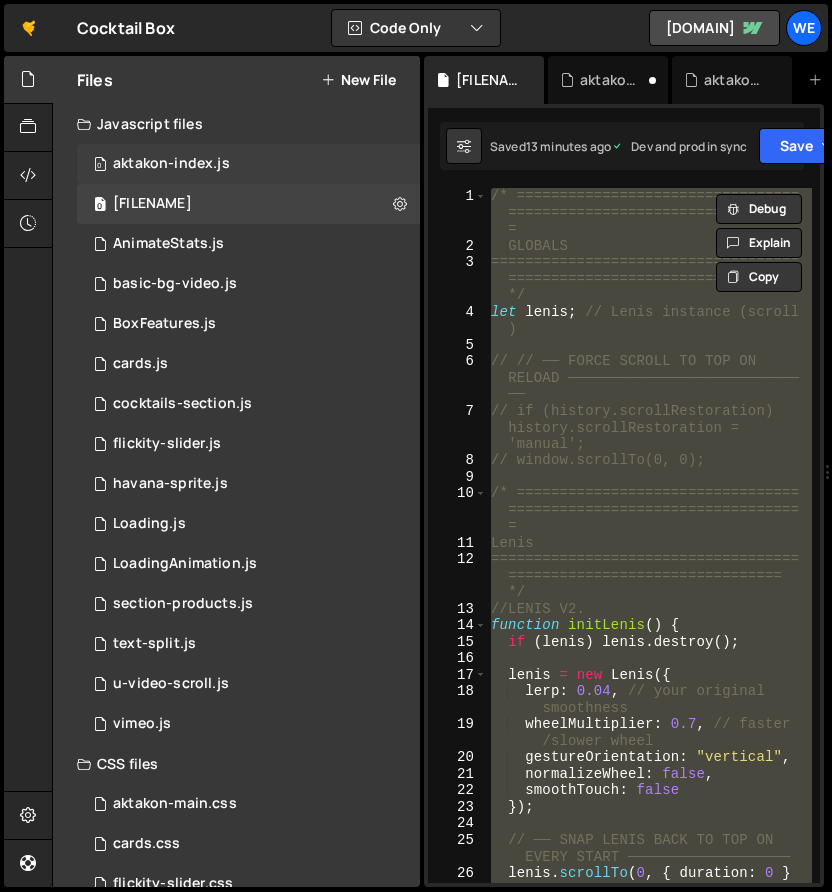 click on "0
aktakon-index.js
0" at bounding box center (248, 164) 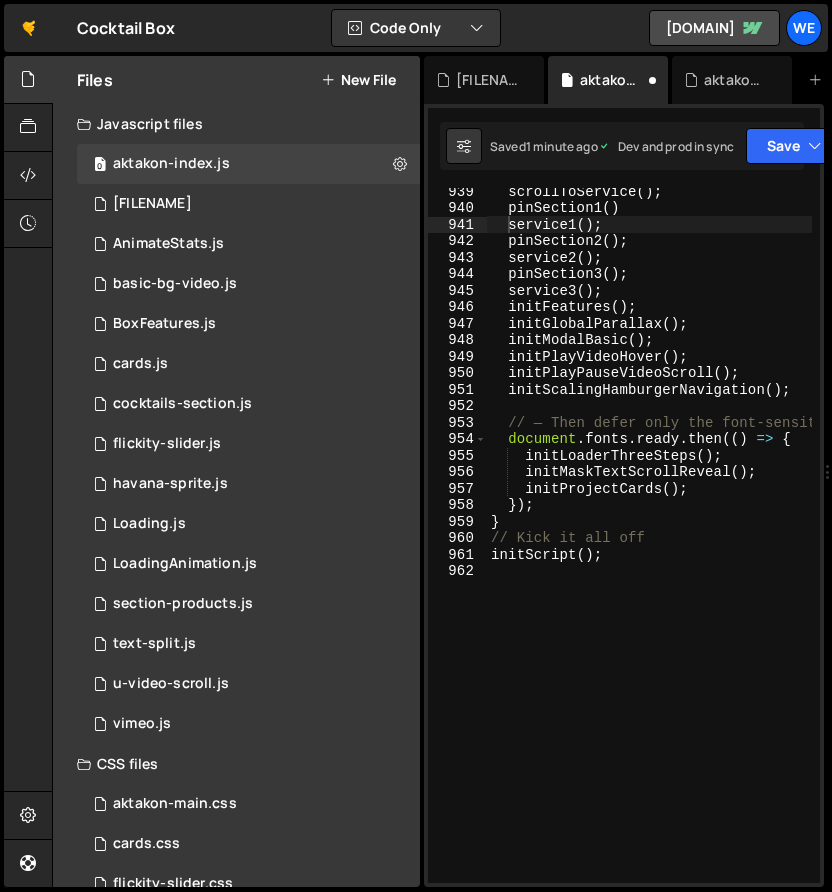 click on "scrollToService ( ) ;
pinSection1 ( )    service1 ( ) ;
pinSection2 ( ) ;
service2 ( ) ;
pinSection3 ( ) ;
service3 ( ) ;
initFeatures ( ) ;
initGlobalParallax ( ) ;
initModalBasic ( ) ;
initPlayVideoHover ( ) ;
initPlayPauseVideoScroll ( ) ;
initScalingHamburgerNavigation ( ) ;
// — Then defer only the font-sensitive modules —
document . fonts . ready . then (( )   =>   {
initLoaderThreeSteps ( ) ;
initMaskTextScrollReveal ( ) ;
initProjectCards ( ) ;
}) ;
} // Kick it all off initScript ( ) ;" at bounding box center [833, 547] 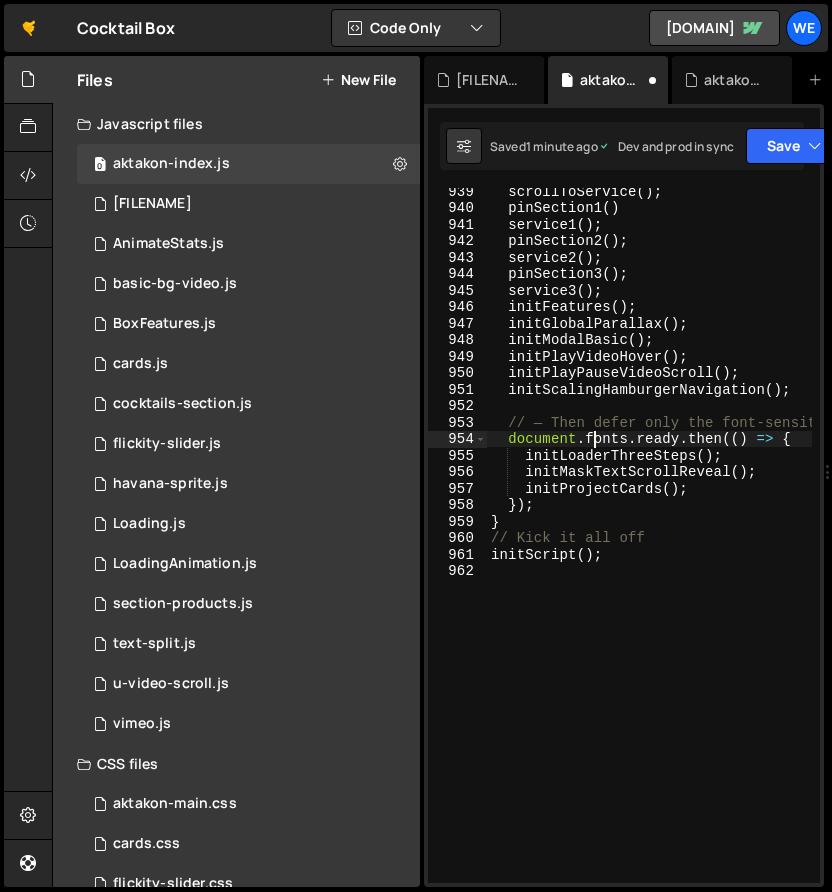 type on "initScript();" 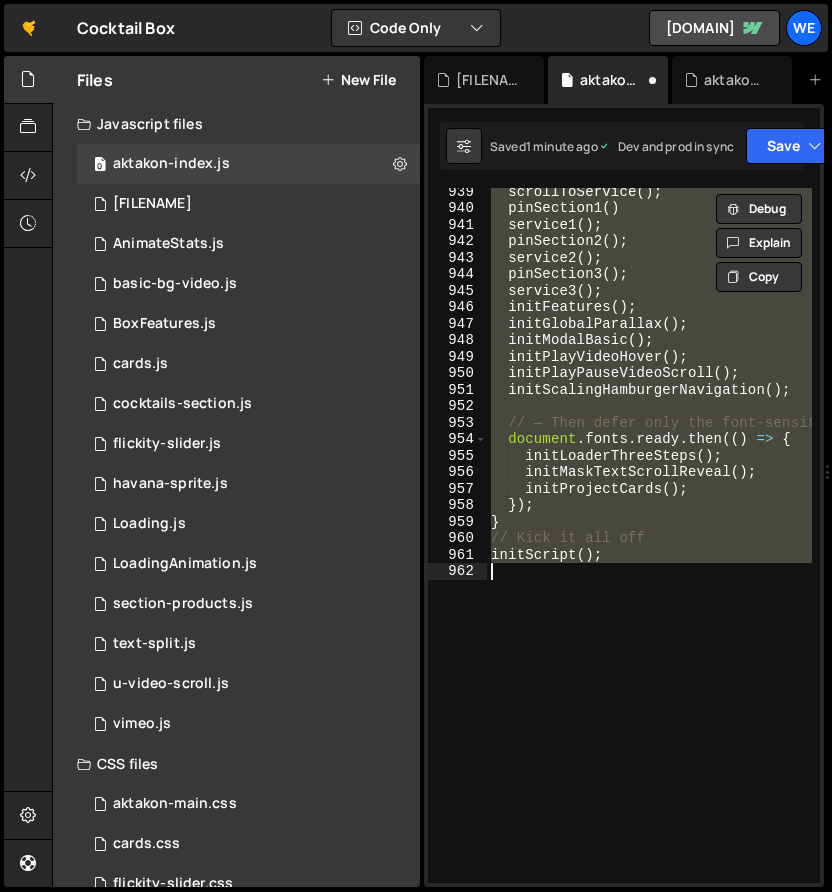paste 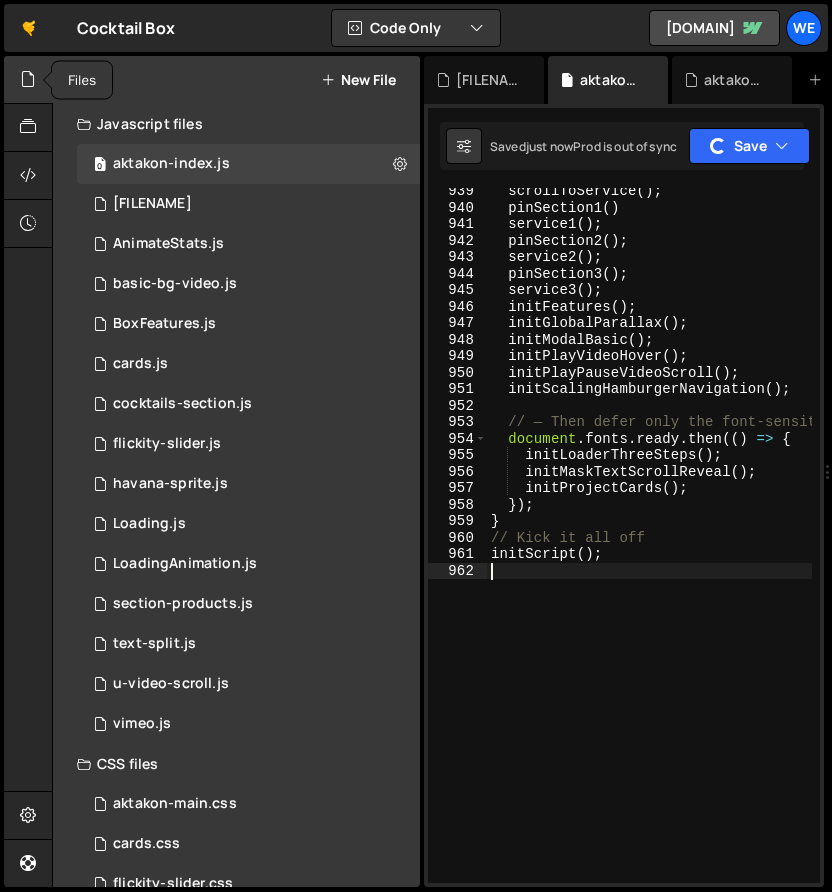 click at bounding box center (28, 80) 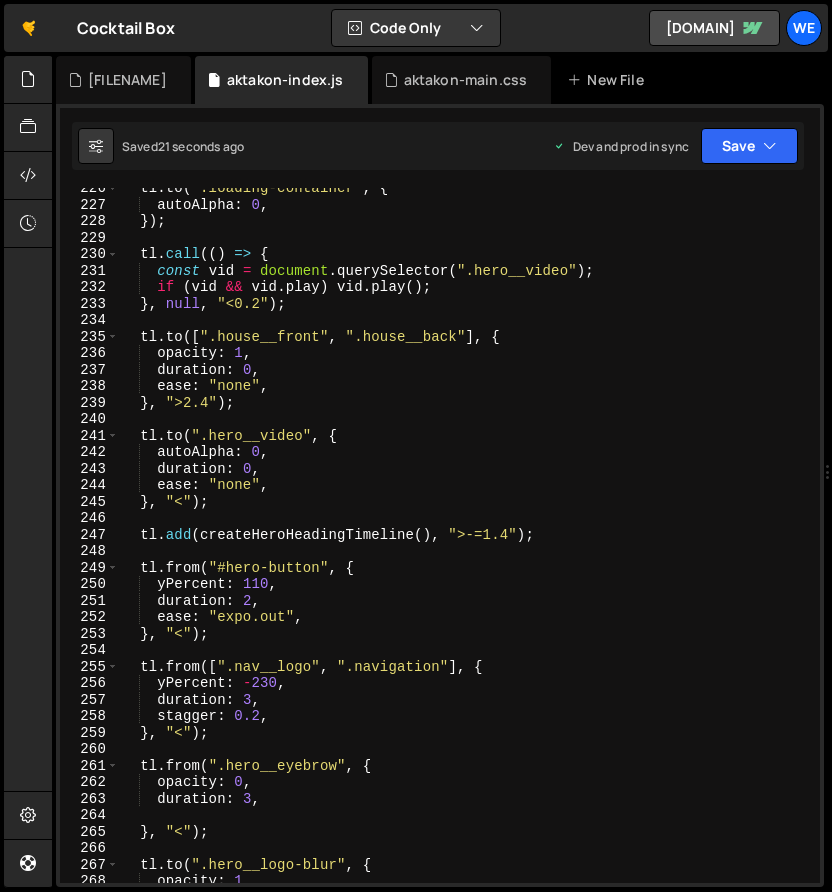 scroll, scrollTop: 15905, scrollLeft: 0, axis: vertical 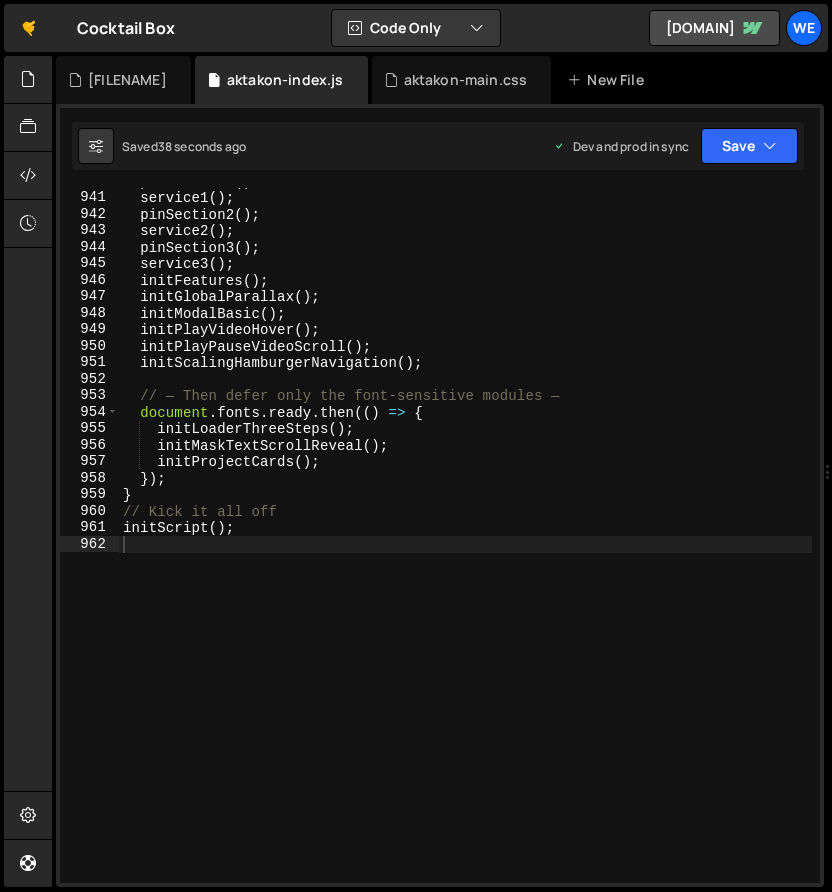 click on "pinSection1 ( )    service1 ( ) ;    pinSection2 ( ) ;    service2 ( ) ;    pinSection3 ( ) ;    service3 ( ) ;    initFeatures ( ) ;    initGlobalParallax ( ) ;    initModalBasic ( ) ;    initPlayVideoHover ( ) ;    initPlayPauseVideoScroll ( ) ;    initScalingHamburgerNavigation ( ) ;    // — Then defer only the font-sensitive modules —    document . fonts . ready . then (( )   =>   {       initLoaderThreeSteps ( ) ;       initMaskTextScrollReveal ( ) ;       initProjectCards ( ) ;    }) ; } // Kick it all off initScript ( ) ;" at bounding box center (465, 537) 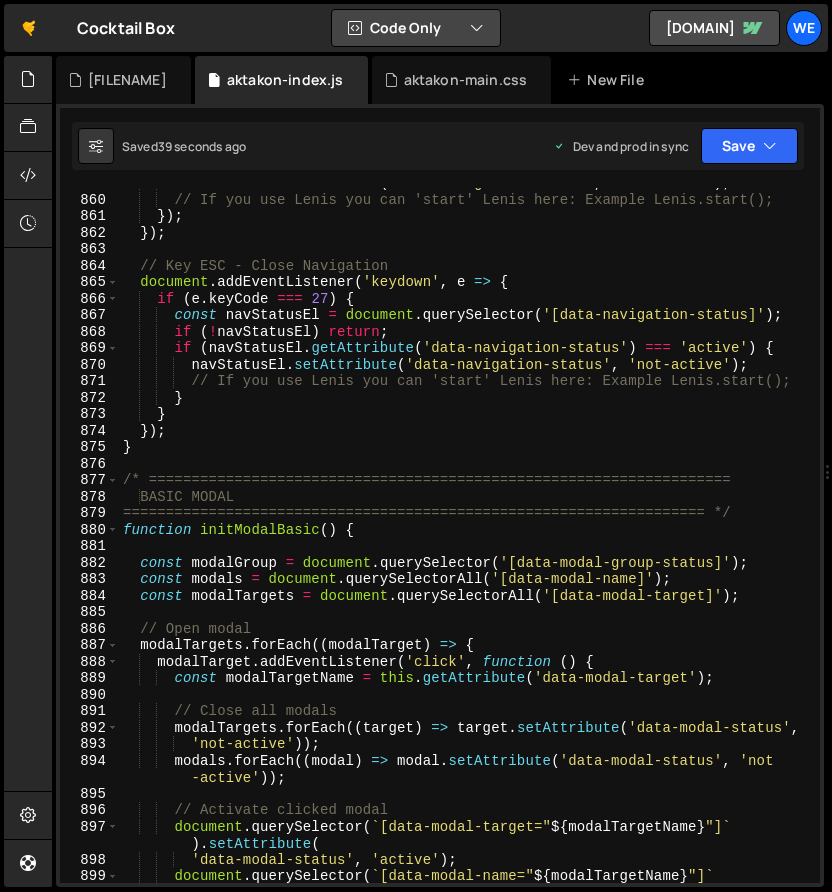scroll, scrollTop: 14053, scrollLeft: 0, axis: vertical 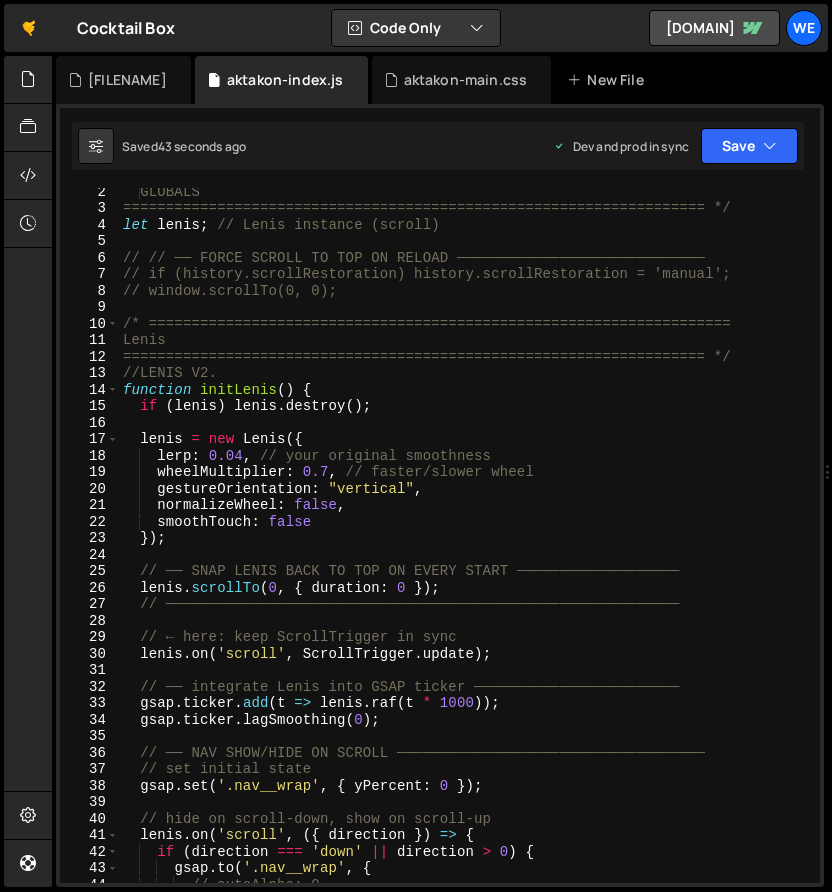 click on "GLOBALS ==================================================================== */ let   lenis ;   // Lenis instance (scroll)
// // ── FORCE SCROLL TO TOP ON RELOAD
// if (history.scrollRestoration) history.scrollRestoration = 'manual'; // window.scrollTo(0, 0); /* ====================================================================
Lenis
==================================================== */
//LENIS V2. function   initLenis ( )   {
if   ( lenis )   lenis . destroy ( ) ;
lenis   =   new   Lenis ({
lerp :   0.04 ,
// your original smoothness
wheelMultiplier :   0.7 ,
// faster/slower wheel
gestureOrientation :   "vertical" ,
normalizeWheel :   false ,
smoothTouch :   false
}) ;
// ── SNAP LENIS BACK TO TOP ON EVERY START
lenis . scrollTo ( 0 ,
{   duration :   0   })
lenis . on" at bounding box center [465, 547] 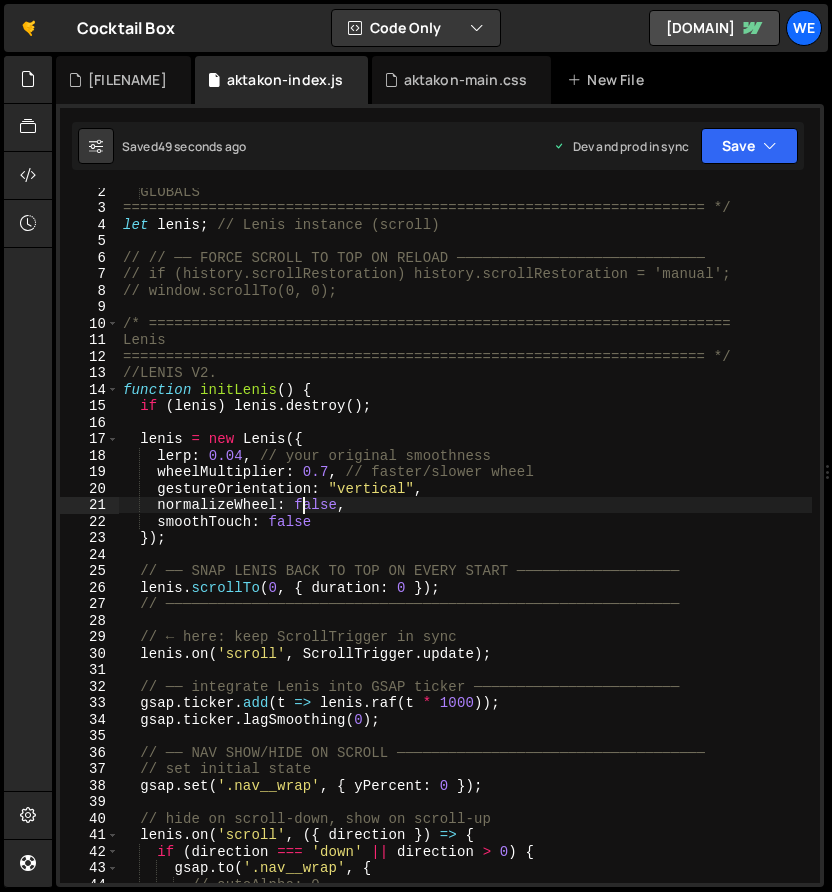 click on "GLOBALS ==================================================================== */ let   lenis ;   // Lenis instance (scroll)
// // ── FORCE SCROLL TO TOP ON RELOAD
// if (history.scrollRestoration) history.scrollRestoration = 'manual'; // window.scrollTo(0, 0); /* ====================================================================
Lenis
==================================================== */
//LENIS V2. function   initLenis ( )   {
if   ( lenis )   lenis . destroy ( ) ;
lenis   =   new   Lenis ({
lerp :   0.04 ,
// your original smoothness
wheelMultiplier :   0.7 ,
// faster/slower wheel
gestureOrientation :   "vertical" ,
normalizeWheel :   false ,
smoothTouch :   false
}) ;
// ── SNAP LENIS BACK TO TOP ON EVERY START
lenis . scrollTo ( 0 ,
{   duration :   0   })
lenis . on" at bounding box center [465, 547] 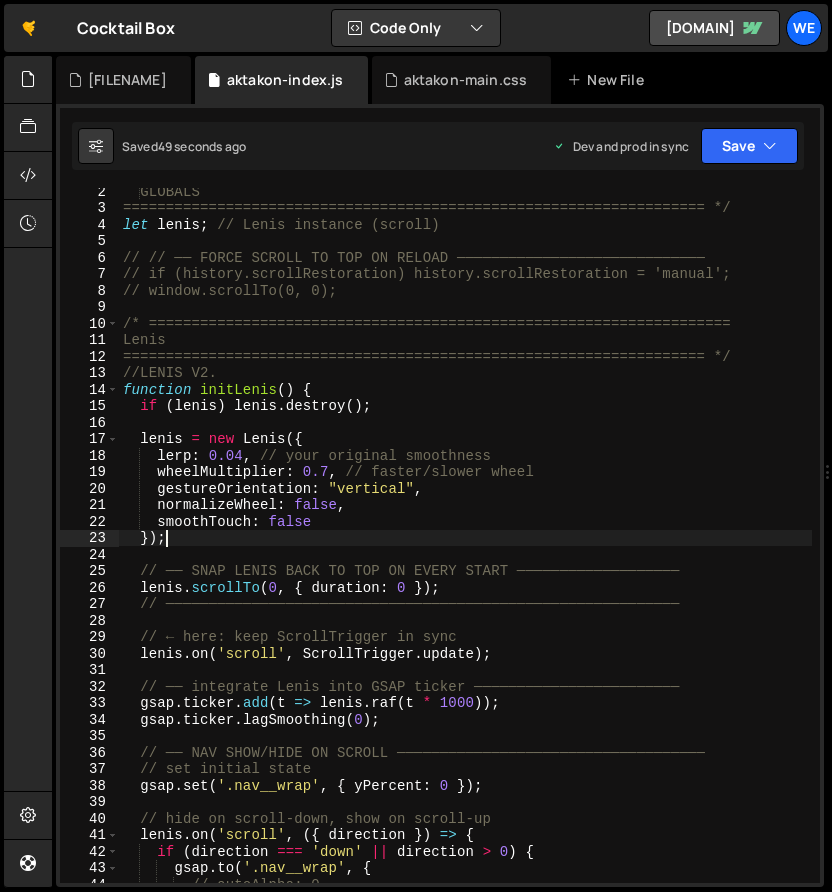 click on "GLOBALS ==================================================================== */ let   lenis ;   // Lenis instance (scroll)
// // ── FORCE SCROLL TO TOP ON RELOAD
// if (history.scrollRestoration) history.scrollRestoration = 'manual'; // window.scrollTo(0, 0); /* ====================================================================
Lenis
==================================================== */
//LENIS V2. function   initLenis ( )   {
if   ( lenis )   lenis . destroy ( ) ;
lenis   =   new   Lenis ({
lerp :   0.04 ,
// your original smoothness
wheelMultiplier :   0.7 ,
// faster/slower wheel
gestureOrientation :   "vertical" ,
normalizeWheel :   false ,
smoothTouch :   false
}) ;
// ── SNAP LENIS BACK TO TOP ON EVERY START
lenis . scrollTo ( 0 ,
{   duration :   0   })
lenis . on" at bounding box center [465, 547] 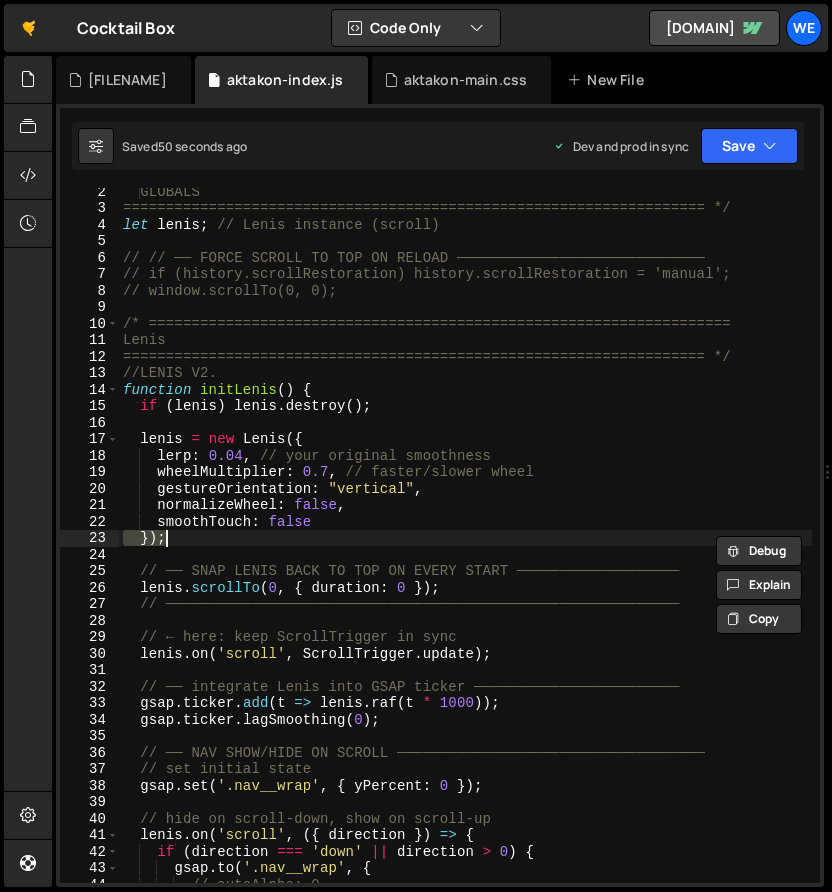 click on "GLOBALS ==================================================================== */ let   lenis ;   // Lenis instance (scroll)
// // ── FORCE SCROLL TO TOP ON RELOAD
// if (history.scrollRestoration) history.scrollRestoration = 'manual'; // window.scrollTo(0, 0); /* ====================================================================
Lenis
==================================================== */
//LENIS V2. function   initLenis ( )   {
if   ( lenis )   lenis . destroy ( ) ;
lenis   =   new   Lenis ({
lerp :   0.04 ,
// your original smoothness
wheelMultiplier :   0.7 ,
// faster/slower wheel
gestureOrientation :   "vertical" ,
normalizeWheel :   false ,
smoothTouch :   false
}) ;
// ── SNAP LENIS BACK TO TOP ON EVERY START
lenis . scrollTo ( 0 ,
{   duration :   0   })
lenis . on" at bounding box center (465, 547) 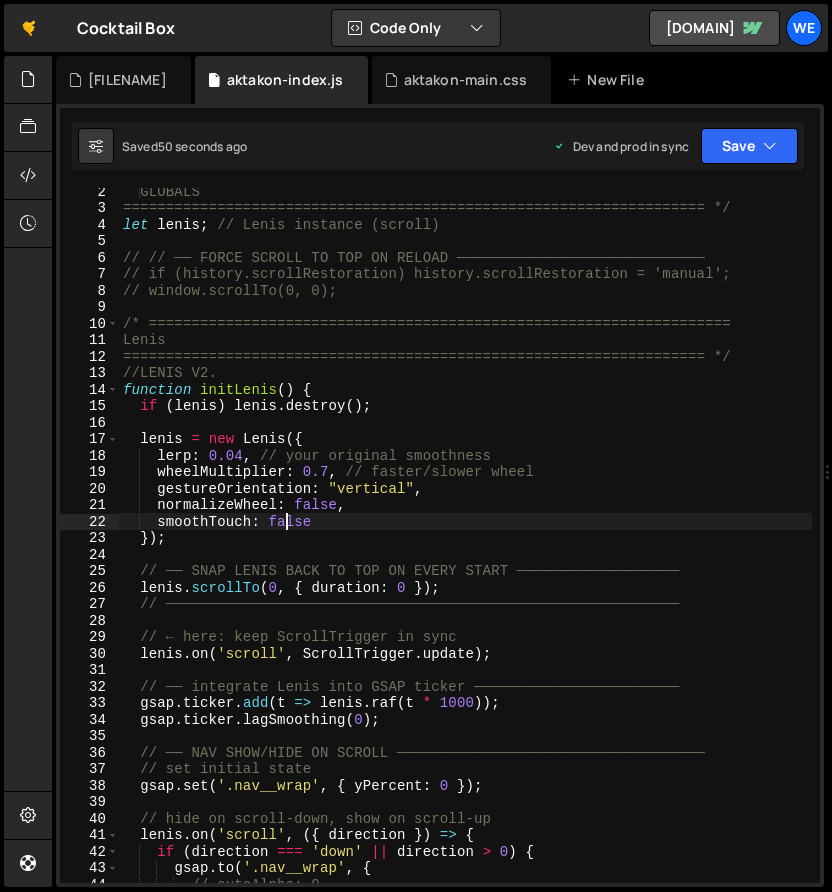 click on "GLOBALS ==================================================================== */ let   lenis ;   // Lenis instance (scroll)
// // ── FORCE SCROLL TO TOP ON RELOAD
// if (history.scrollRestoration) history.scrollRestoration = 'manual'; // window.scrollTo(0, 0); /* ====================================================================
Lenis
==================================================== */
//LENIS V2. function   initLenis ( )   {
if   ( lenis )   lenis . destroy ( ) ;
lenis   =   new   Lenis ({
lerp :   0.04 ,
// your original smoothness
wheelMultiplier :   0.7 ,
// faster/slower wheel
gestureOrientation :   "vertical" ,
normalizeWheel :   false ,
smoothTouch :   false
}) ;
// ── SNAP LENIS BACK TO TOP ON EVERY START
lenis . scrollTo ( 0 ,
{   duration :   0   })
lenis . on" at bounding box center [465, 547] 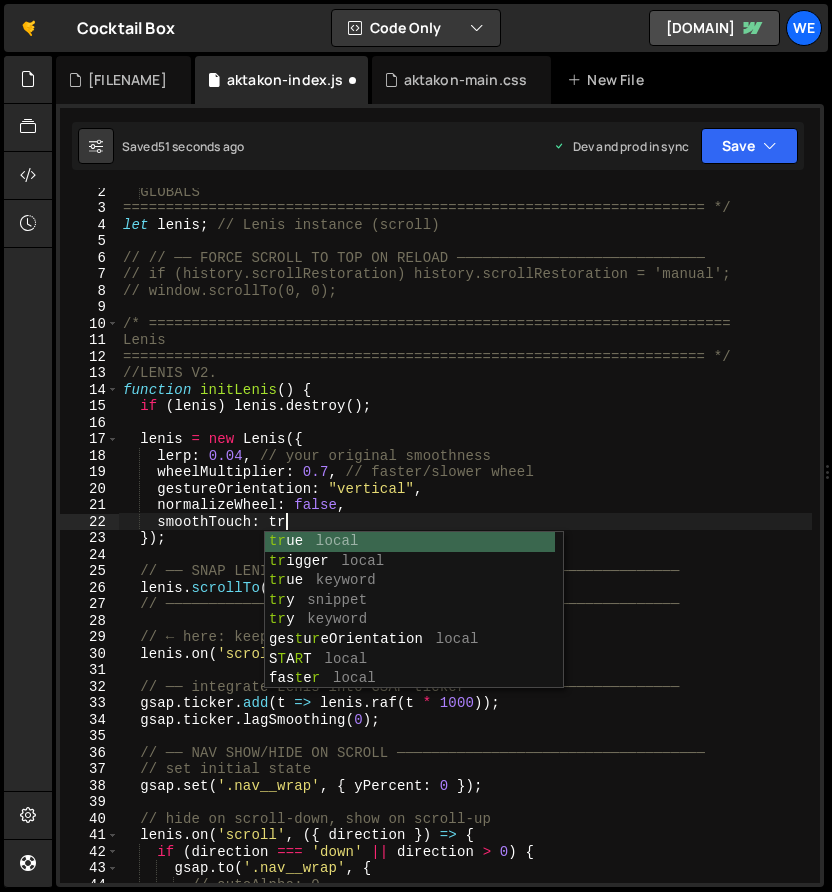 scroll, scrollTop: 0, scrollLeft: 11, axis: horizontal 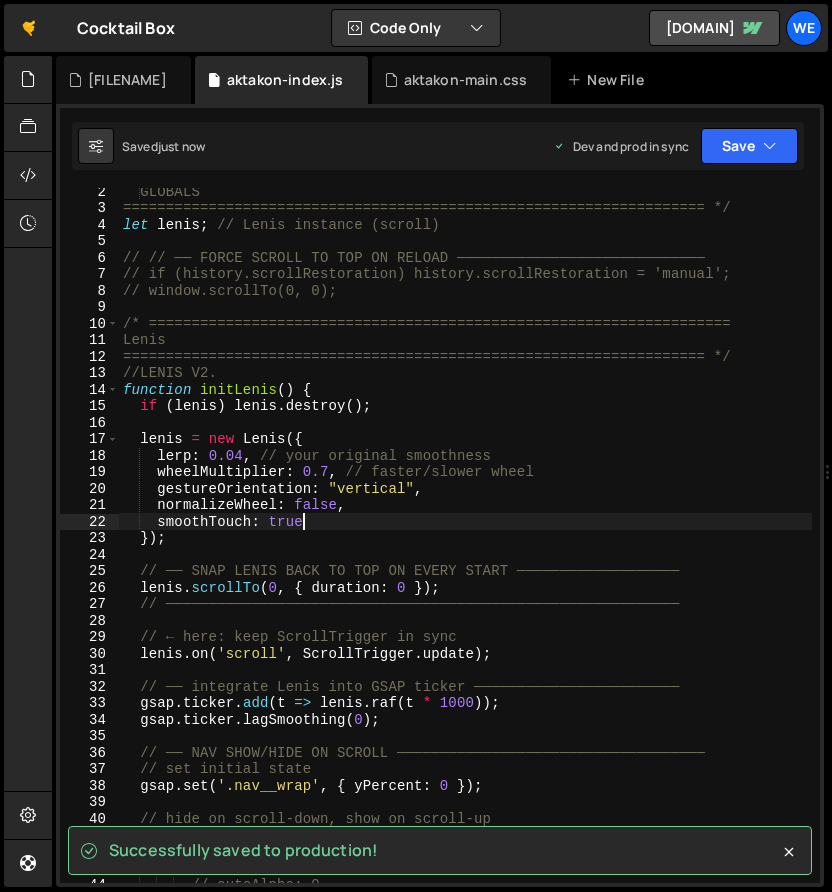 type on "smoothTouch: true" 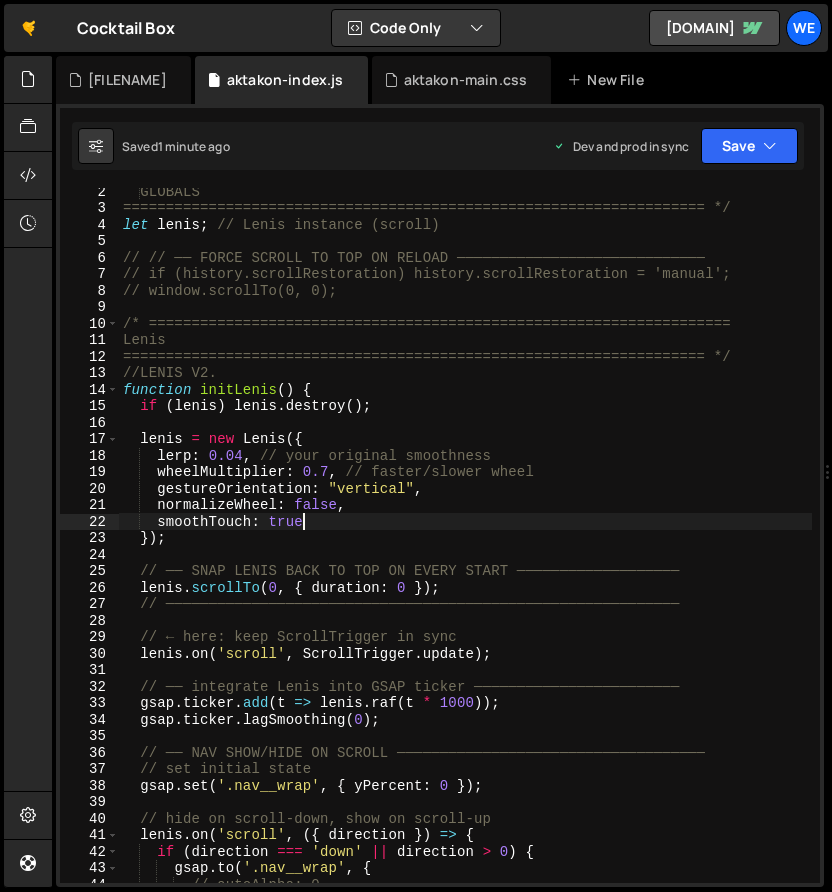 click on "GLOBALS ==================================================================== */ let   lenis ;   // Lenis instance (scroll) // // ── FORCE SCROLL TO TOP ON RELOAD ───────────────────────────── // if (history.scrollRestoration) history.scrollRestoration = 'manual'; // window.scrollTo(0, 0); /* ====================================================================   Lenis ==================================================================== */ //LENIS V2. function   initLenis ( )   {    if   ( lenis )   lenis . destroy ( ) ;    lenis   =   new   Lenis ({       lerp :   0.04 ,   // your original smoothness       wheelMultiplier :   0.7 ,   // faster/slower wheel       gestureOrientation :   "vertical" ,       normalizeWheel :   false ,       smoothTouch :   true    }) ;    // ── SNAP LENIS BACK TO TOP ON EVERY START ───────────────────    lenis . scrollTo ( 0 ,   {   duration :   0   }) ;          lenis . on (" at bounding box center (465, 547) 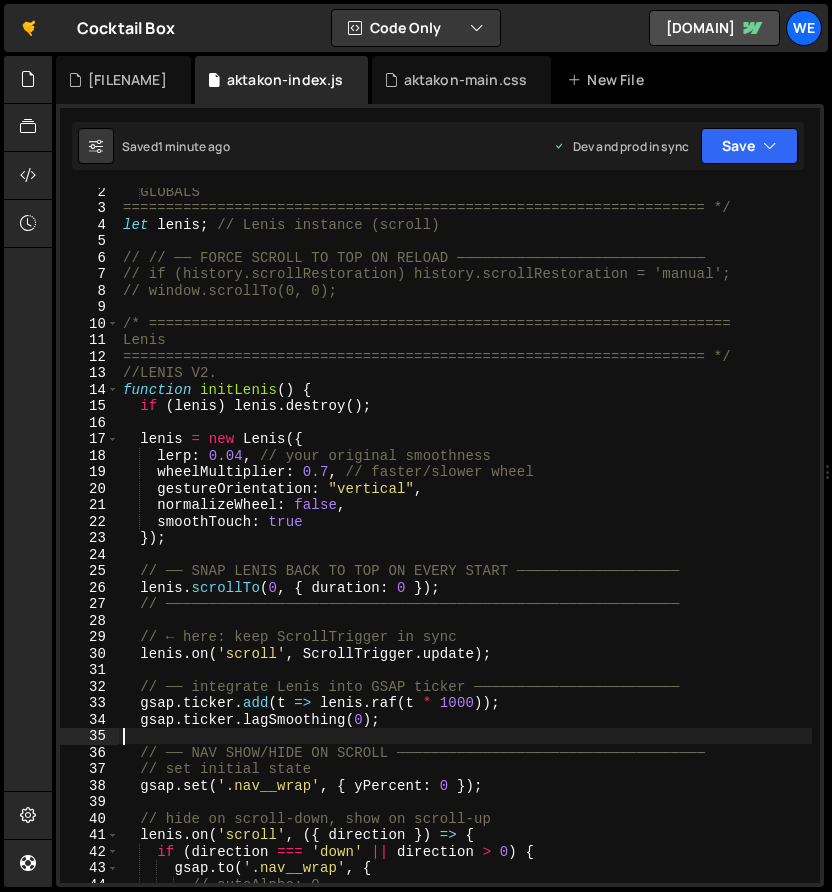 scroll, scrollTop: 0, scrollLeft: 0, axis: both 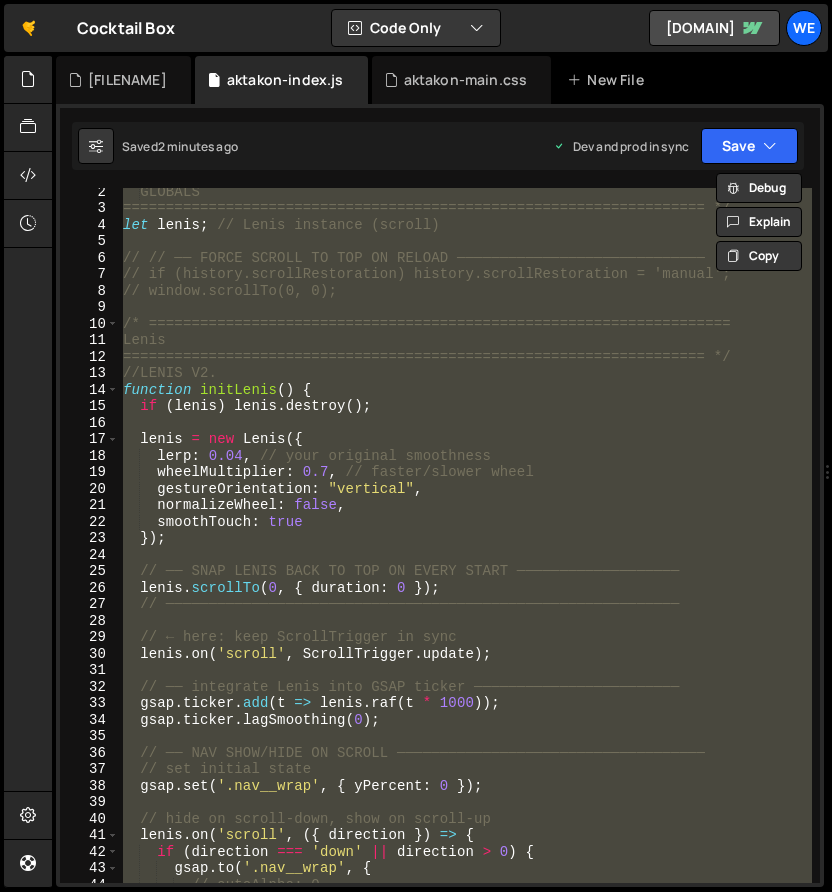 click on "GLOBALS ==================================================================== */ let   lenis ;   // Lenis instance (scroll) // // ── FORCE SCROLL TO TOP ON RELOAD ───────────────────────────── // if (history.scrollRestoration) history.scrollRestoration = 'manual'; // window.scrollTo(0, 0); /* ====================================================================   Lenis ==================================================================== */ //LENIS V2. function   initLenis ( )   {    if   ( lenis )   lenis . destroy ( ) ;    lenis   =   new   Lenis ({       lerp :   0.04 ,   // your original smoothness       wheelMultiplier :   0.7 ,   // faster/slower wheel       gestureOrientation :   "vertical" ,       normalizeWheel :   false ,       smoothTouch :   true    }) ;    // ── SNAP LENIS BACK TO TOP ON EVERY START ───────────────────    lenis . scrollTo ( 0 ,   {   duration :   0   }) ;          lenis . on (" at bounding box center [465, 535] 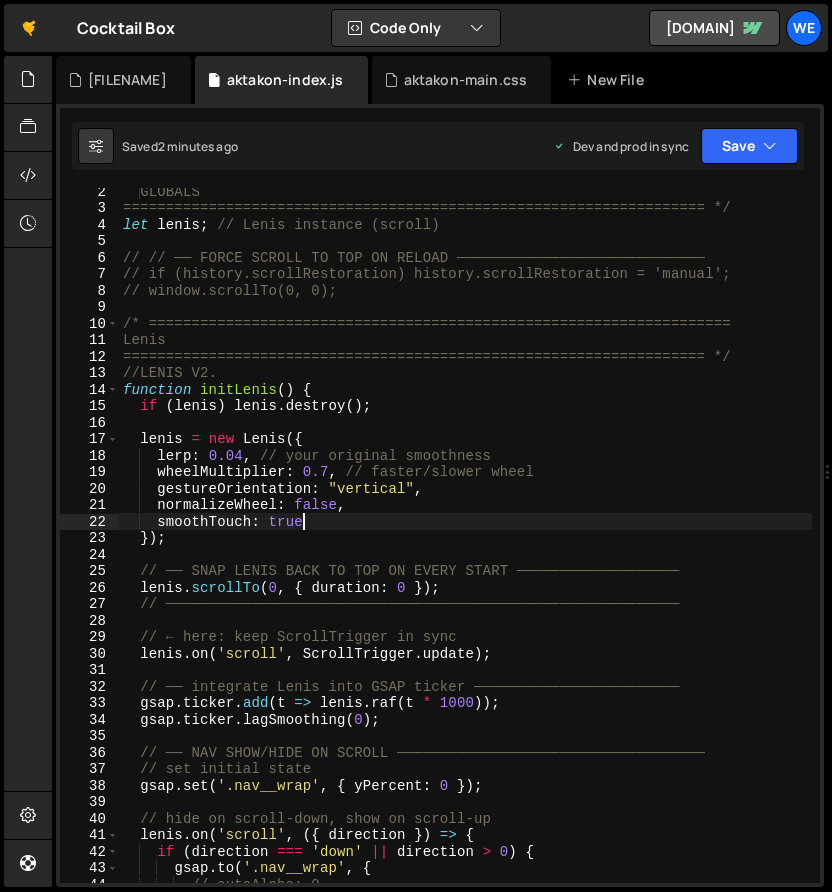 click on "GLOBALS ==================================================================== */ let   lenis ;   // Lenis instance (scroll) // // ── FORCE SCROLL TO TOP ON RELOAD ───────────────────────────── // if (history.scrollRestoration) history.scrollRestoration = 'manual'; // window.scrollTo(0, 0); /* ====================================================================   Lenis ==================================================================== */ //LENIS V2. function   initLenis ( )   {    if   ( lenis )   lenis . destroy ( ) ;    lenis   =   new   Lenis ({       lerp :   0.04 ,   // your original smoothness       wheelMultiplier :   0.7 ,   // faster/slower wheel       gestureOrientation :   "vertical" ,       normalizeWheel :   false ,       smoothTouch :   true    }) ;    // ── SNAP LENIS BACK TO TOP ON EVERY START ───────────────────    lenis . scrollTo ( 0 ,   {   duration :   0   }) ;          lenis . on (" at bounding box center (465, 547) 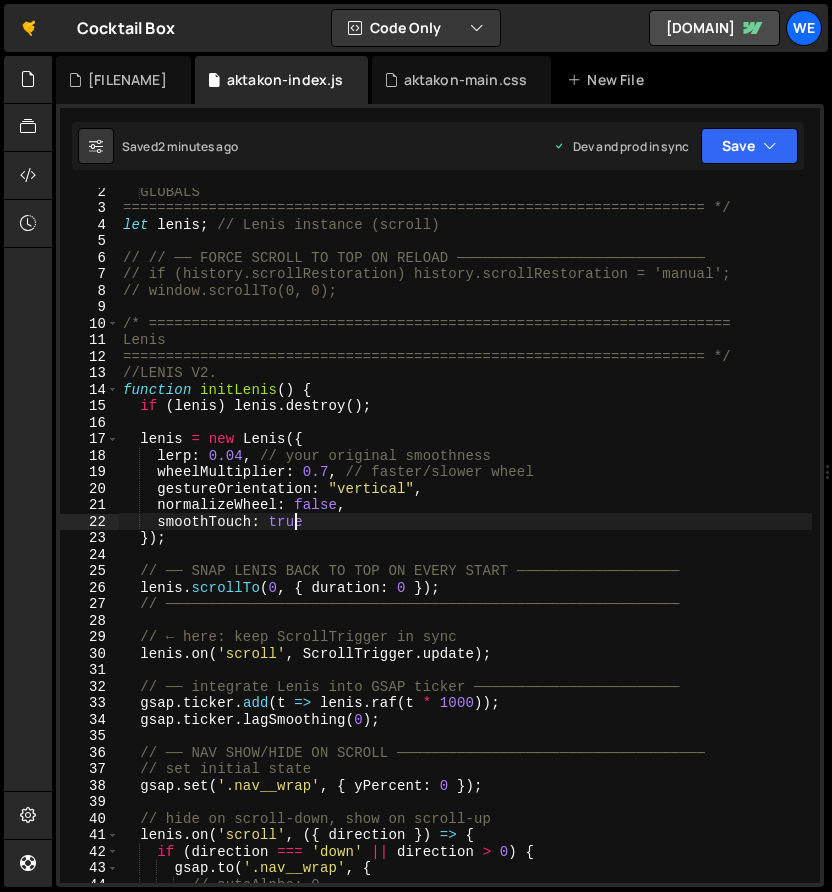 click on "GLOBALS ==================================================================== */ let   lenis ;   // Lenis instance (scroll) // // ── FORCE SCROLL TO TOP ON RELOAD ───────────────────────────── // if (history.scrollRestoration) history.scrollRestoration = 'manual'; // window.scrollTo(0, 0); /* ====================================================================   Lenis ==================================================================== */ //LENIS V2. function   initLenis ( )   {    if   ( lenis )   lenis . destroy ( ) ;    lenis   =   new   Lenis ({       lerp :   0.04 ,   // your original smoothness       wheelMultiplier :   0.7 ,   // faster/slower wheel       gestureOrientation :   "vertical" ,       normalizeWheel :   false ,       smoothTouch :   true    }) ;    // ── SNAP LENIS BACK TO TOP ON EVERY START ───────────────────    lenis . scrollTo ( 0 ,   {   duration :   0   }) ;          lenis . on (" at bounding box center [465, 547] 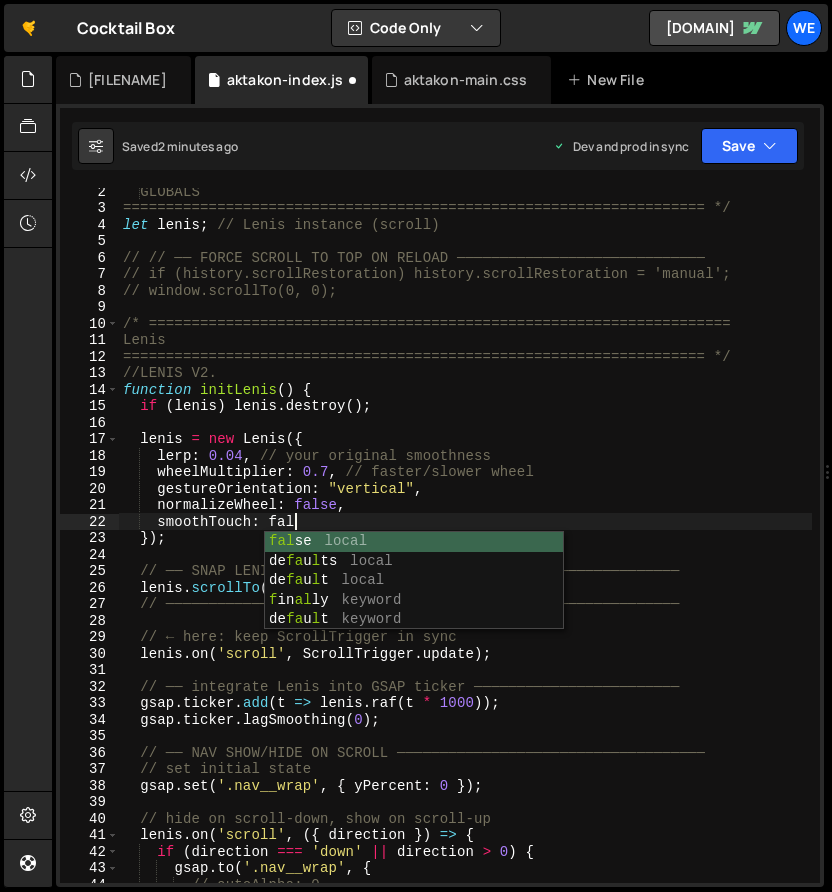 scroll, scrollTop: 0, scrollLeft: 12, axis: horizontal 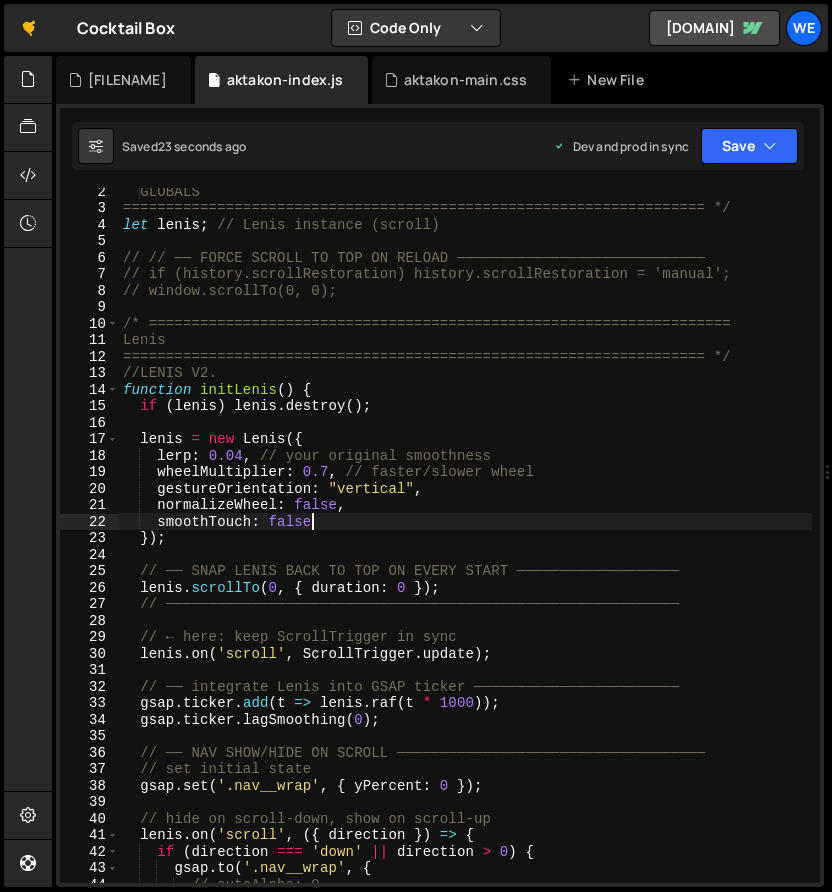 click on "GLOBALS ==================================================================== */ let   lenis ;   // Lenis instance (scroll)
// // ── FORCE SCROLL TO TOP ON RELOAD
// if (history.scrollRestoration) history.scrollRestoration = 'manual'; // window.scrollTo(0, 0); /* ====================================================================
Lenis
==================================================== */
//LENIS V2. function   initLenis ( )   {
if   ( lenis )   lenis . destroy ( ) ;
lenis   =   new   Lenis ({
lerp :   0.04 ,
// your original smoothness
wheelMultiplier :   0.7 ,
// faster/slower wheel
gestureOrientation :   "vertical" ,
normalizeWheel :   false ,
smoothTouch :   false
}) ;
// ── SNAP LENIS BACK TO TOP ON EVERY START
lenis . scrollTo ( 0 ,
{   duration :   0   })
lenis . on" at bounding box center (465, 547) 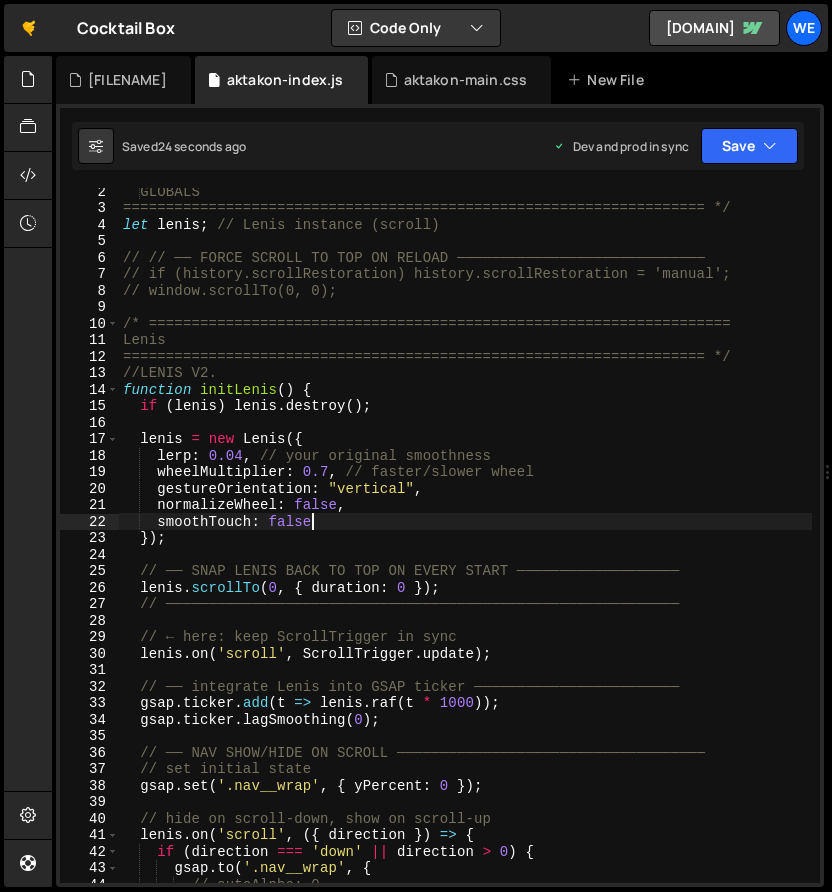 scroll, scrollTop: 0, scrollLeft: 7, axis: horizontal 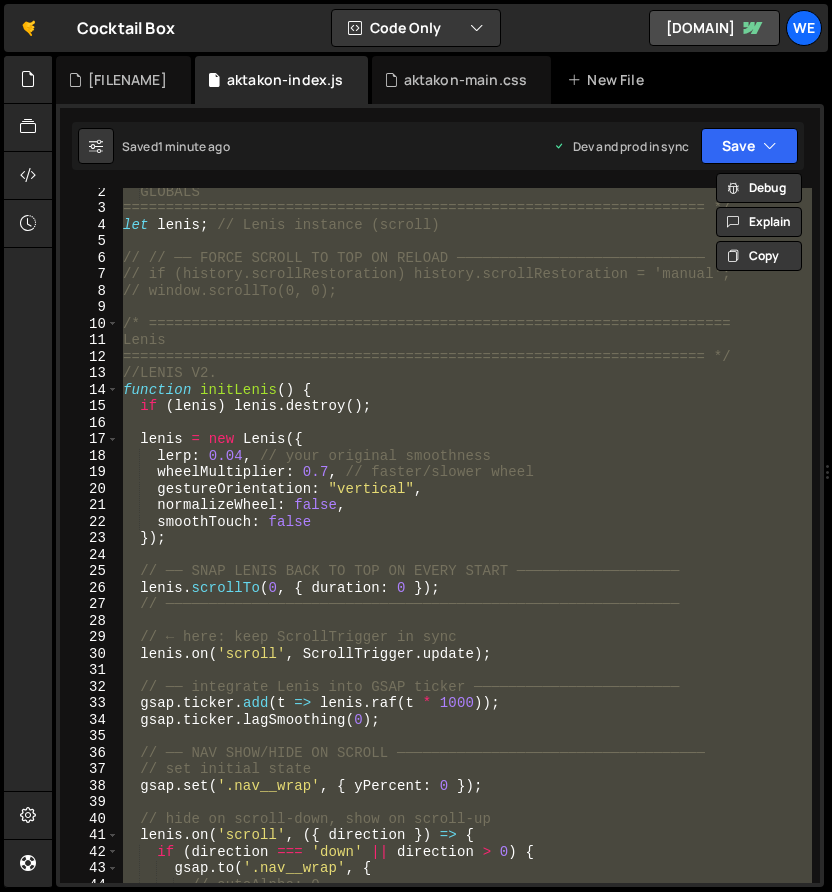 click on "GLOBALS ==================================================================== */ let   lenis ;   // Lenis instance (scroll)
// // ── FORCE SCROLL TO TOP ON RELOAD
// if (history.scrollRestoration) history.scrollRestoration = 'manual'; // window.scrollTo(0, 0); /* ====================================================================
Lenis
==================================================== */
//LENIS V2. function   initLenis ( )   {
if   ( lenis )   lenis . destroy ( ) ;
lenis   =   new   Lenis ({
lerp :   0.04 ,
// your original smoothness
wheelMultiplier :   0.7 ,
// faster/slower wheel
gestureOrientation :   "vertical" ,
normalizeWheel :   false ,
smoothTouch :   false
}) ;
// ── SNAP LENIS BACK TO TOP ON EVERY START
lenis . scrollTo ( 0 ,
{   duration :   0   })
lenis . on" at bounding box center [465, 535] 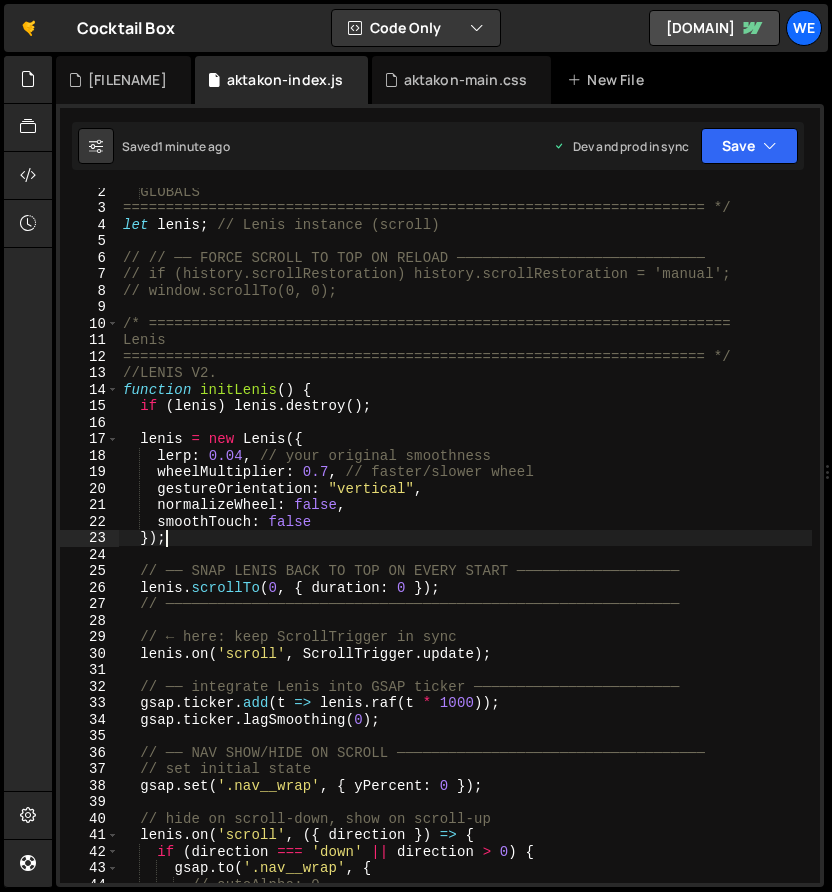 scroll, scrollTop: 0, scrollLeft: 2, axis: horizontal 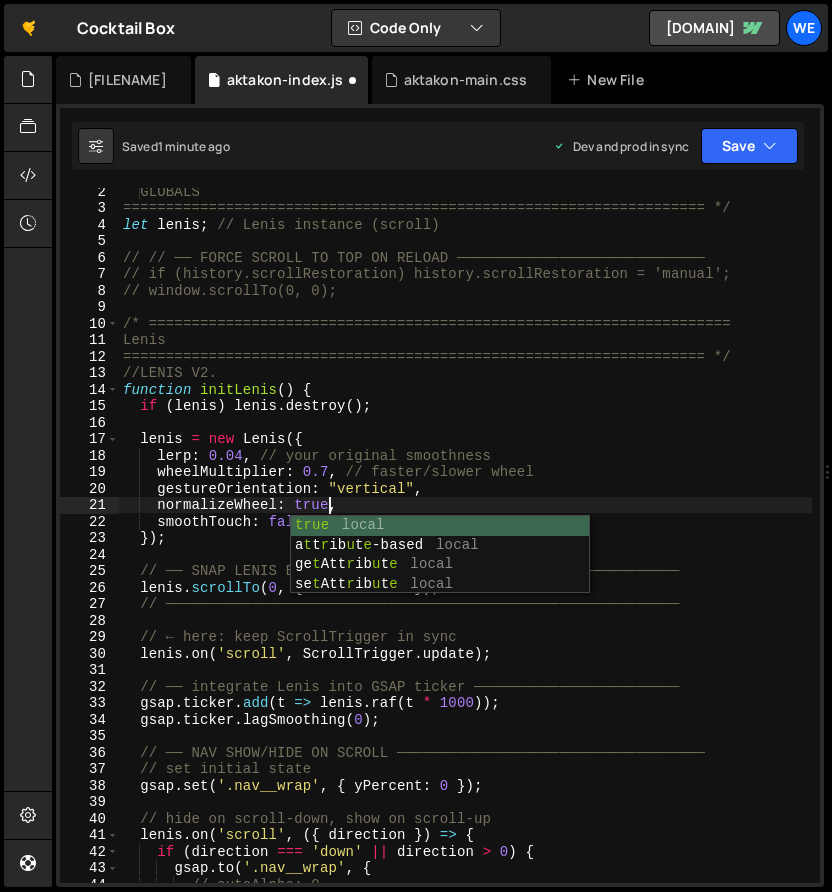 click on "GLOBALS ==================================================================== */ let   lenis ;   // Lenis instance (scroll) // // ── FORCE SCROLL TO TOP ON RELOAD ───────────────────────────── // if (history.scrollRestoration) history.scrollRestoration = 'manual'; // window.scrollTo(0, 0); /* ====================================================================   Lenis ==================================================================== */ //LENIS V2. function   initLenis ( )   {    if   ( lenis )   lenis . destroy ( ) ;    lenis   =   new   Lenis ({       lerp :   0.04 ,   // your original smoothness       wheelMultiplier :   0.7 ,   // faster/slower wheel       gestureOrientation :   "vertical" ,       normalizeWheel :   true ,       smoothTouch :   false    }) ;    // ── SNAP LENIS BACK TO TOP ON EVERY START ───────────────────    lenis . scrollTo ( 0 ,   {   duration :   0   }) ;          lenis . on (" at bounding box center (465, 547) 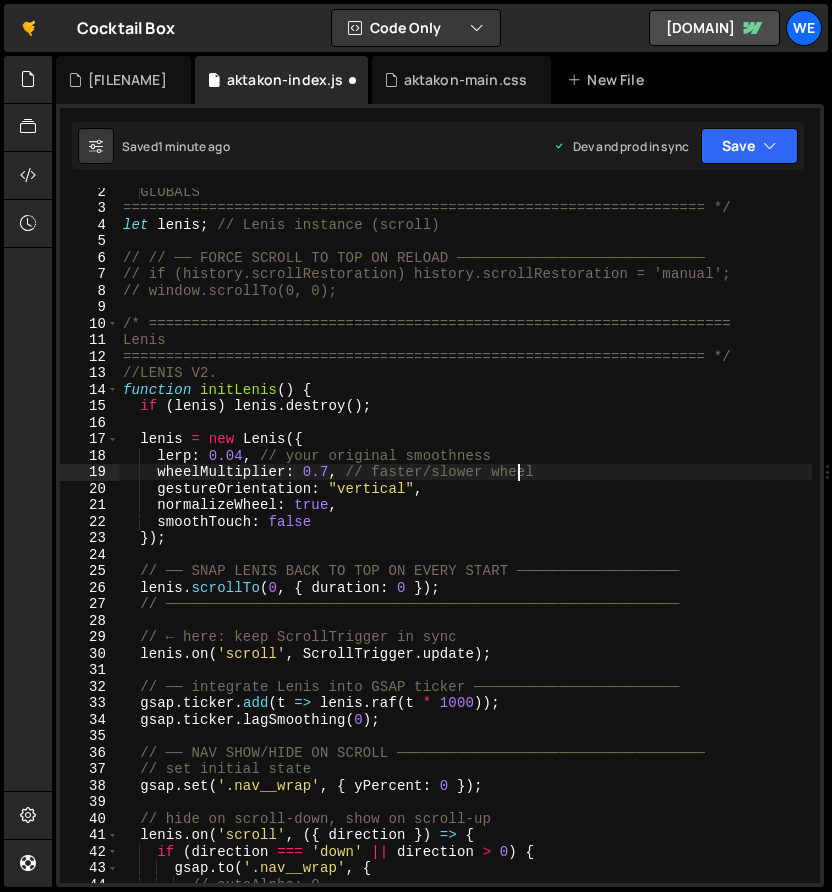 click on "GLOBALS ==================================================================== */ let   lenis ;   // Lenis instance (scroll) // // ── FORCE SCROLL TO TOP ON RELOAD ───────────────────────────── // if (history.scrollRestoration) history.scrollRestoration = 'manual'; // window.scrollTo(0, 0); /* ====================================================================   Lenis ==================================================================== */ //LENIS V2. function   initLenis ( )   {    if   ( lenis )   lenis . destroy ( ) ;    lenis   =   new   Lenis ({       lerp :   0.04 ,   // your original smoothness       wheelMultiplier :   0.7 ,   // faster/slower wheel       gestureOrientation :   "vertical" ,       normalizeWheel :   true ,       smoothTouch :   false    }) ;    // ── SNAP LENIS BACK TO TOP ON EVERY START ───────────────────    lenis . scrollTo ( 0 ,   {   duration :   0   }) ;          lenis . on (" at bounding box center [465, 547] 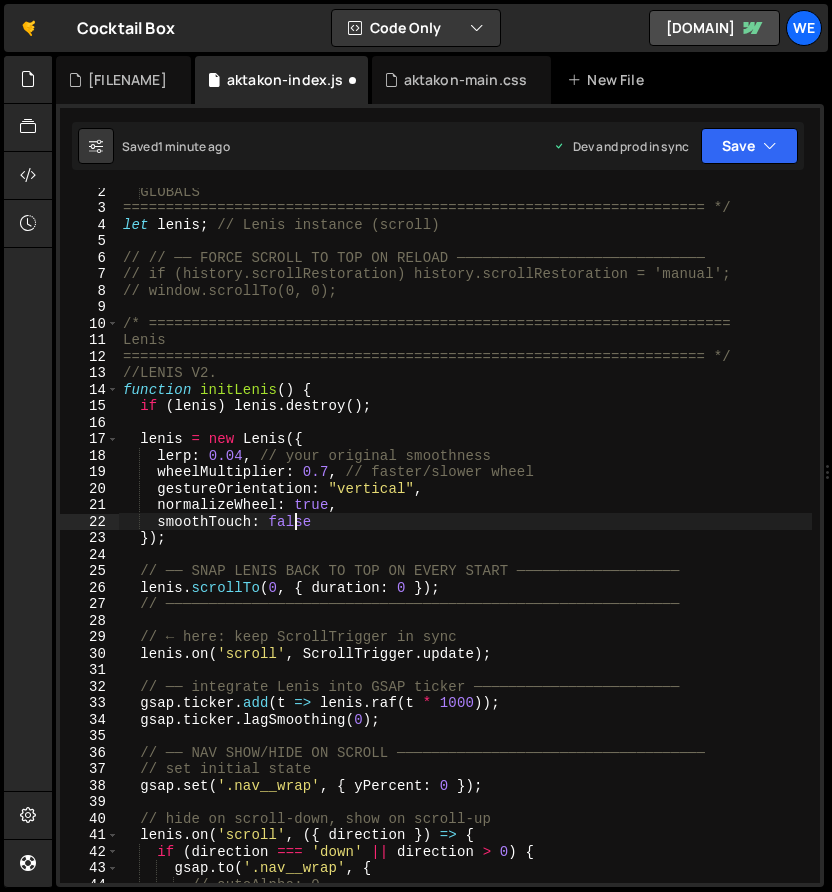 click on "GLOBALS ==================================================================== */ let   lenis ;   // Lenis instance (scroll) // // ── FORCE SCROLL TO TOP ON RELOAD ───────────────────────────── // if (history.scrollRestoration) history.scrollRestoration = 'manual'; // window.scrollTo(0, 0); /* ====================================================================   Lenis ==================================================================== */ //LENIS V2. function   initLenis ( )   {    if   ( lenis )   lenis . destroy ( ) ;    lenis   =   new   Lenis ({       lerp :   0.04 ,   // your original smoothness       wheelMultiplier :   0.7 ,   // faster/slower wheel       gestureOrientation :   "vertical" ,       normalizeWheel :   true ,       smoothTouch :   false    }) ;    // ── SNAP LENIS BACK TO TOP ON EVERY START ───────────────────    lenis . scrollTo ( 0 ,   {   duration :   0   }) ;          lenis . on (" at bounding box center [465, 547] 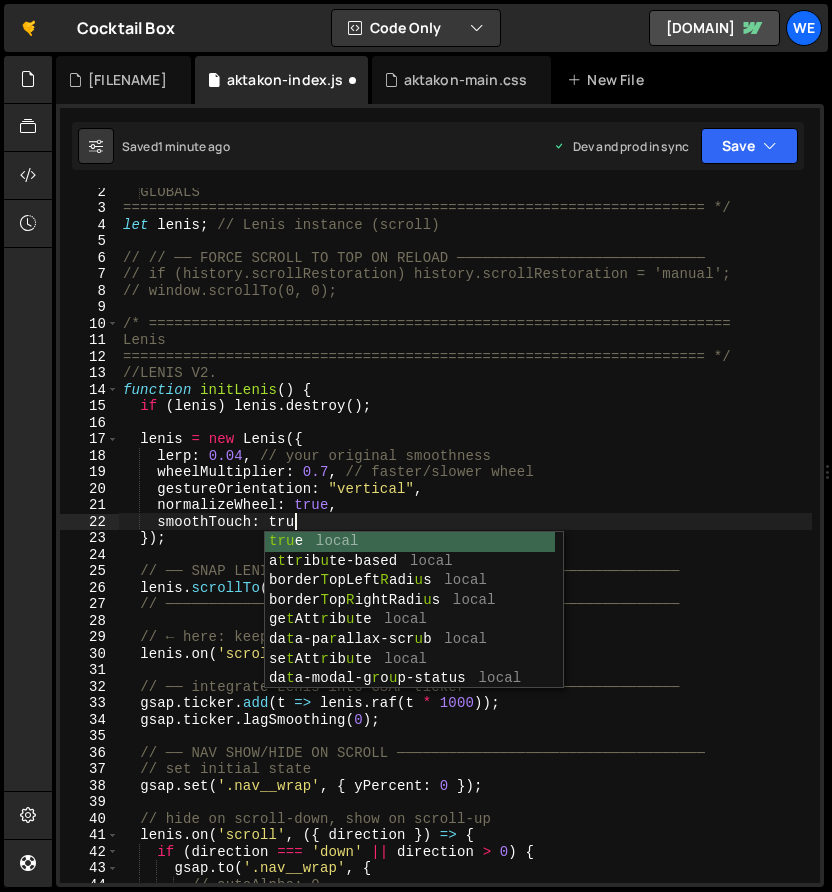 scroll, scrollTop: 0, scrollLeft: 11, axis: horizontal 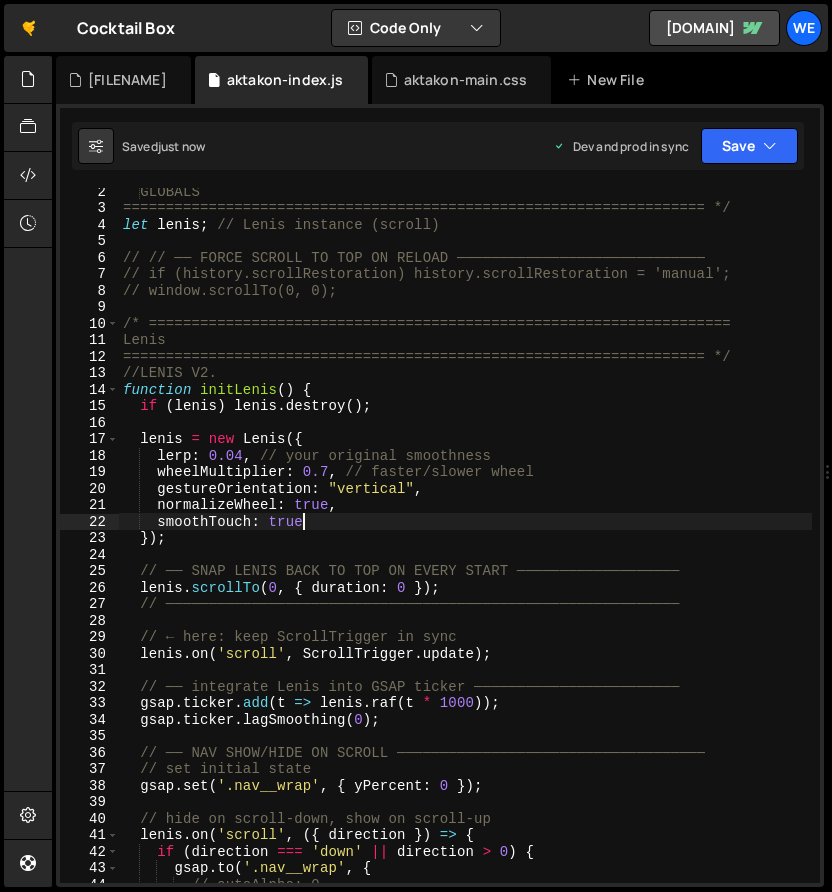 click on "GLOBALS ==================================================================== */ let   lenis ;   // Lenis instance (scroll) // // ── FORCE SCROLL TO TOP ON RELOAD ───────────────────────────── // if (history.scrollRestoration) history.scrollRestoration = 'manual'; // window.scrollTo(0, 0); /* ====================================================================   Lenis ==================================================================== */ //LENIS V2. function   initLenis ( )   {    if   ( lenis )   lenis . destroy ( ) ;    lenis   =   new   Lenis ({       lerp :   0.04 ,   // your original smoothness       wheelMultiplier :   0.7 ,   // faster/slower wheel       gestureOrientation :   "vertical" ,       normalizeWheel :   true ,       smoothTouch :   true    }) ;    // ── SNAP LENIS BACK TO TOP ON EVERY START ───────────────────    lenis . scrollTo ( 0 ,   {   duration :   0   }) ;          lenis . on (" at bounding box center [465, 547] 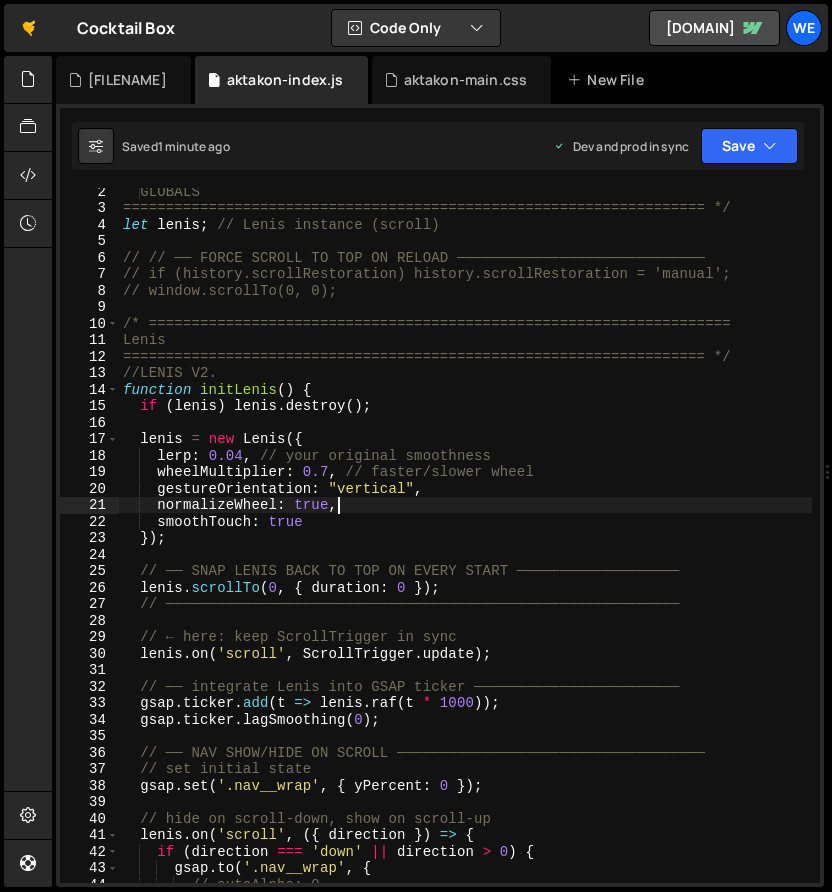 click on "GLOBALS ==================================================================== */ let   lenis ;   // Lenis instance (scroll) // // ── FORCE SCROLL TO TOP ON RELOAD ───────────────────────────── // if (history.scrollRestoration) history.scrollRestoration = 'manual'; // window.scrollTo(0, 0); /* ====================================================================   Lenis ==================================================================== */ //LENIS V2. function   initLenis ( )   {    if   ( lenis )   lenis . destroy ( ) ;    lenis   =   new   Lenis ({       lerp :   0.04 ,   // your original smoothness       wheelMultiplier :   0.7 ,   // faster/slower wheel       gestureOrientation :   "vertical" ,       normalizeWheel :   true ,       smoothTouch :   true    }) ;    // ── SNAP LENIS BACK TO TOP ON EVERY START ───────────────────    lenis . scrollTo ( 0 ,   {   duration :   0   }) ;          lenis . on (" at bounding box center (465, 547) 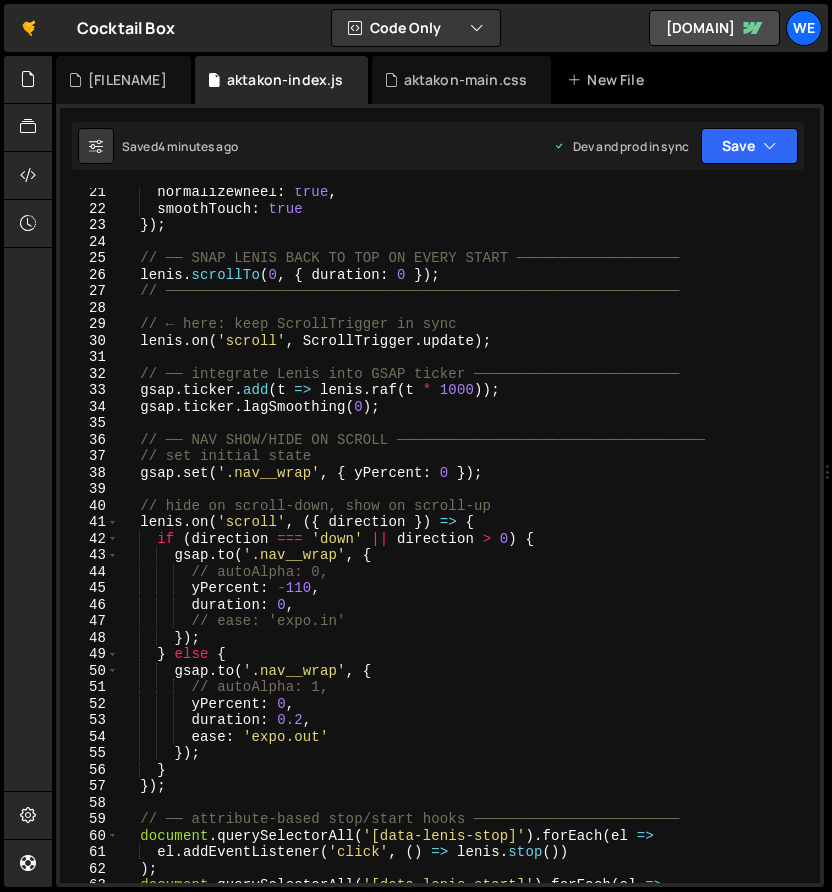scroll, scrollTop: 346, scrollLeft: 0, axis: vertical 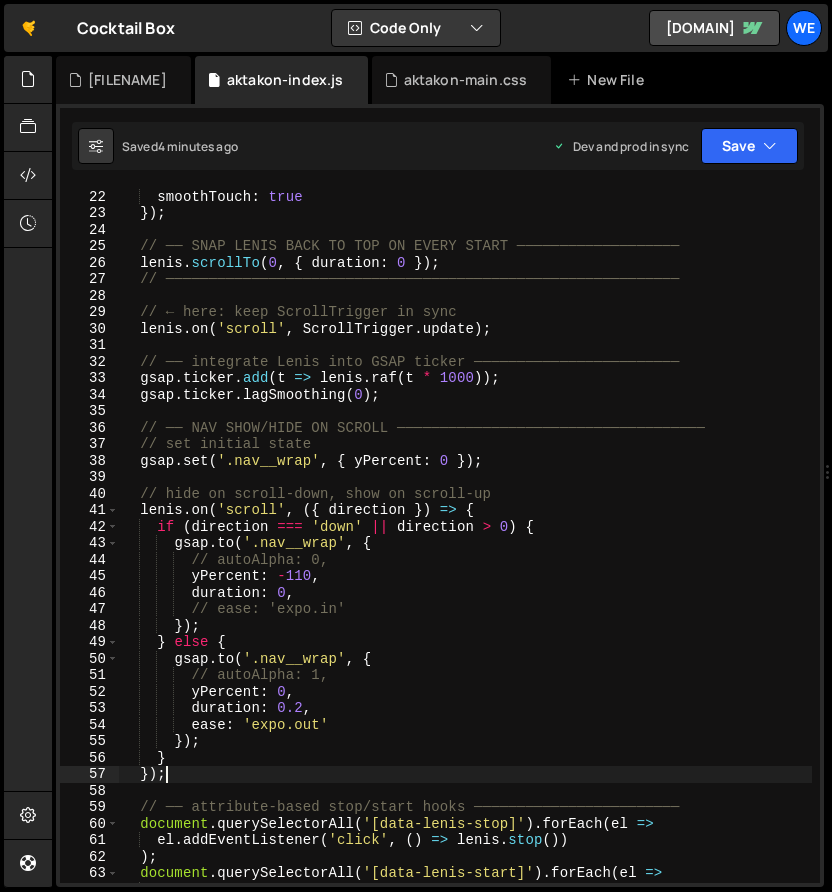 click on "normalizeWheel :   true ,       smoothTouch :   true    }) ;    // ── SNAP LENIS BACK TO TOP ON EVERY START ───────────────────    lenis.scrollTo ( 0 ,   {   duration :   0   }) ;    // ────────────────────────────────────────────────────────────    // ← here: keep ScrollTrigger in sync    lenis. on ( 'scroll' ,   ScrollTrigger . update ) ;    // ── integrate Lenis into GSAP ticker ────────────────────────    gsap . ticker . add ( t   =>   lenis . raf ( t   *   1000 )) ;    gsap . ticker . lagSmoothing ( 0 ) ;    // ── NAV SHOW/HIDE ON SCROLL ────────────────────────────────────    // set initial state    gsap . set ( '.nav__wrap' ,   {   yPercent :   0   }) ;    // hide on scroll‐down, show on scroll‐up    ." at bounding box center (465, 536) 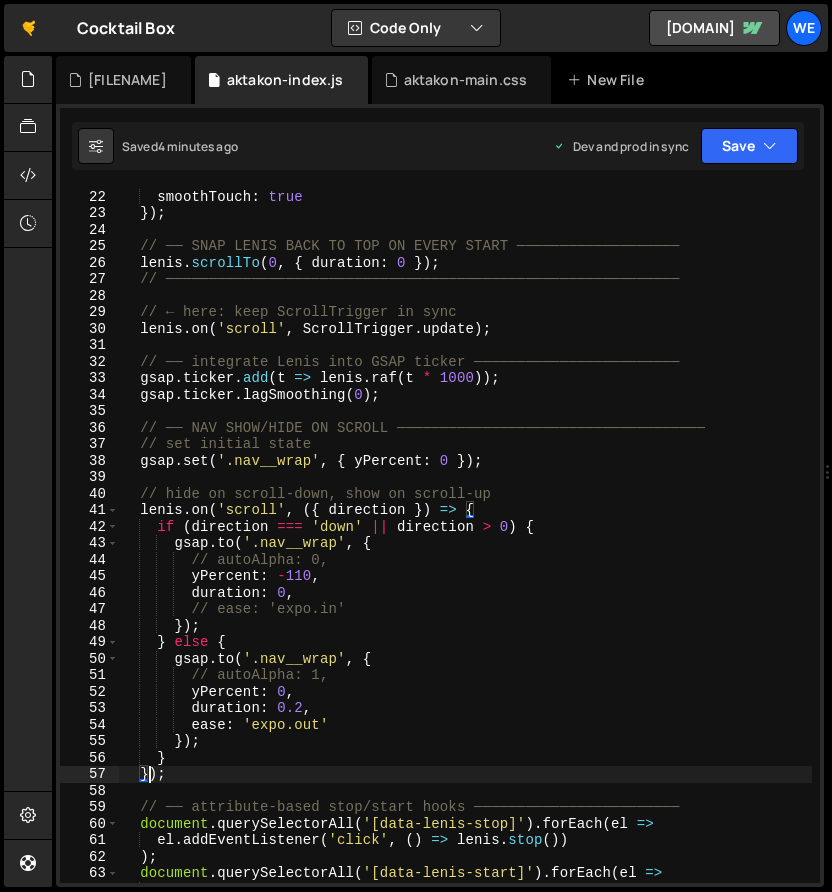 click on "normalizeWheel :   true ,       smoothTouch :   true    }) ;    // ── SNAP LENIS BACK TO TOP ON EVERY START ───────────────────    lenis.scrollTo ( 0 ,   {   duration :   0   }) ;    // ────────────────────────────────────────────────────────────    // ← here: keep ScrollTrigger in sync    lenis. on ( 'scroll' ,   ScrollTrigger . update ) ;    // ── integrate Lenis into GSAP ticker ────────────────────────    gsap . ticker . add ( t   =>   lenis . raf ( t   *   1000 )) ;    gsap . ticker . lagSmoothing ( 0 ) ;    // ── NAV SHOW/HIDE ON SCROLL ────────────────────────────────────    // set initial state    gsap . set ( '.nav__wrap' ,   {   yPercent :   0   }) ;    // hide on scroll‐down, show on scroll‐up    ." at bounding box center (465, 536) 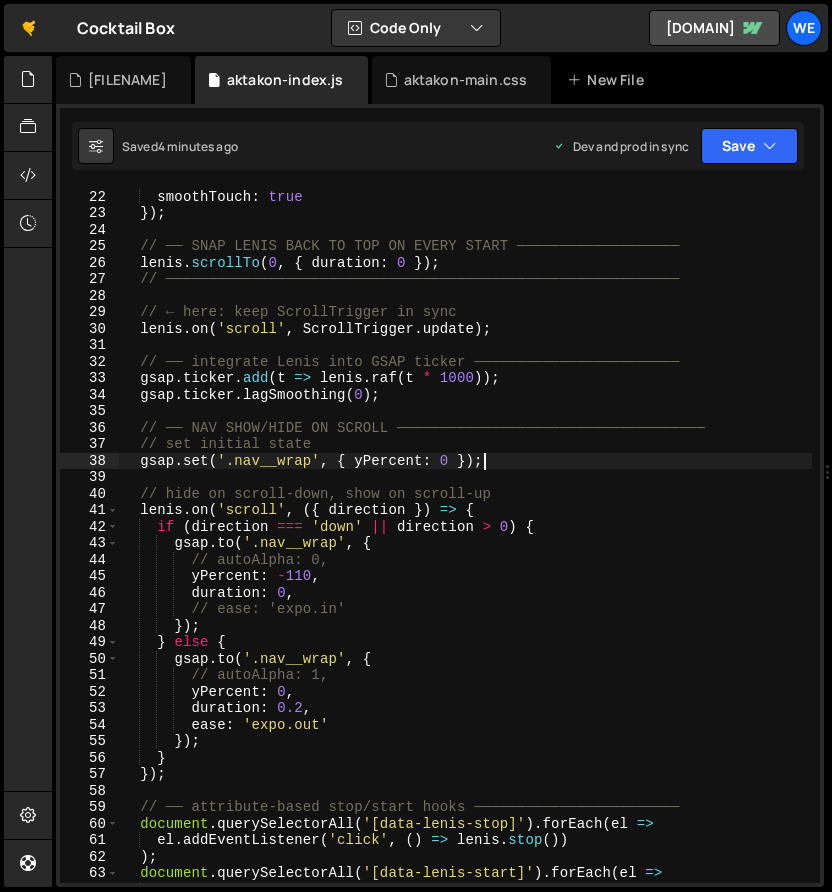 scroll, scrollTop: 0, scrollLeft: 0, axis: both 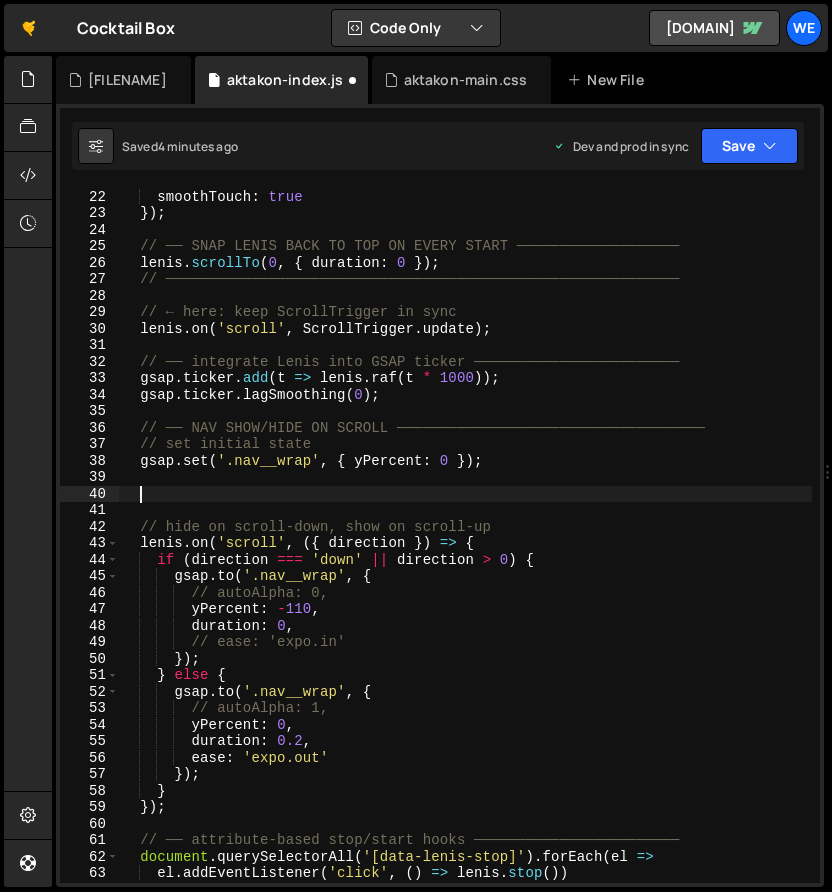 paste 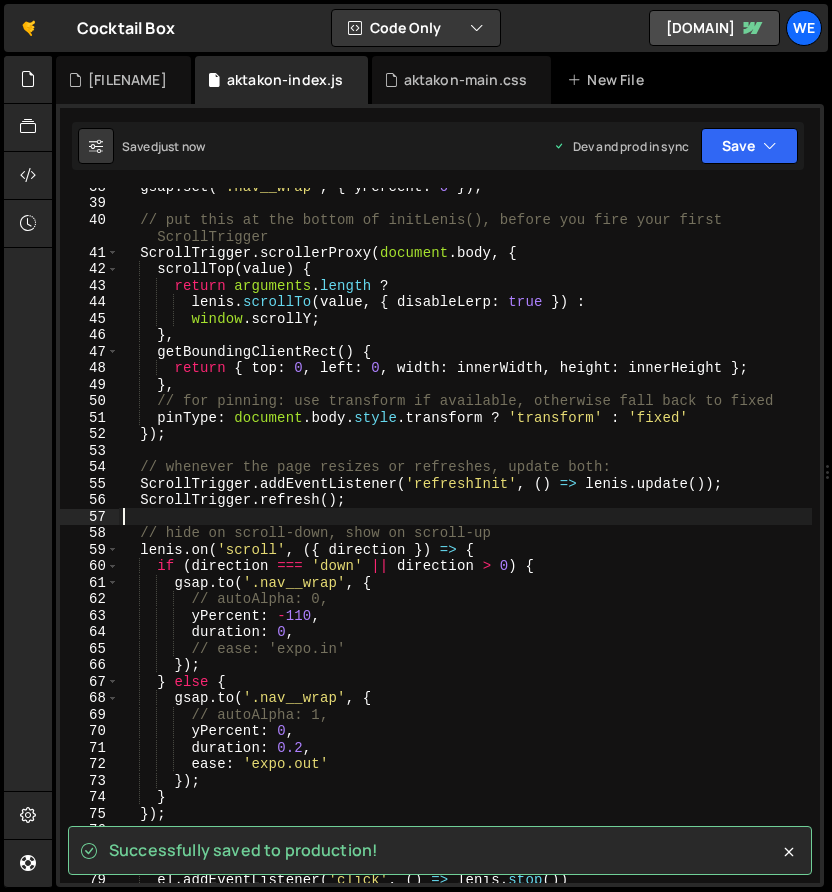 click on "gsap . set ( '.nav__wrap' ,   {   yPercent :   0   }) ;    // put this at the bottom of initLenis(), before you fire your first       ScrollTrigger    ScrollTrigger . scrollerProxy ( document . body ,   {       scrollTop ( value )   {          return   arguments . length   ?             lenis . scrollTo ( value ,   {   disableLerp :   true   })   :             window . scrollY ;       } ,       getBoundingClientRect ( )   {          return   {   top :   0 ,   left :   0 ,   width :   innerWidth ,   height :   innerHeight   } ;       } ,       // for pinning: use transform if available, otherwise fall back to fixed       pinType :   document . body . style . transform   ?   'transform'   :   'fixed'    }) ;    // whenever the page resizes or refreshes, update both:    ScrollTrigger . addEventListener ( 'refreshInit' ,   ( )   =>   lenis . update ( )) ;    ScrollTrigger . refresh ( ) ;    // hide on scroll‐down, show on scroll‐up    lenis . on ( 'scroll' ,   ({   direction   })   =>   {       if   (" at bounding box center (465, 542) 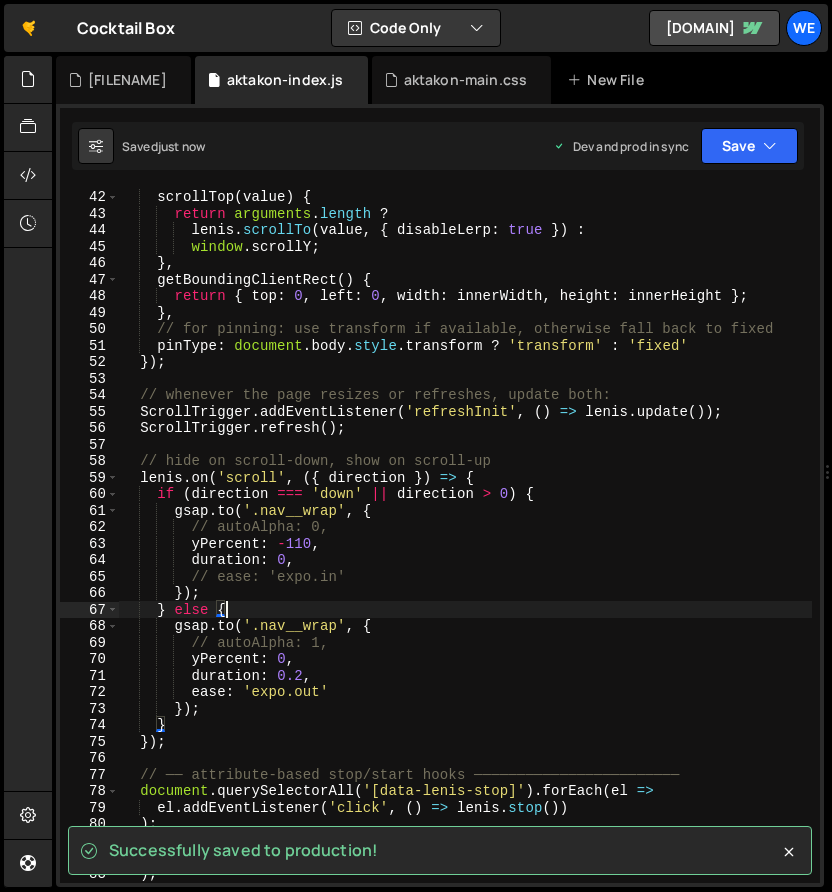 scroll, scrollTop: 703, scrollLeft: 0, axis: vertical 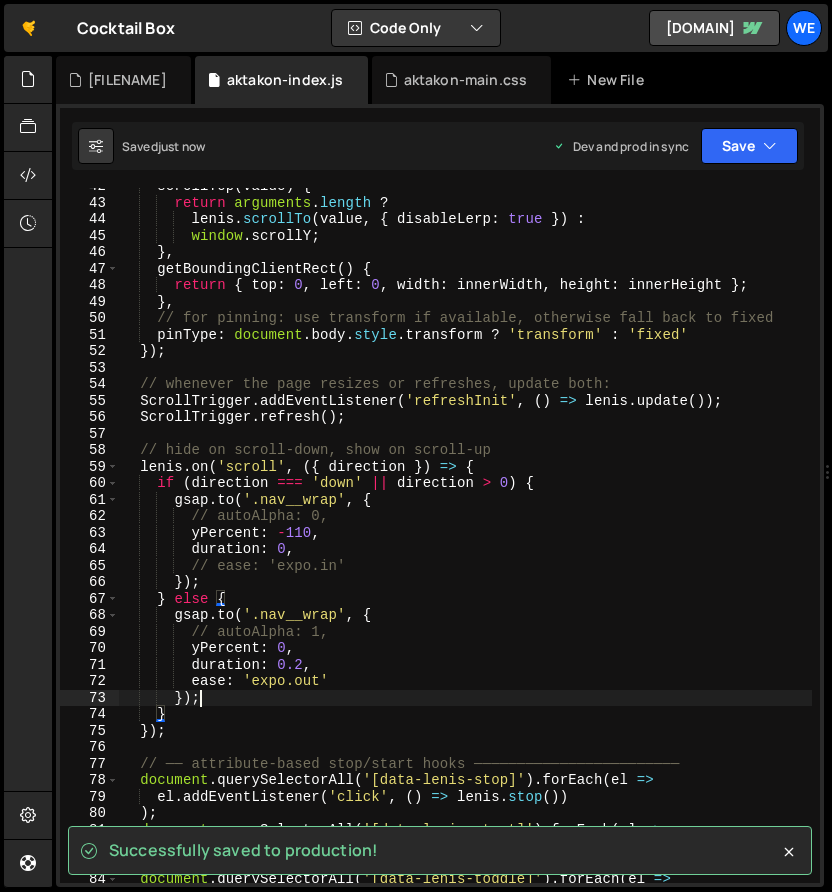 click on "scrollTop ( value )   {          return   arguments . length   ?             lenis . scrollTo ( value ,   {   disableLerp :   true   })   :             window . scrollY ;       } ,       getBoundingClientRect ( )   {          return   {   top :   0 ,   left :   0 ,   width :   innerWidth ,   height :   innerHeight   } ;       } ,       // for pinning: use transform if available, otherwise fall back to fixed       pinType :   document . body . style . transform   ?   'transform'   :   'fixed'    }) ;    // whenever the page resizes or refreshes, update both:    ScrollTrigger . addEventListener ( 'refreshInit' ,   ( )   =>   lenis . update ( )) ;    ScrollTrigger . refresh ( ) ;    // hide on scroll‐down, show on scroll‐up    lenis . on ( 'scroll' ,   ({   direction   })   =>   {       if   ( direction   ===   'down'   ||   direction   >   0 )   {          gsap . to ( '.nav__wrap' ,   {             // autoAlpha: 0,             yPercent :   - 110 ,             duration :   0 ,                      }) ;" at bounding box center (465, 542) 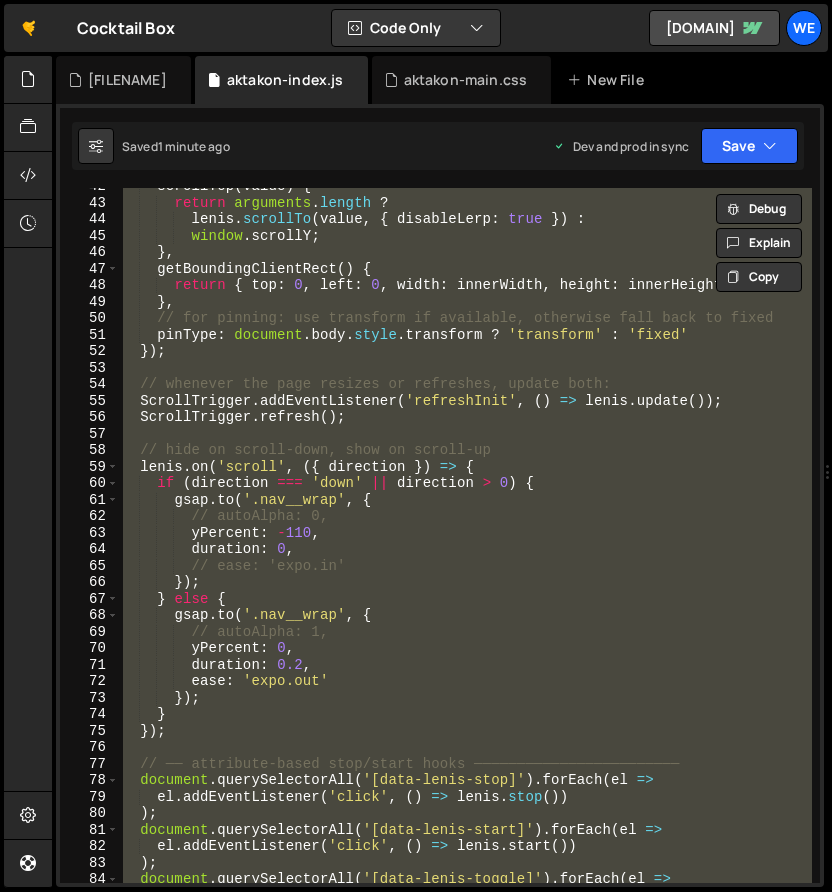 click on "scrollTop ( value )   {          return   arguments . length   ?             lenis . scrollTo ( value ,   {   disableLerp :   true   })   :             window . scrollY ;       } ,       getBoundingClientRect ( )   {          return   {   top :   0 ,   left :   0 ,   width :   innerWidth ,   height :   innerHeight   } ;       } ,       // for pinning: use transform if available, otherwise fall back to fixed       pinType :   document . body . style . transform   ?   'transform'   :   'fixed'    }) ;    // whenever the page resizes or refreshes, update both:    ScrollTrigger . addEventListener ( 'refreshInit' ,   ( )   =>   lenis . update ( )) ;    ScrollTrigger . refresh ( ) ;    // hide on scroll‐down, show on scroll‐up    lenis . on ( 'scroll' ,   ({   direction   })   =>   {       if   ( direction   ===   'down'   ||   direction   >   0 )   {          gsap . to ( '.nav__wrap' ,   {             // autoAlpha: 0,             yPercent :   - 110 ,             duration :   0 ,                      }) ;" at bounding box center (465, 535) 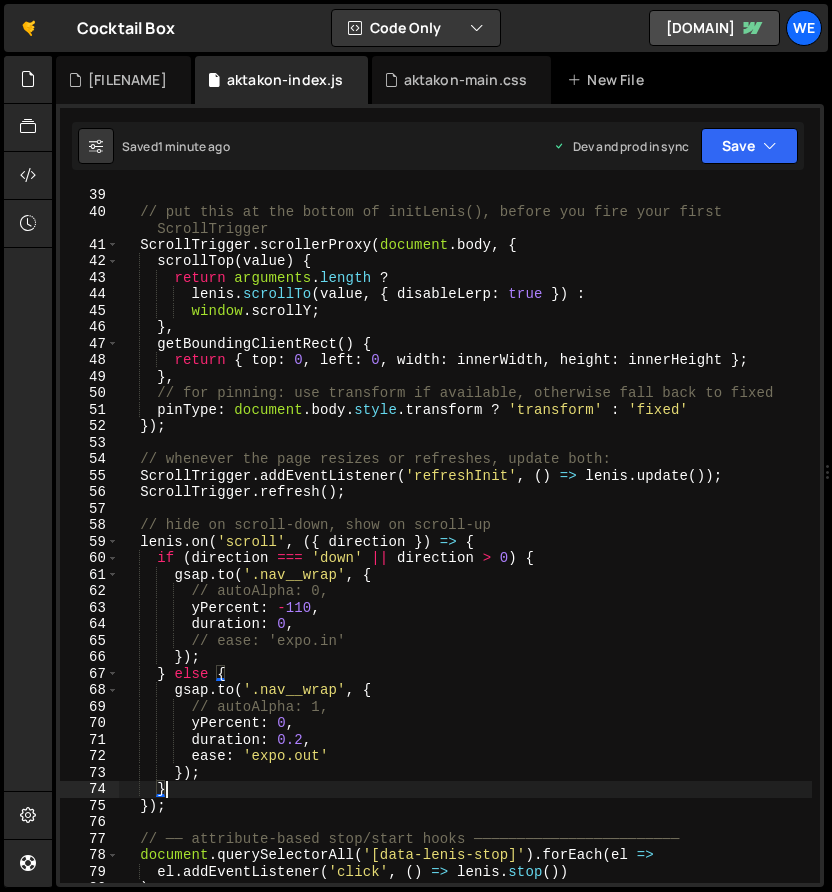 scroll, scrollTop: 585, scrollLeft: 0, axis: vertical 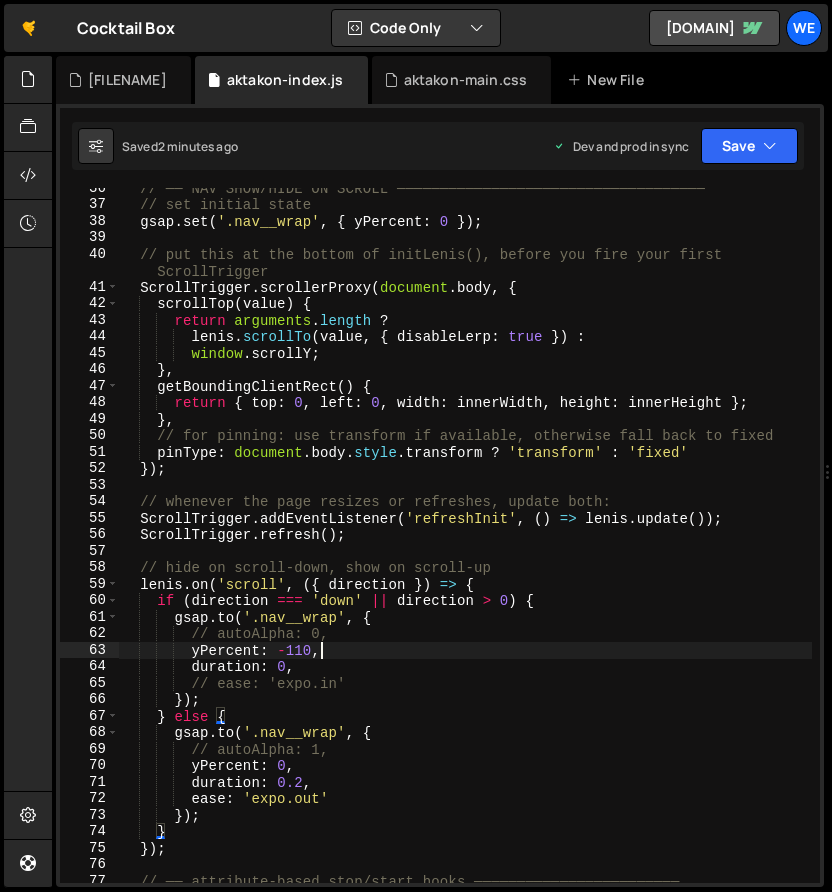 click on "// ── NAV SHOW/HIDE ON SCROLL ────────────────────────────────────    // set initial state    gsap . set ( '.nav__wrap' ,   {   yPercent :   0   }) ;    // put this at the bottom of initLenis(), before you fire your first       ScrollTrigger    ScrollTrigger . scrollerProxy ( document . body ,   {       scrollTop ( value )   {          return   arguments . length   ?             lenis . scrollTo ( value ,   {   disableLerp :   true   })   :             window . scrollY ;       } ,       getBoundingClientRect ( )   {          return   {   top :   0 ,   left :   0 ,   width :   innerWidth ,   height :   innerHeight   } ;       } ,       // for pinning: use transform if available, otherwise fall back to fixed       pinType :   document . body . style . transform   ?   'transform'   :   'fixed'    }) ;    // whenever the page resizes or refreshes, update both:    ScrollTrigger . addEventListener ( 'refreshInit' ,   ( )   =>   lenis" at bounding box center [465, 544] 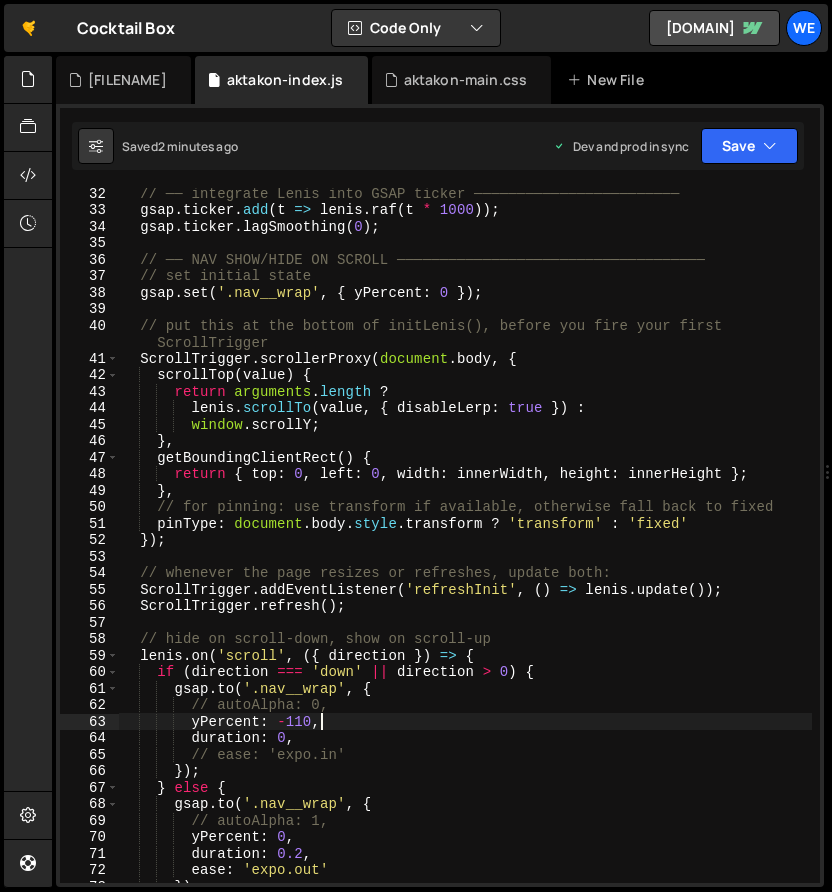 scroll, scrollTop: 514, scrollLeft: 0, axis: vertical 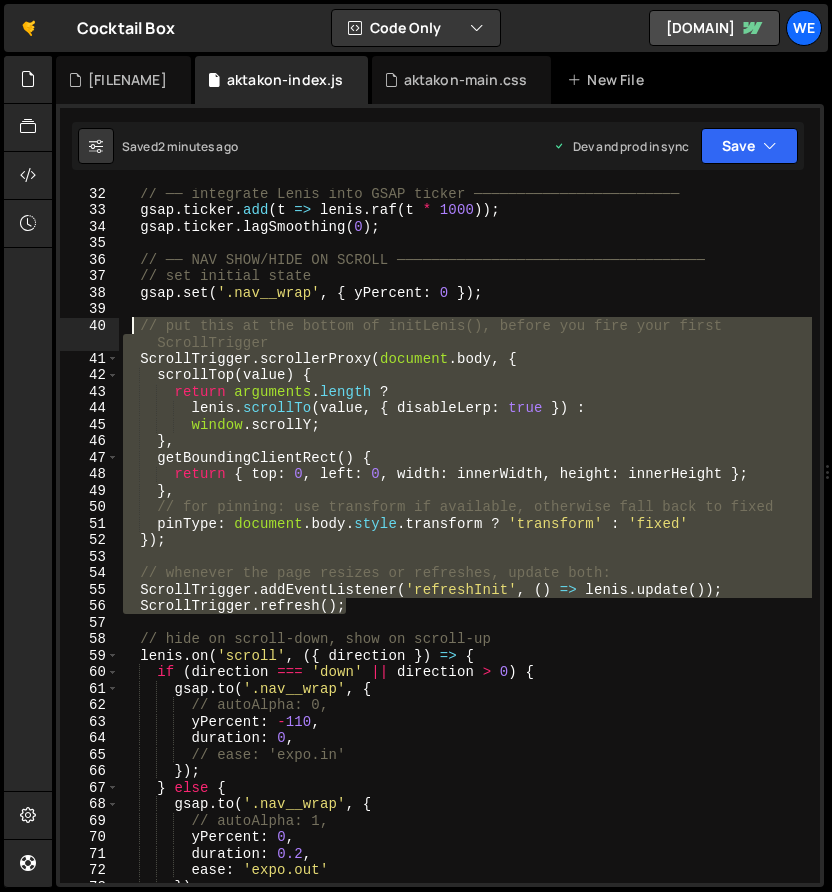 drag, startPoint x: 355, startPoint y: 608, endPoint x: 129, endPoint y: 331, distance: 357.49826 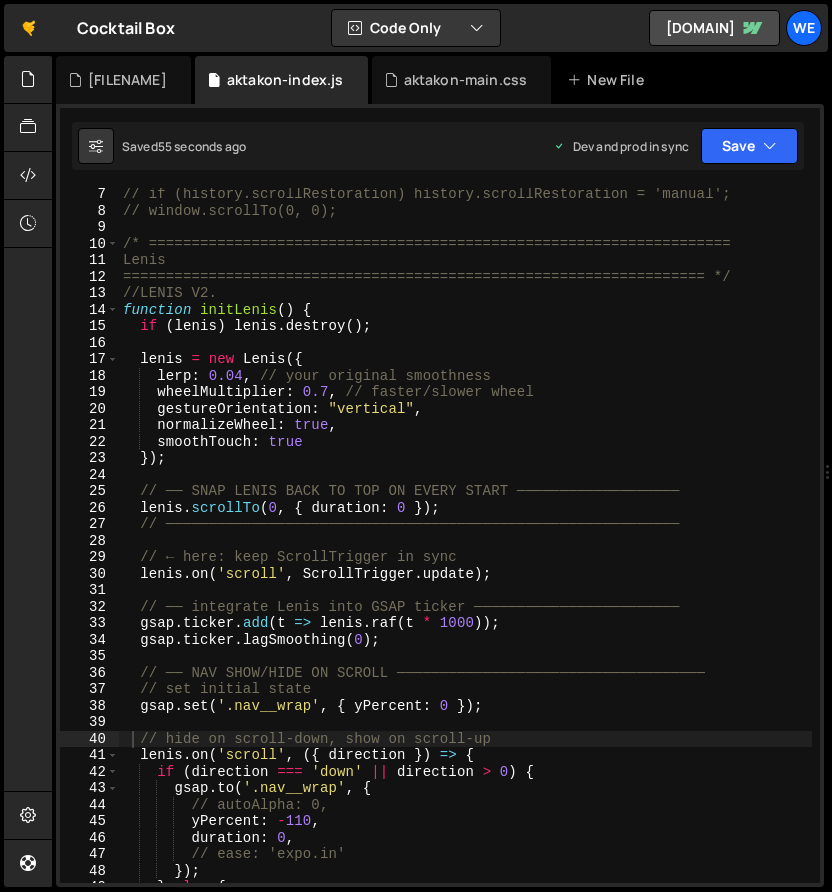 scroll, scrollTop: 103, scrollLeft: 0, axis: vertical 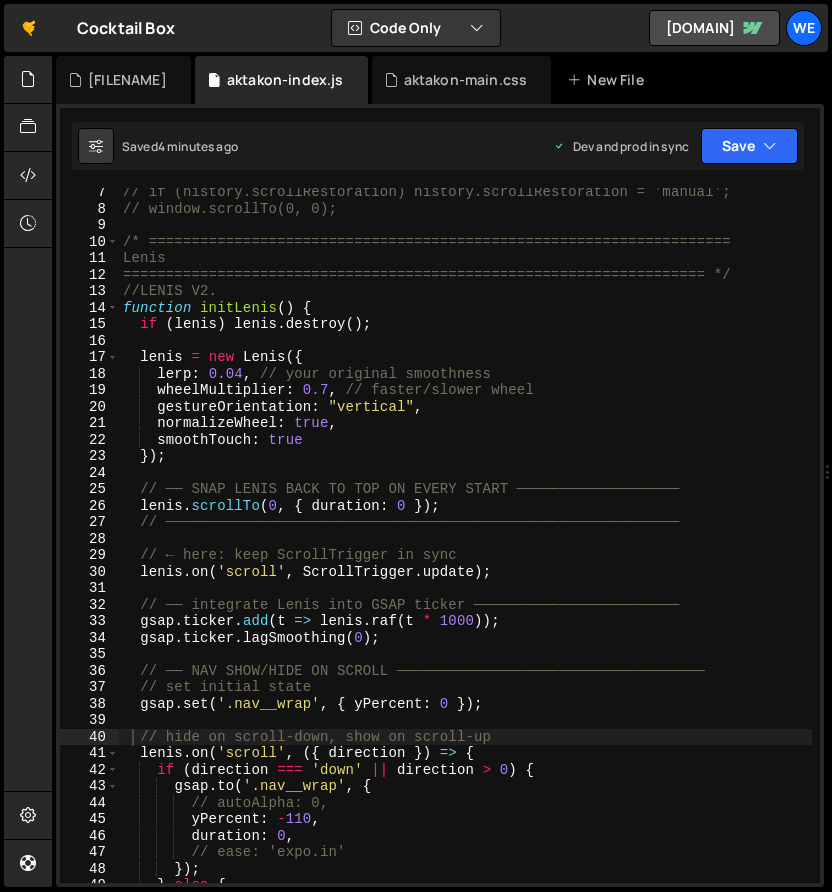 click on "// if (history.scrollRestoration) history.scrollRestoration = 'manual'; // window.scrollTo(0, 0); /* ====================================================================   Lenis ==================================================================== */ //LENIS V2. function   initLenis ( )   {    if   ( lenis )   lenis . destroy ( ) ;    lenis   =   new   Lenis ({       lerp :   0.04 ,   // your original smoothness       wheelMultiplier :   0.7 ,   // faster/slower wheel       gestureOrientation :   "vertical" ,       normalizeWheel :   true ,       smoothTouch :   true    }) ;    // ── SNAP LENIS BACK TO TOP ON EVERY START ───────────────────    lenis . scrollTo ( 0 ,   {   duration :   0   }) ;    // ────────────────────────────────────────────────────────────    // ← here: keep ScrollTrigger in sync    lenis . on ( 'scroll' ,   ScrollTrigger . ) ; ." at bounding box center (465, 548) 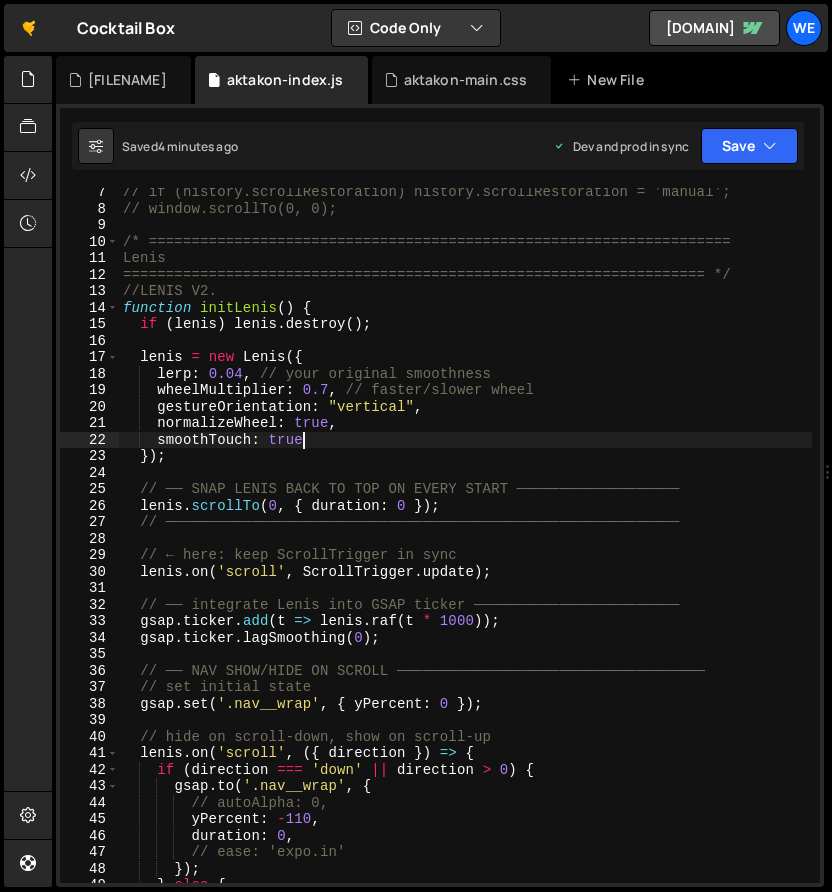 type on "smoothTouch: true," 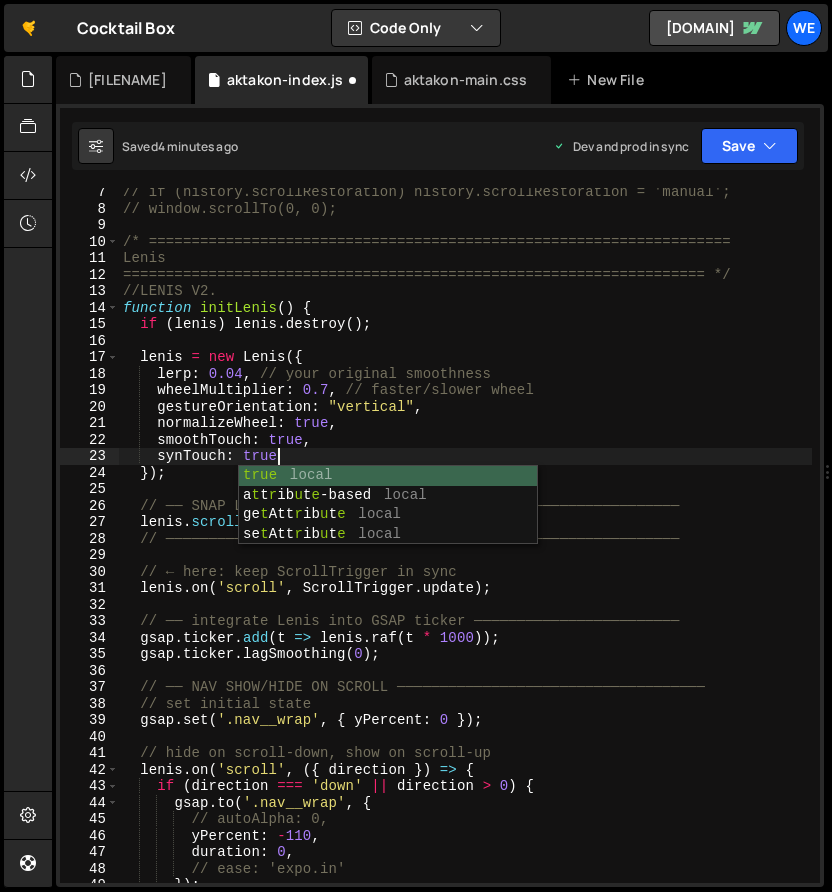 scroll, scrollTop: 0, scrollLeft: 10, axis: horizontal 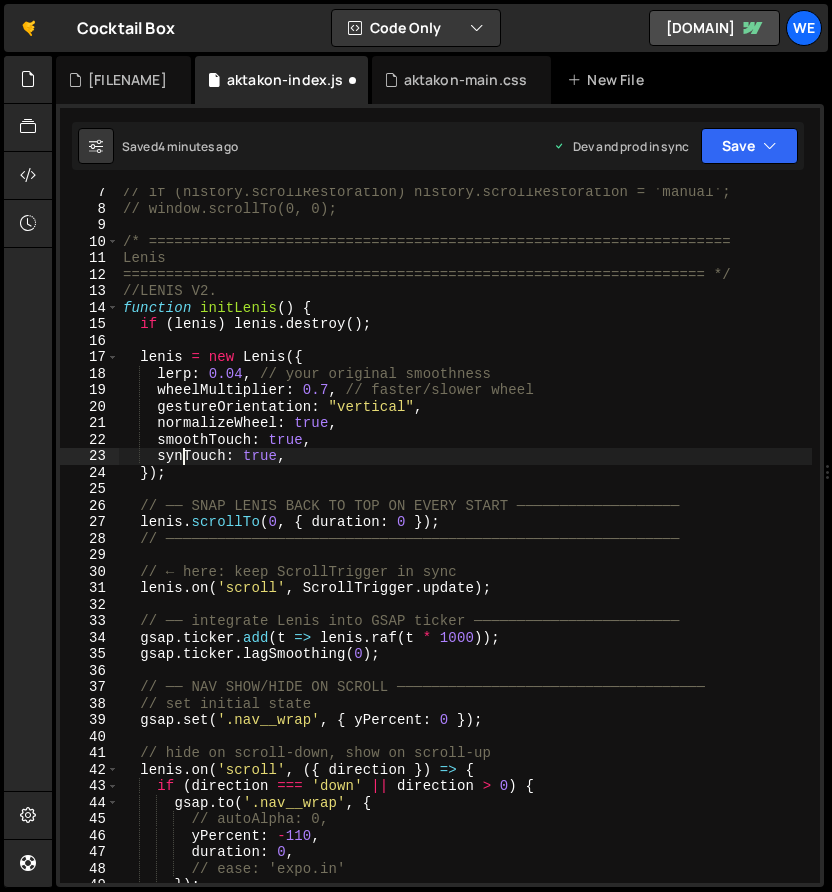 type on "syncTouch: true," 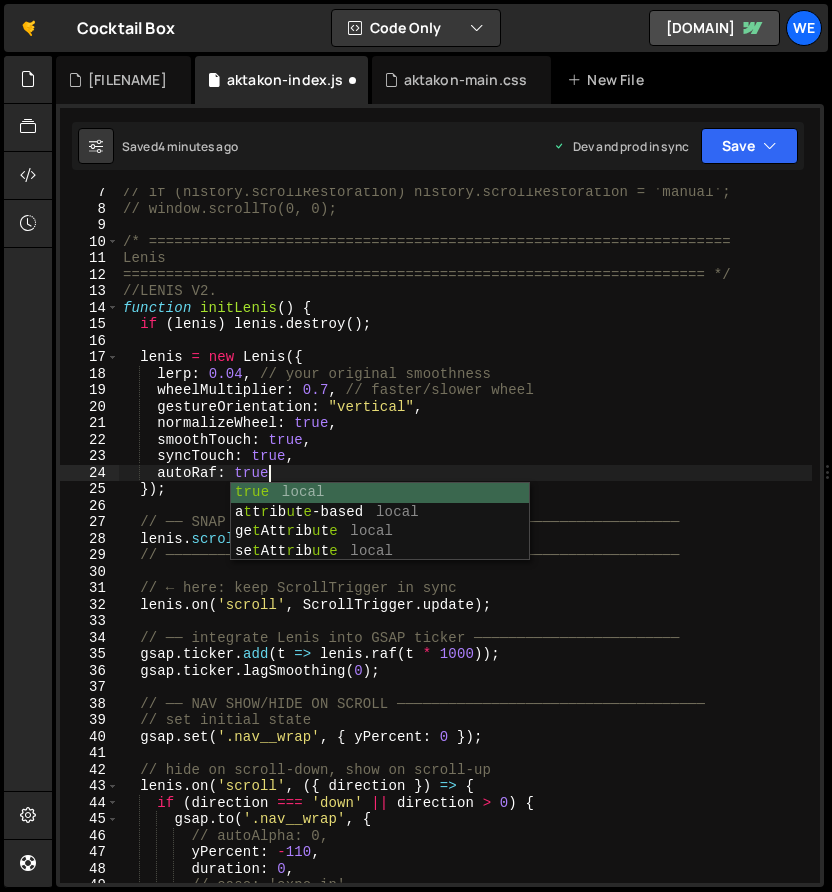 scroll, scrollTop: 0, scrollLeft: 9, axis: horizontal 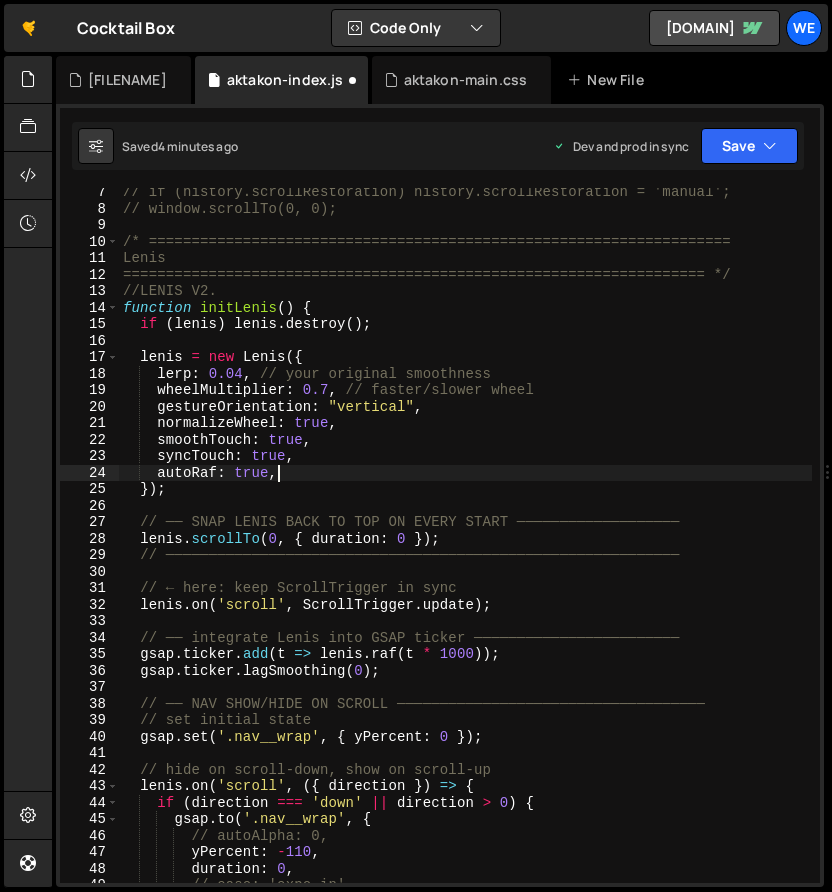 click on "// if (history.scrollRestoration) history.scrollRestoration = 'manual'; // window.scrollTo(0, 0); /* ====================================================================   Lenis ==================================================================== */ //LENIS V2. function   initLenis ( )   {    if   ( lenis )   lenis . destroy ( ) ;    lenis   =   new   Lenis ({       lerp :   0.04 ,   // your original smoothness       wheelMultiplier :   0.7 ,   // faster/slower wheel       gestureOrientation :   "vertical" ,       normalizeWheel :   true ,       smoothTouch :   true ,       syncTouch :   true ,       autoRaf :   true ,    }) ;    // ── SNAP LENIS BACK TO TOP ON EVERY START ───────────────────    lenis . scrollTo ( 0 ,   {   duration :   0   }) ;    // ────────────────────────────────────────────────────────────       lenis . on ( 'scroll' ,   . ) ; ." at bounding box center (465, 548) 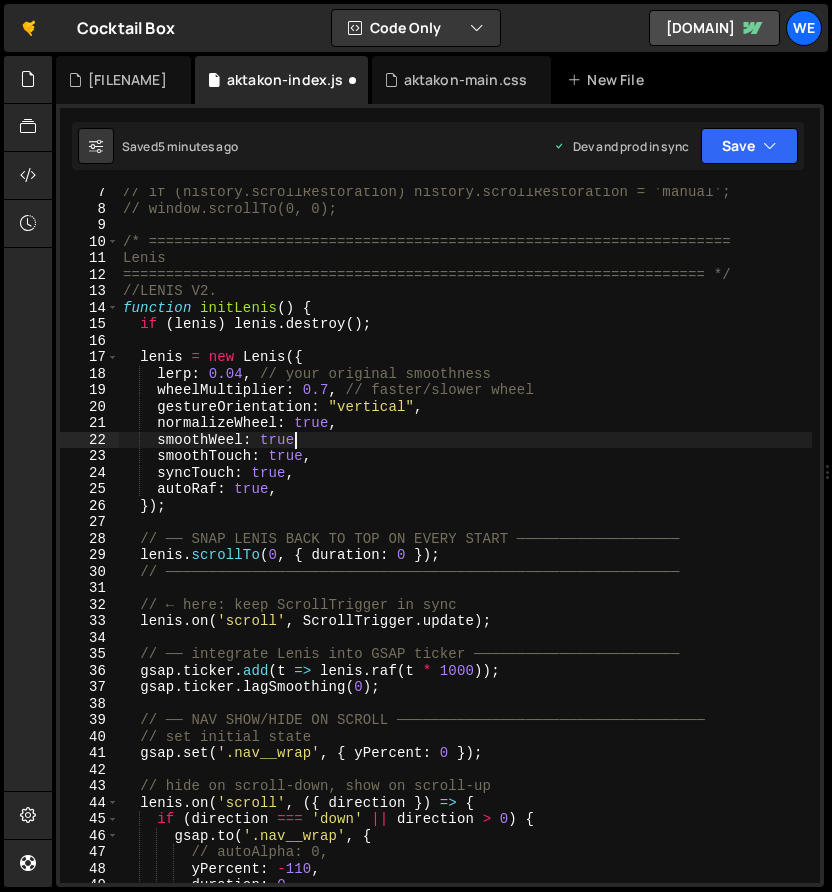 scroll, scrollTop: 0, scrollLeft: 11, axis: horizontal 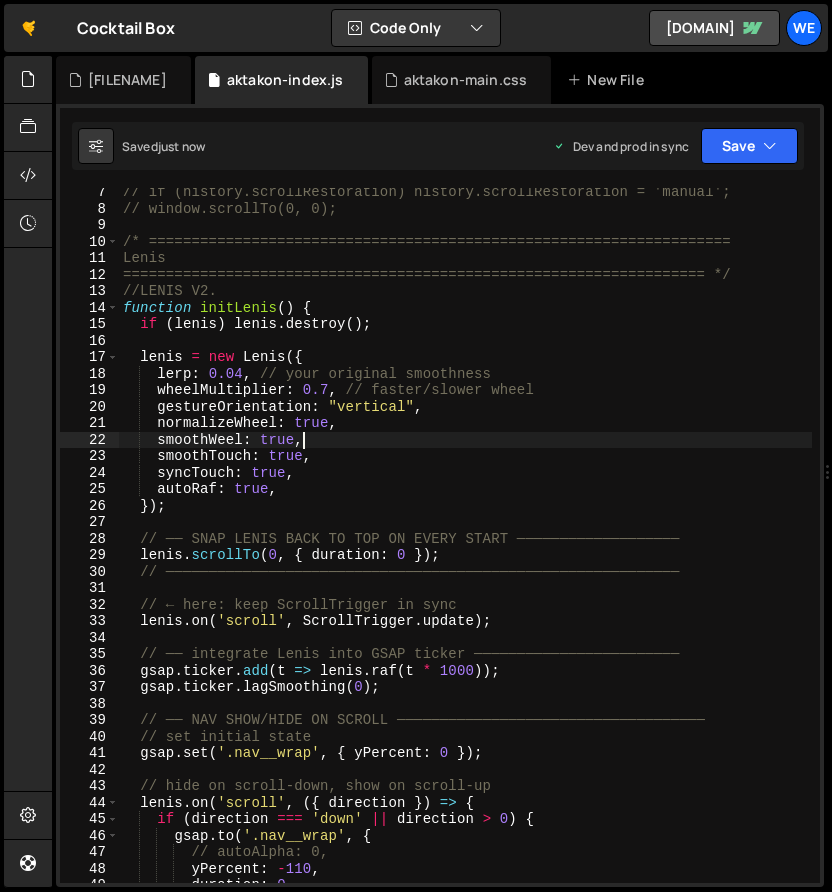 click on "// if (history.scrollRestoration) history.scrollRestoration = 'manual'; // window.scrollTo(0, 0); /* ====================================================================   Lenis ==================================================================== */ //LENIS V2. function   initLenis ( )   {    if   ( lenis )   lenis . destroy ( ) ;    lenis   =   new   Lenis ({       lerp :   0.04 ,   // your original smoothness       wheelMultiplier :   0.7 ,   // faster/slower wheel       gestureOrientation :   "vertical" ,       normalizeWheel :   true ,       smoothWeel :   true ,       smoothTouch :   true ,       syncTouch :   true ,       autoRaf :   true ,    }) ;    // ── SNAP LENIS BACK TO TOP ON EVERY START ───────────────────    lenis . scrollTo ( 0 ,   {   duration :   0   }) ;    // ────────────────────────────────────────────────────────────       lenis" at bounding box center [465, 548] 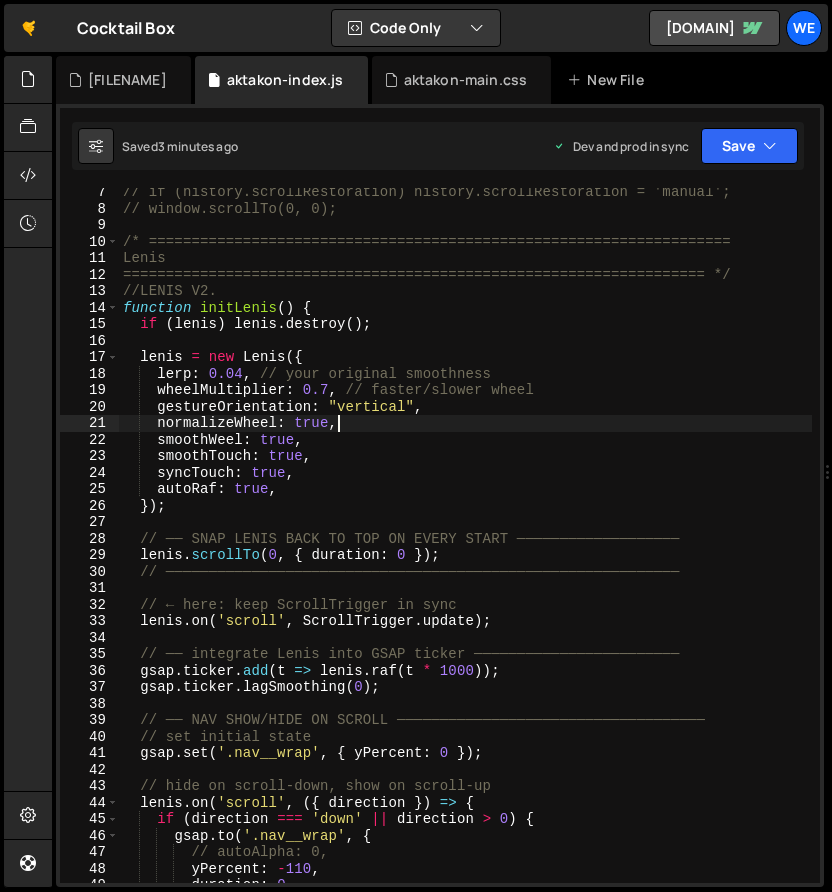 click on "// if (history.scrollRestoration) history.scrollRestoration = 'manual'; // window.scrollTo(0, 0); /* ====================================================================   Lenis ==================================================================== */ //LENIS V2. function   initLenis ( )   {    if   ( lenis )   lenis . destroy ( ) ;    lenis   =   new   Lenis ({       lerp :   0.04 ,   // your original smoothness       wheelMultiplier :   0.7 ,   // faster/slower wheel       gestureOrientation :   "vertical" ,       normalizeWheel :   true ,       smoothWeel :   true ,       smoothTouch :   true ,       syncTouch :   true ,       autoRaf :   true ,    }) ;    // ── SNAP LENIS BACK TO TOP ON EVERY START ───────────────────    lenis . scrollTo ( 0 ,   {   duration :   0   }) ;    // ────────────────────────────────────────────────────────────       lenis" at bounding box center [465, 548] 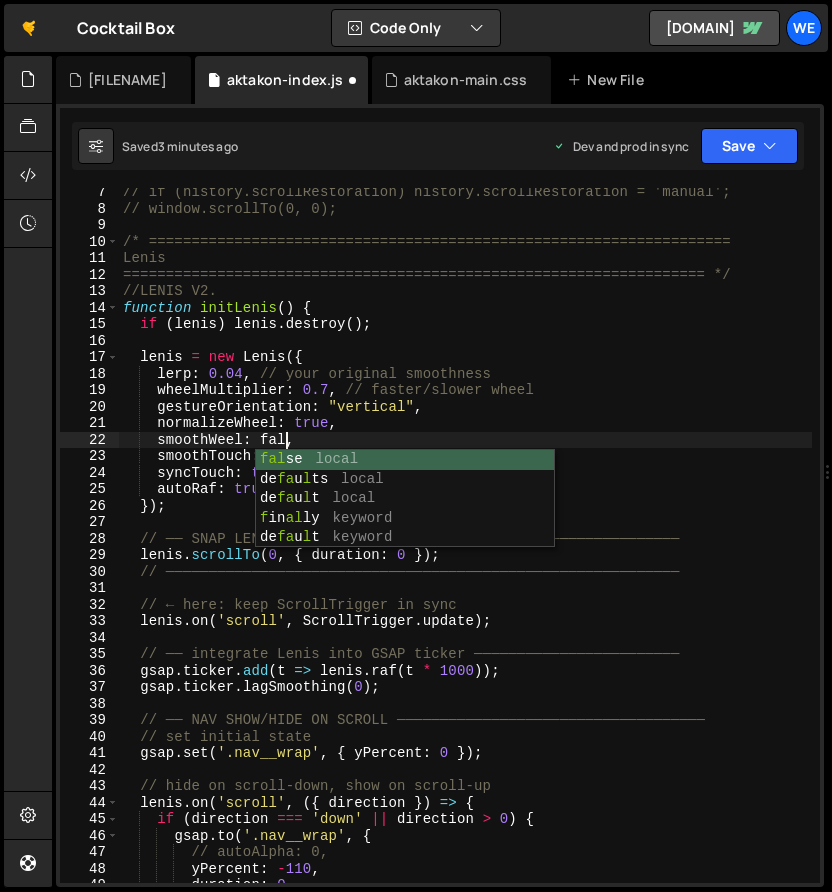 scroll, scrollTop: 0, scrollLeft: 12, axis: horizontal 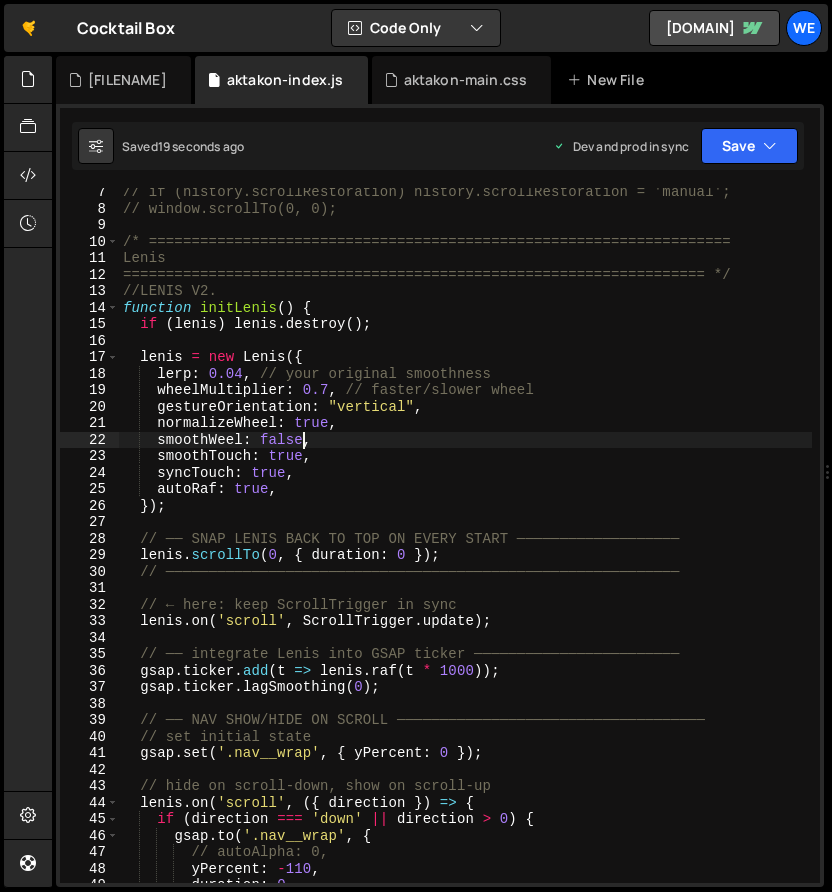 click on "// ← here: keep ScrollTrigger in sync    lenis. on ( 'scroll' ,   ScrollTrigger . update ) ;    // ── integrate Lenis into GSAP ticker ────────────────────────    gsap . ticker . add ( t   =>   lenis . raf ( t   *   1000 )) ;    gsap . ticker . lagSmoothing ( 0 ) ;    // ── NAV SHOW/HIDE ON SCROLL ────────────────────────────────────    // set initial state    gsap . set ( '.nav__wrap' ,   {   yPercent :   0   }) ;    // hide on scroll‐down, show on scroll‐up    ." at bounding box center [465, 548] 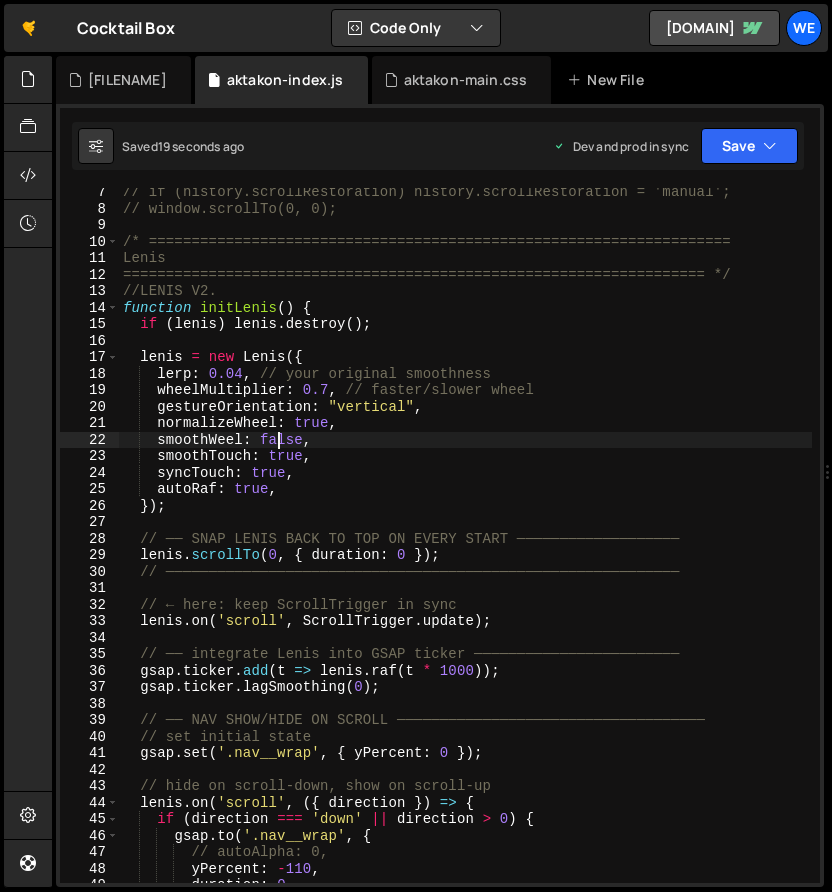click on "// ← here: keep ScrollTrigger in sync    lenis. on ( 'scroll' ,   ScrollTrigger . update ) ;    // ── integrate Lenis into GSAP ticker ────────────────────────    gsap . ticker . add ( t   =>   lenis . raf ( t   *   1000 )) ;    gsap . ticker . lagSmoothing ( 0 ) ;    // ── NAV SHOW/HIDE ON SCROLL ────────────────────────────────────    // set initial state    gsap . set ( '.nav__wrap' ,   {   yPercent :   0   }) ;    // hide on scroll‐down, show on scroll‐up    ." at bounding box center [465, 548] 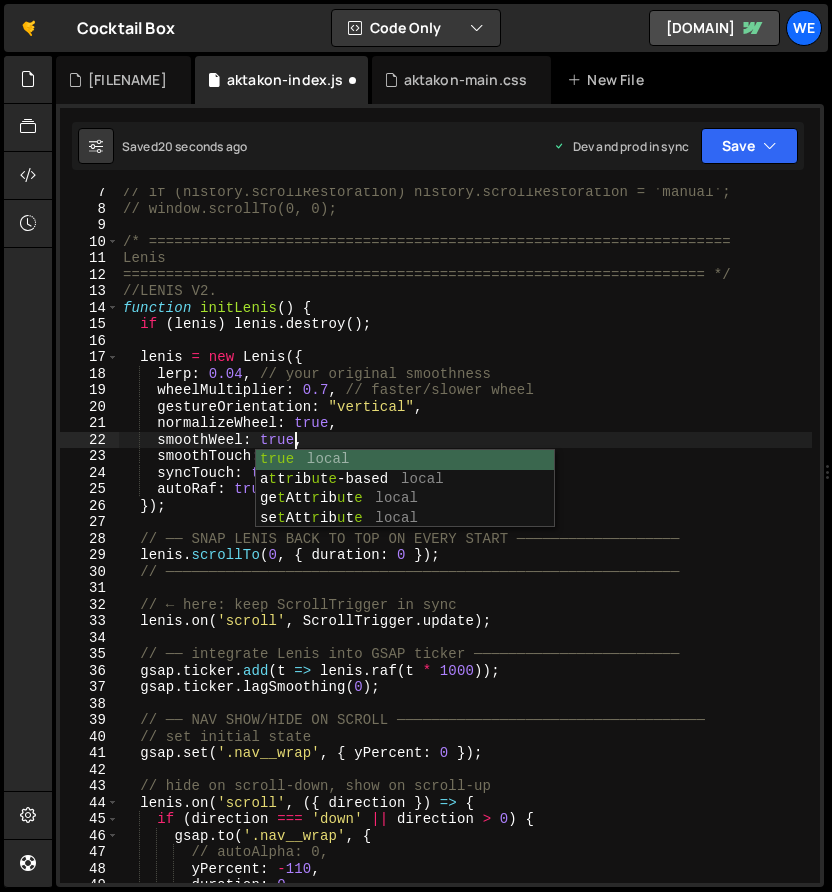 scroll, scrollTop: 0, scrollLeft: 11, axis: horizontal 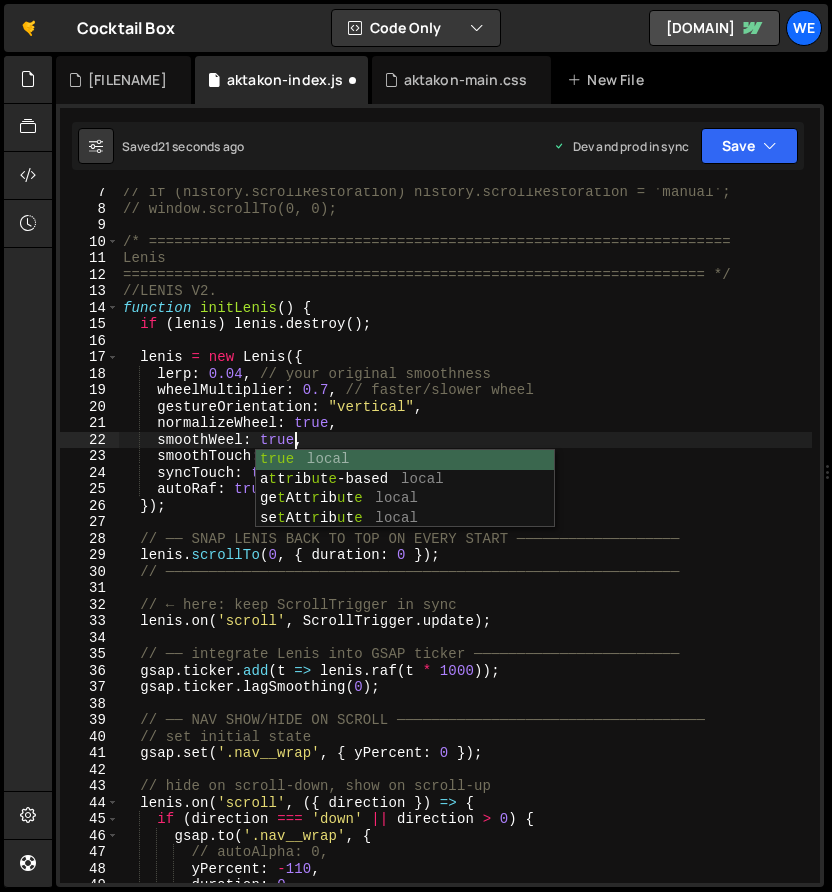 click on "// if (history.scrollRestoration) history.scrollRestoration = 'manual'; // window.scrollTo(0, 0); /* ====================================================================   Lenis ==================================================================== */ //LENIS V2. function   initLenis ( )   {    if   ( lenis )   lenis . destroy ( ) ;    lenis   =   new   Lenis ({       lerp :   0.04 ,   // your original smoothness       wheelMultiplier :   0.7 ,   // faster/slower wheel       gestureOrientation :   "vertical" ,       normalizeWheel :   true ,       smoothWeel :   true ,       smoothTouch :   true ,       syncTouch :   true ,       autoRaf :   true ,    }) ;    // ── SNAP LENIS BACK TO TOP ON EVERY START ───────────────────    lenis . scrollTo ( 0 ,   {   duration :   0   }) ;    // ────────────────────────────────────────────────────────────       lenis" at bounding box center (465, 548) 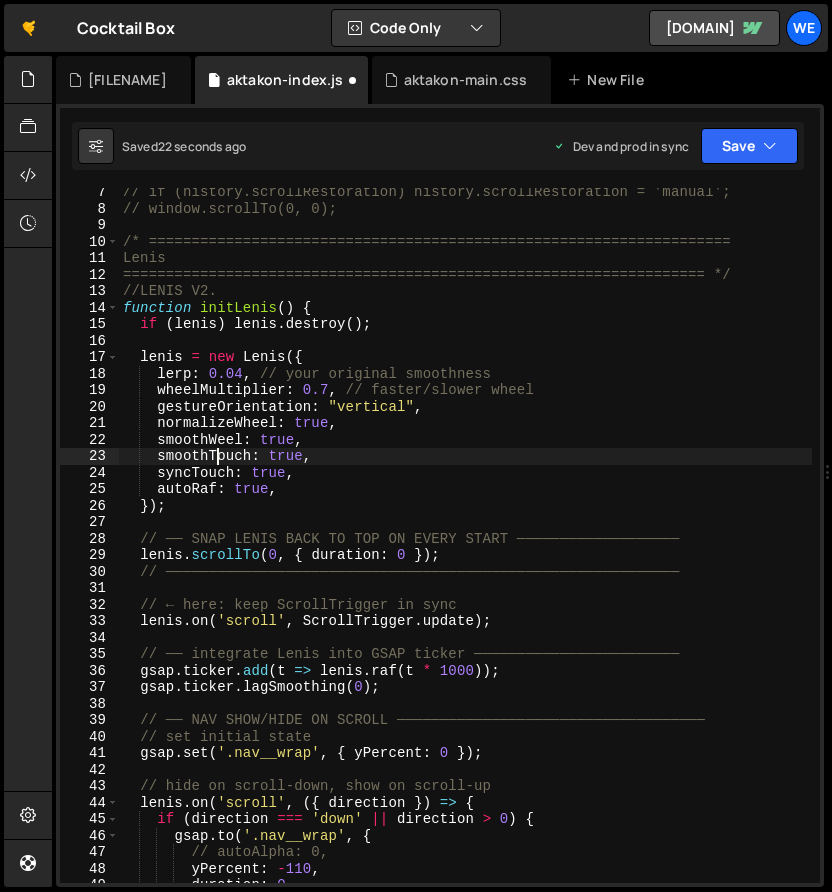click on "// if (history.scrollRestoration) history.scrollRestoration = 'manual'; // window.scrollTo(0, 0); /* ====================================================================   Lenis ==================================================================== */ //LENIS V2. function   initLenis ( )   {    if   ( lenis )   lenis . destroy ( ) ;    lenis   =   new   Lenis ({       lerp :   0.04 ,   // your original smoothness       wheelMultiplier :   0.7 ,   // faster/slower wheel       gestureOrientation :   "vertical" ,       normalizeWheel :   true ,       smoothWeel :   true ,       smoothTouch :   true ,       syncTouch :   true ,       autoRaf :   true ,    }) ;    // ── SNAP LENIS BACK TO TOP ON EVERY START ───────────────────    lenis . scrollTo ( 0 ,   {   duration :   0   }) ;    // ────────────────────────────────────────────────────────────       lenis" at bounding box center [465, 548] 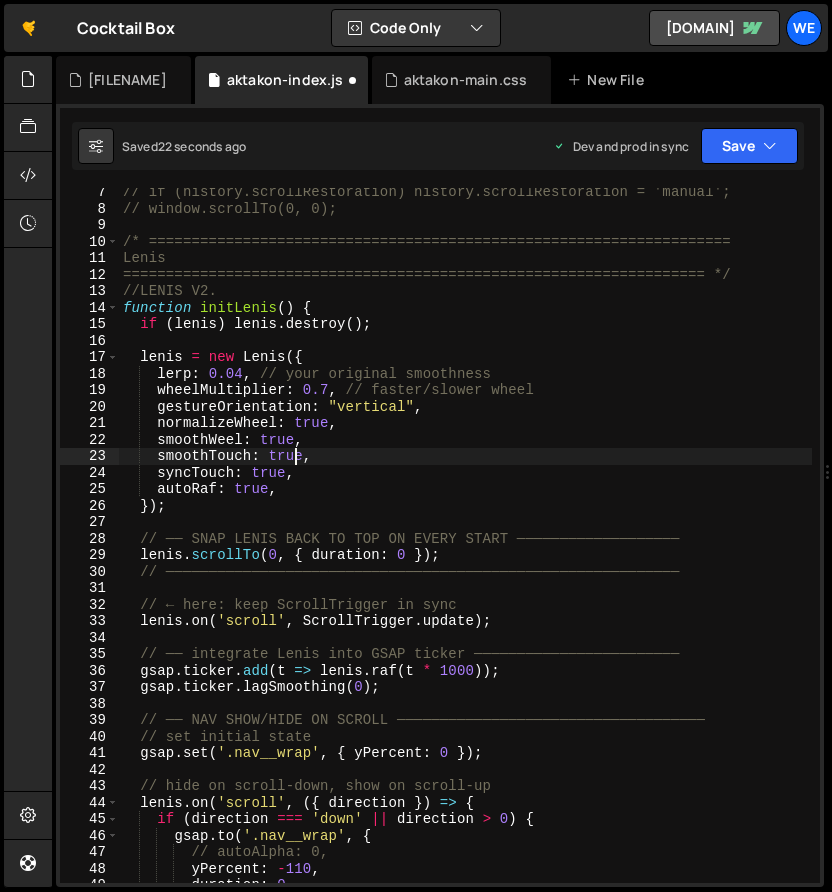 click on "// if (history.scrollRestoration) history.scrollRestoration = 'manual'; // window.scrollTo(0, 0); /* ====================================================================   Lenis ==================================================================== */ //LENIS V2. function   initLenis ( )   {    if   ( lenis )   lenis . destroy ( ) ;    lenis   =   new   Lenis ({       lerp :   0.04 ,   // your original smoothness       wheelMultiplier :   0.7 ,   // faster/slower wheel       gestureOrientation :   "vertical" ,       normalizeWheel :   true ,       smoothWeel :   true ,       smoothTouch :   true ,       syncTouch :   true ,       autoRaf :   true ,    }) ;    // ── SNAP LENIS BACK TO TOP ON EVERY START ───────────────────    lenis . scrollTo ( 0 ,   {   duration :   0   }) ;    // ────────────────────────────────────────────────────────────       lenis" at bounding box center (465, 548) 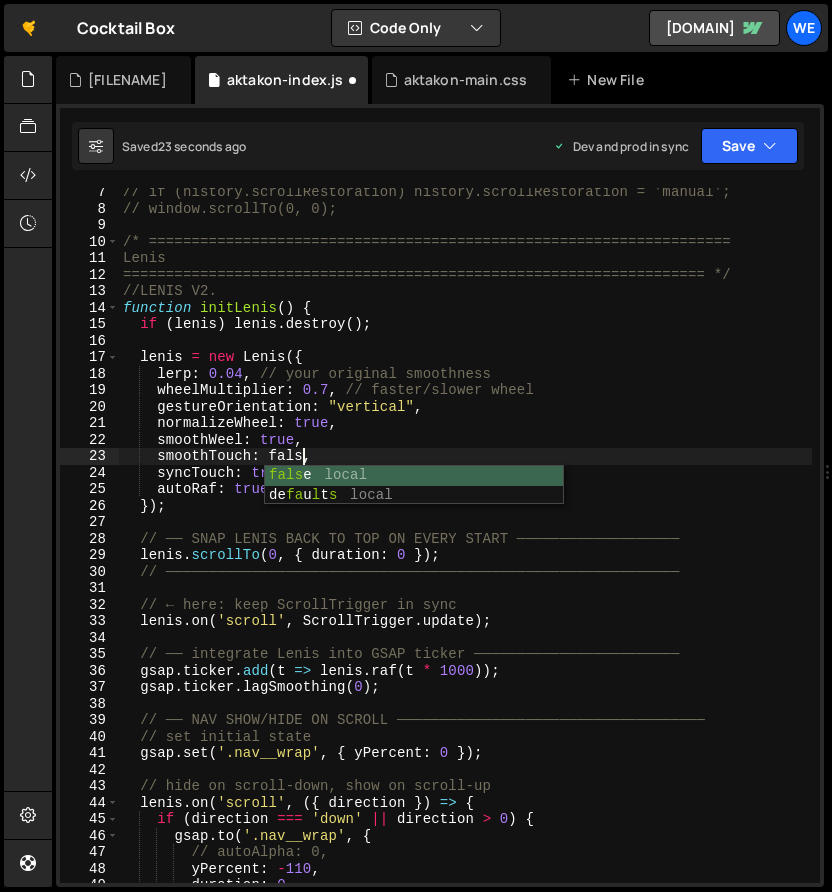scroll, scrollTop: 0, scrollLeft: 12, axis: horizontal 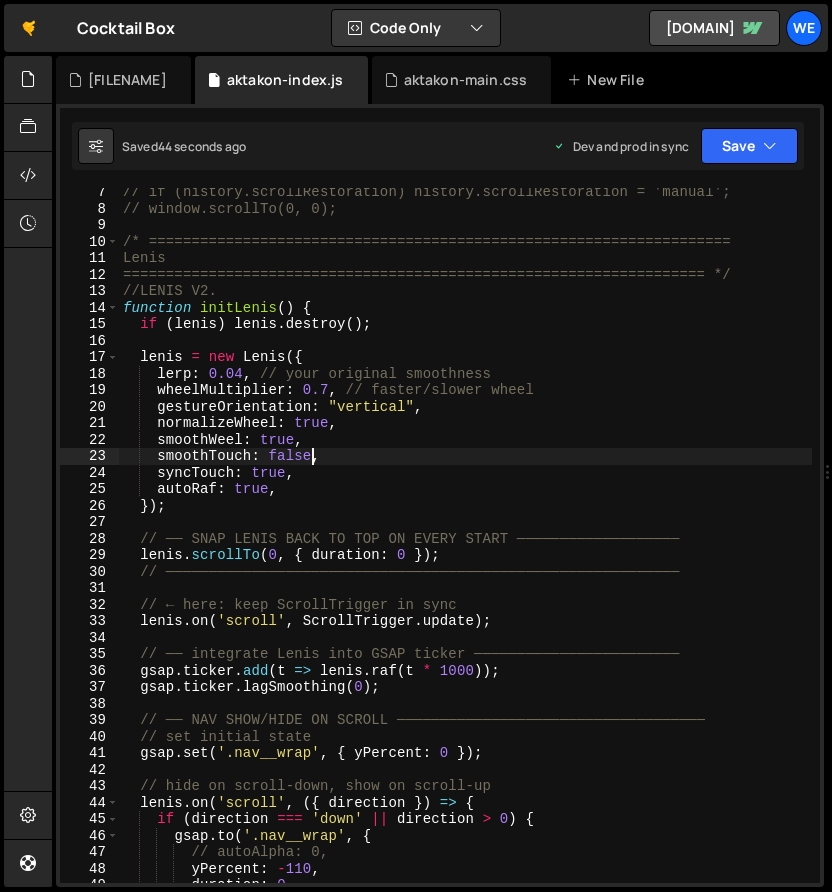 click on "// Listens to the
// Close modal
'manual';
orw
rgerNaviga
Georgi Tsonev
ta
<!--🤙 https://slater.app/12094/36059.js-->
<script>document.addEventListener("DOMContentLoaded", function() {function loadsectionproducts(e){let t=document.createElement("script");t.setAttribute("src",e),t.setAttribute("type","text/javascript"),document.body.appendChild(t),t.addEventListener("load",()=>{console.log("Slater loaded section-products.js: https://slater.app/12094/36059.js 🤙")}),t.addEventListener("error",e=>{console.log("Error loading file",e)})}let src=window.location.host.includes("webflow.io")?"https://slater.app/12094/36059.js":"https://assets.slater.app/slater/12094/36059.js?v=1.0";loadsectionproducts(src);})</script>
slides
661
==================================================== */
//   lenis.scrollTo(el, {
//     opacity: 0,
// wrap each line in an overflow:hidden container
line
//       onEnter: self => {
CHange form
synTouc
slide’s position
function initFormZIndex() {
rotation
-active'
Rotation
section-products.js
'word'
initGlobalParallax
Ends 20% later
Production snapshot,
less than a minute ago
'top center'
gsap.set('.nav__wrap', { yPercent: 0 });
".house__back"
closeBtn
// ← here: keep ScrollTrigger in sync
// if (history.scrollRestoration) history.scrollRestoration = 'manual'; // window.scrollTo(0, 0); /* ====================================================================
Lenis
==================================================== */
//LENIS V2. function   initLenis ( )   {
if   ( lenis )   lenis . destroy ( ) ;
lenis   =   new   Lenis ({
lerp :   0.04 ,
// your original smoothness
wheelMultiplier :   0.7 ,
// faster/slower wheel
gestureOrientation :   "vertical" ,
normalizeWheel :   true ,
smoothWeel :   true ,
smoothTouch :   false ,
syncTouch :   true ,
autoRaf :   true ,
}) ;
// ── SNAP LENIS BACK TO TOP ON EVERY START
lenis . scrollTo ( 0 ,
{   duration :   0   })
// ────────────────────────────────────────────────────────────
. on" at bounding box center [465, 548] 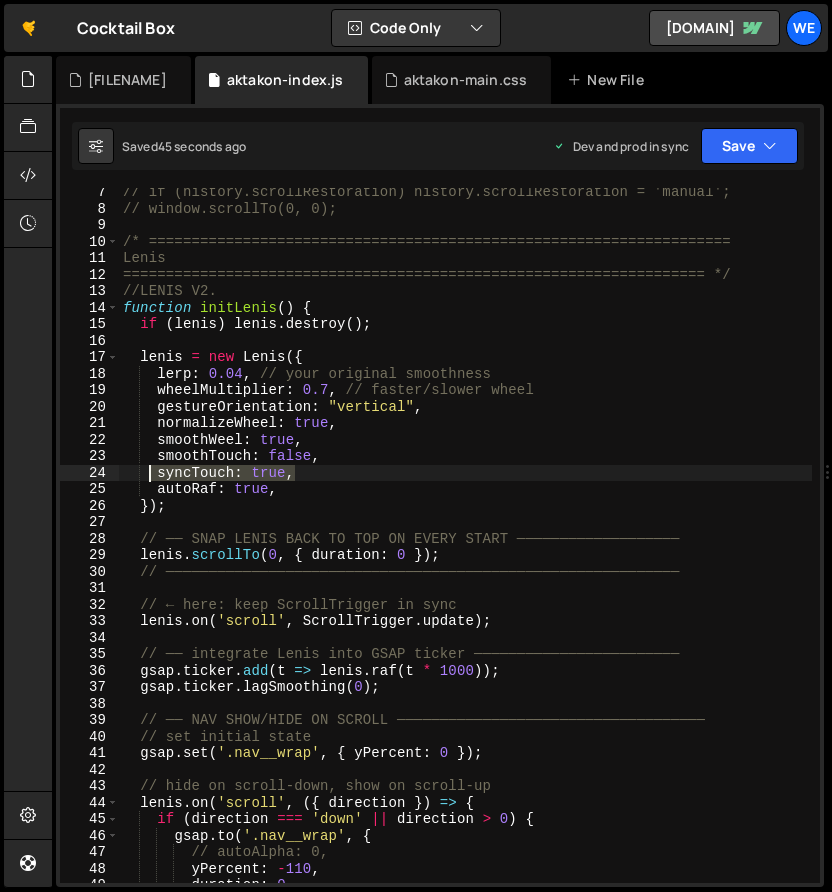 drag, startPoint x: 313, startPoint y: 476, endPoint x: 141, endPoint y: 477, distance: 172.00291 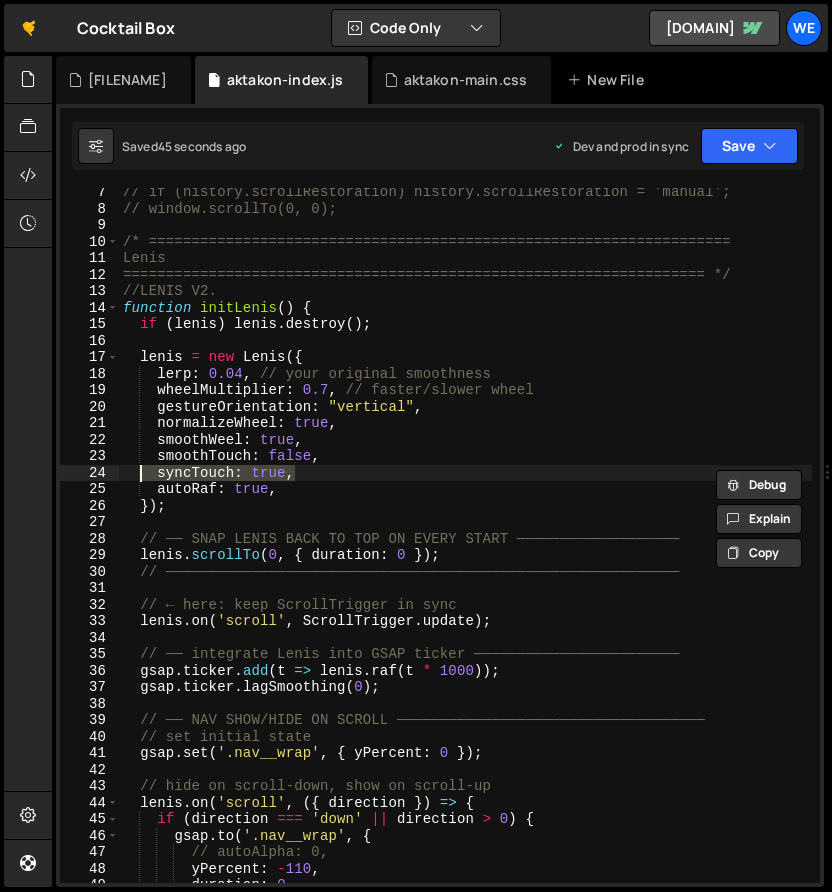 scroll, scrollTop: 0, scrollLeft: 11, axis: horizontal 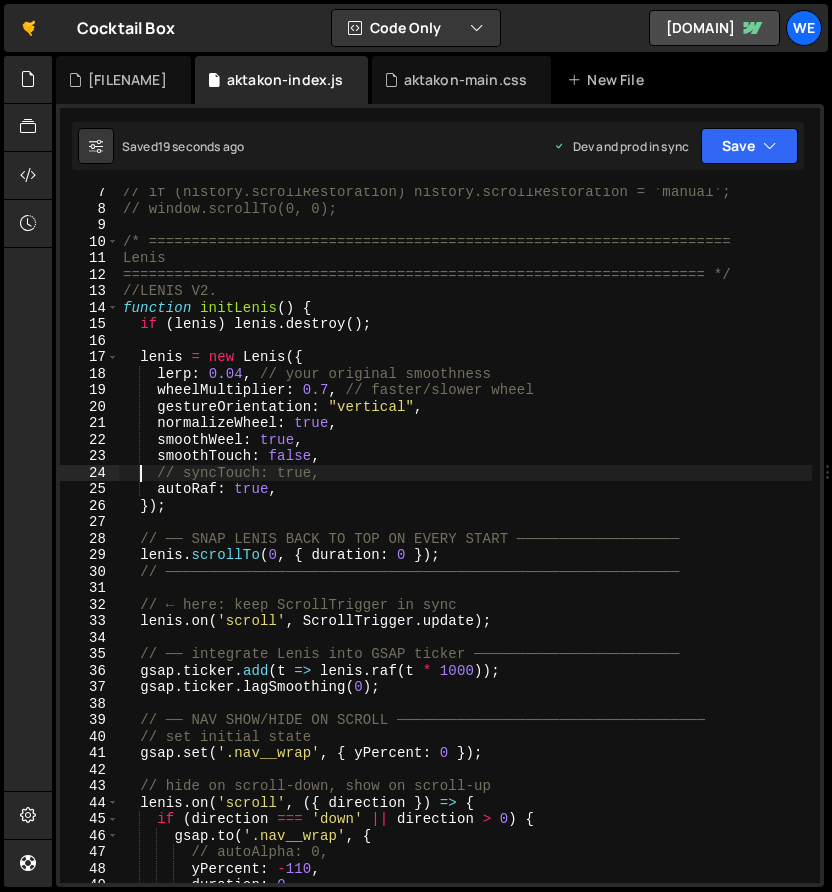 click on "// if (history.scrollRestoration) history.scrollRestoration = 'manual'; // window.scrollTo(0, 0); /* ====================================================================   Lenis ==================================================================== */ //LENIS V2. function   initLenis ( )   {    if   ( lenis )   lenis . destroy ( ) ;    lenis   =   new   Lenis ({       lerp :   0.04 ,   // your original smoothness       wheelMultiplier :   0.7 ,   // faster/slower wheel       gestureOrientation :   "vertical" ,       normalizeWheel :   true ,       smoothWeel :   true ,       smoothTouch :   false ,       // syncTouch: true,       autoRaf :   true ,    }) ;    // ── SNAP LENIS BACK TO TOP ON EVERY START ───────────────────    lenis . scrollTo ( 0 ,   {   duration :   0   }) ;    // ────────────────────────────────────────────────────────────       lenis" at bounding box center (465, 548) 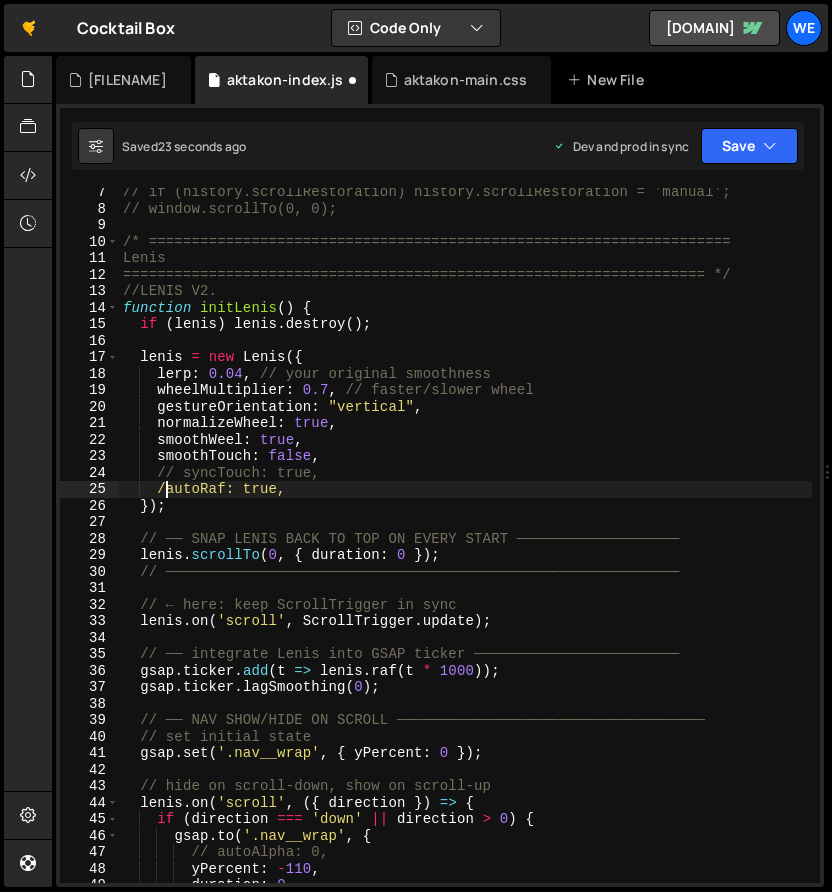 scroll, scrollTop: 0, scrollLeft: 3, axis: horizontal 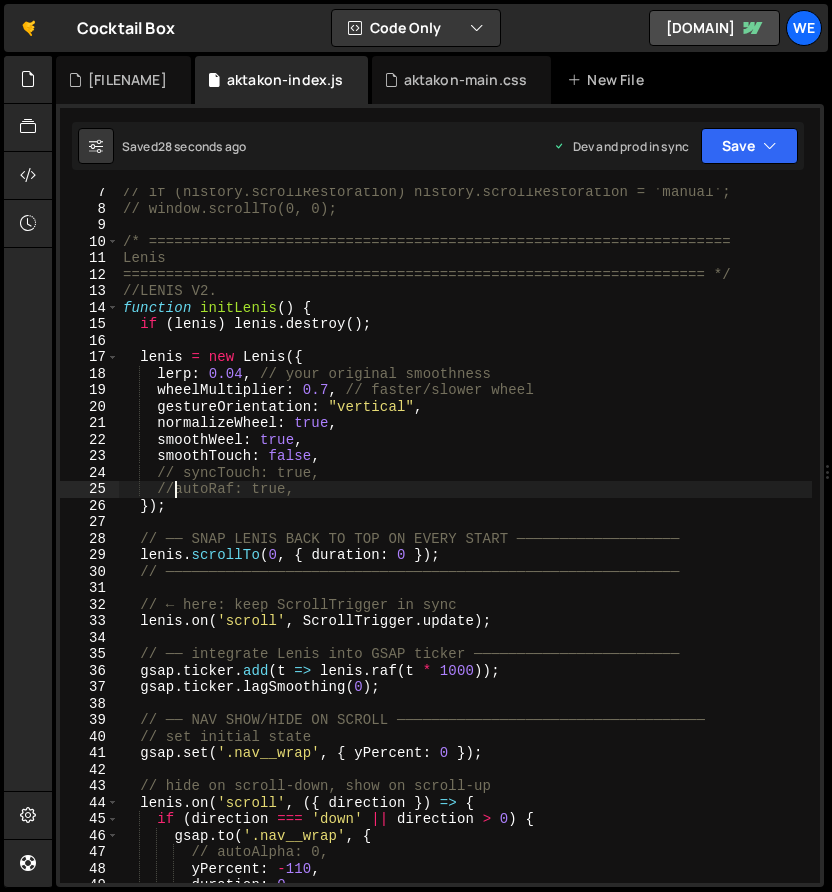 click on "// if (history.scrollRestoration) history.scrollRestoration = 'manual'; // window.scrollTo(0, 0); /* ====================================================================   Lenis ==================================================================== */ //LENIS V2. function   initLenis ( )   {    if   ( lenis )   lenis . destroy ( ) ;    lenis   =   new   Lenis ({       lerp :   0.04 ,   // your original smoothness       wheelMultiplier :   0.7 ,   // faster/slower wheel       gestureOrientation :   "vertical" ,       normalizeWheel :   true ,       smoothWeel :   true ,       smoothTouch :   false ,       // syncTouch: true,       //autoRaf: true,    }) ;    // ── SNAP LENIS BACK TO TOP ON EVERY START ───────────────────    lenis . scrollTo ( 0 ,   {   duration :   0   }) ;    // ────────────────────────────────────────────────────────────       lenis ." at bounding box center (465, 548) 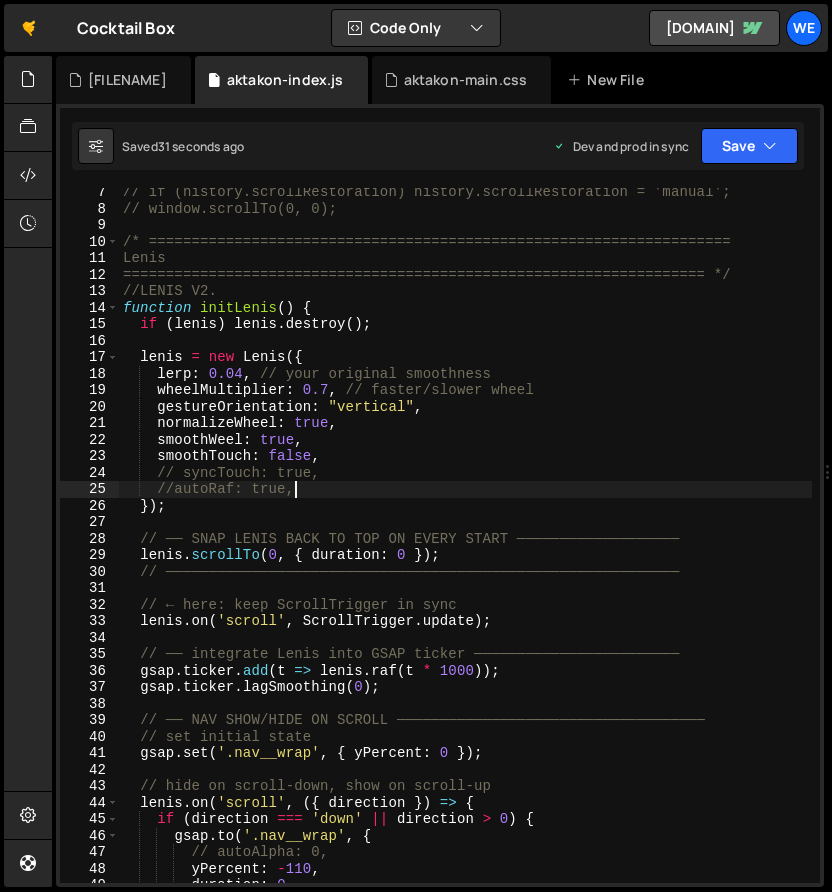 click on "// if (history.scrollRestoration) history.scrollRestoration = 'manual'; // window.scrollTo(0, 0); /* ====================================================================   Lenis ==================================================================== */ //LENIS V2. function   initLenis ( )   {    if   ( lenis )   lenis . destroy ( ) ;    lenis   =   new   Lenis ({       lerp :   0.04 ,   // your original smoothness       wheelMultiplier :   0.7 ,   // faster/slower wheel       gestureOrientation :   "vertical" ,       normalizeWheel :   true ,       smoothWeel :   true ,       smoothTouch :   false ,       // syncTouch: true,       //autoRaf: true,    }) ;    // ── SNAP LENIS BACK TO TOP ON EVERY START ───────────────────    lenis . scrollTo ( 0 ,   {   duration :   0   }) ;    // ────────────────────────────────────────────────────────────       lenis ." at bounding box center [465, 548] 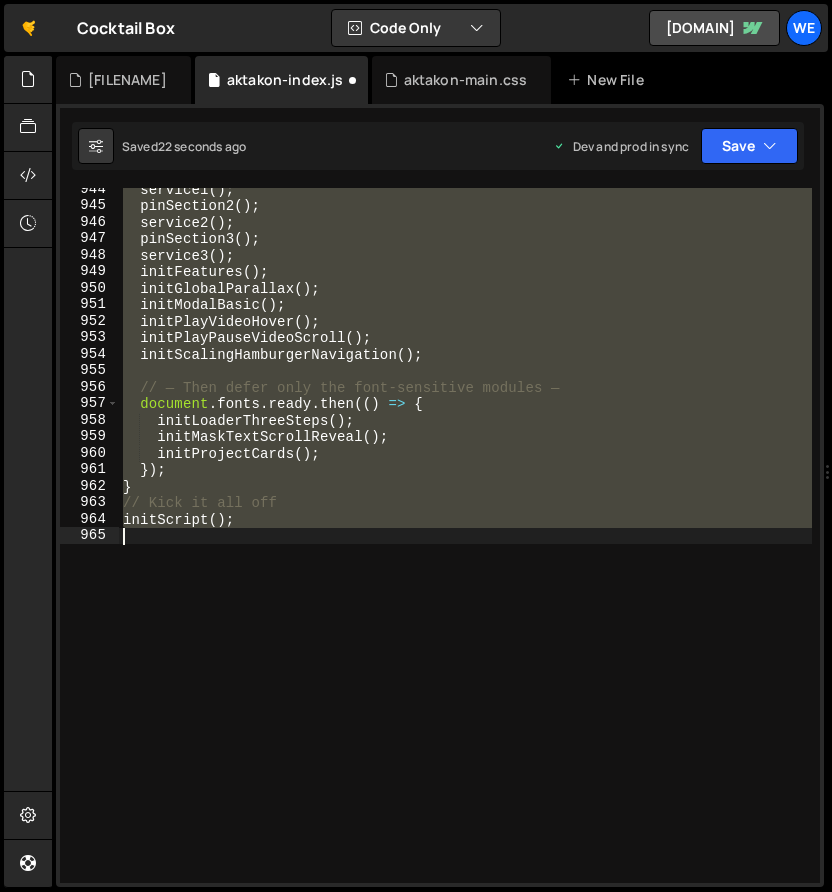 scroll, scrollTop: 32, scrollLeft: 0, axis: vertical 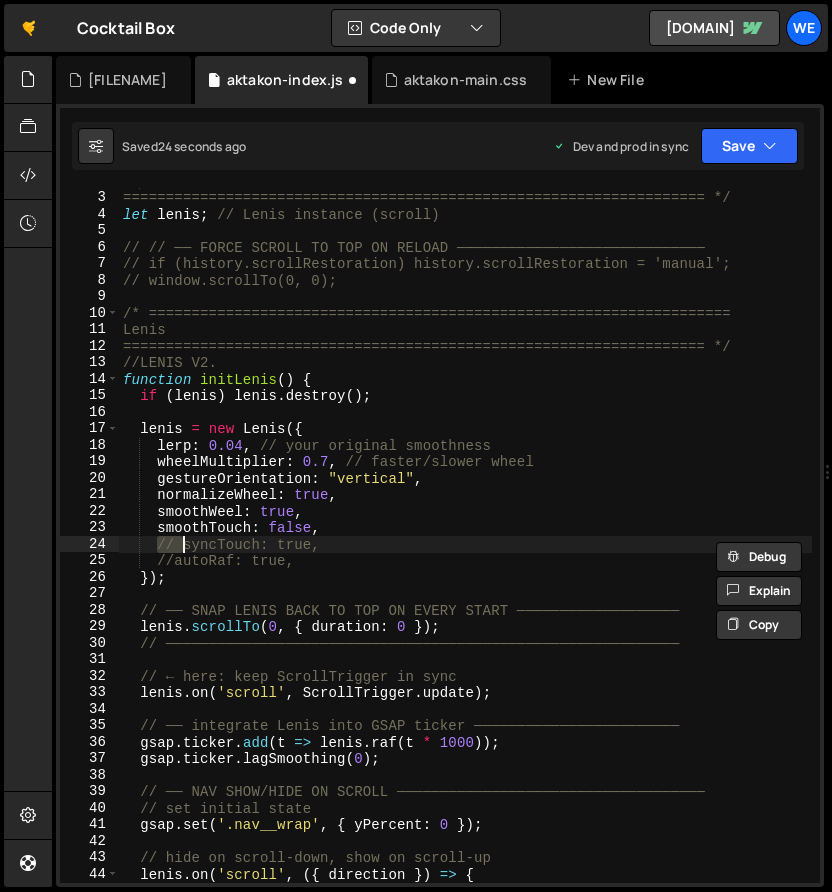 click on "GLOBALS ==================================================================== */ let   lenis ;   // Lenis instance (scroll) // // ── FORCE SCROLL TO TOP ON RELOAD ───────────────────────────── // if (history.scrollRestoration) history.scrollRestoration = 'manual'; // window.scrollTo(0, 0); /* ====================================================================   Lenis ==================================================================== */ //LENIS V2. function   initLenis ( )   {    if   ( lenis )   lenis . destroy ( ) ;    lenis   =   new   Lenis ({       lerp :   0.04 ,   // your original smoothness       wheelMultiplier :   0.7 ,   // faster/slower wheel       gestureOrientation :   "vertical" ,       normalizeWheel :   true ,       smoothWeel :   true ,       smoothTouch :   false ,       // syncTouch: true,       //autoRaf: true,    }) ;       lenis . scrollTo ( 0 ,   {   duration :   0   }) ;       // ← here: keep ScrollTrigger in sync" at bounding box center (465, 537) 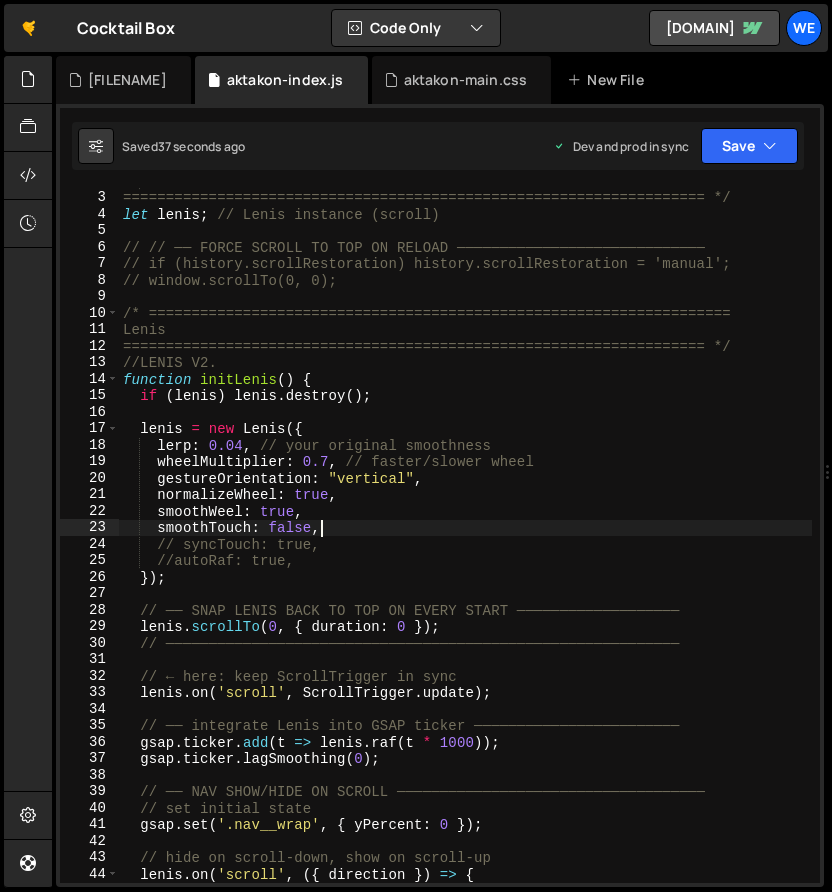 click on "GLOBALS ==================================================================== */ let   lenis ;   // Lenis instance (scroll) // // ── FORCE SCROLL TO TOP ON RELOAD ───────────────────────────── // if (history.scrollRestoration) history.scrollRestoration = 'manual'; // window.scrollTo(0, 0); /* ====================================================================   Lenis ==================================================================== */ //LENIS V2. function   initLenis ( )   {    if   ( lenis )   lenis . destroy ( ) ;    lenis   =   new   Lenis ({       lerp :   0.04 ,   // your original smoothness       wheelMultiplier :   0.7 ,   // faster/slower wheel       gestureOrientation :   "vertical" ,       normalizeWheel :   true ,       smoothWeel :   true ,       smoothTouch :   false ,       // syncTouch: true,       //autoRaf: true,    }) ;       lenis . scrollTo ( 0 ,   {   duration :   0   }) ;       // ← here: keep ScrollTrigger in sync" at bounding box center [465, 537] 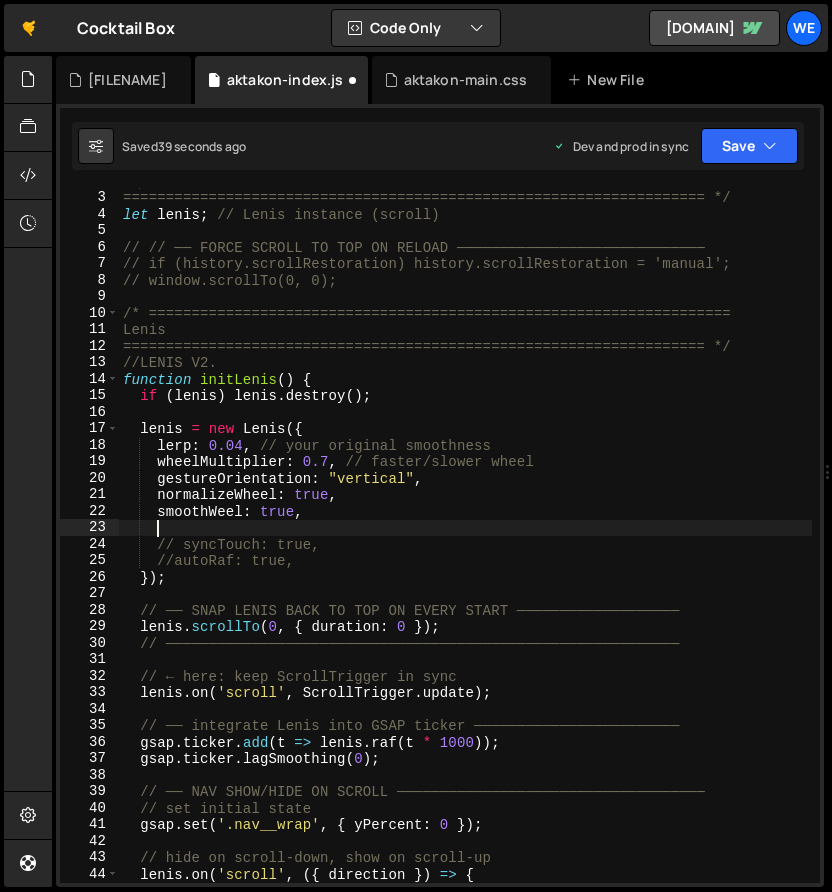 scroll, scrollTop: 0, scrollLeft: 0, axis: both 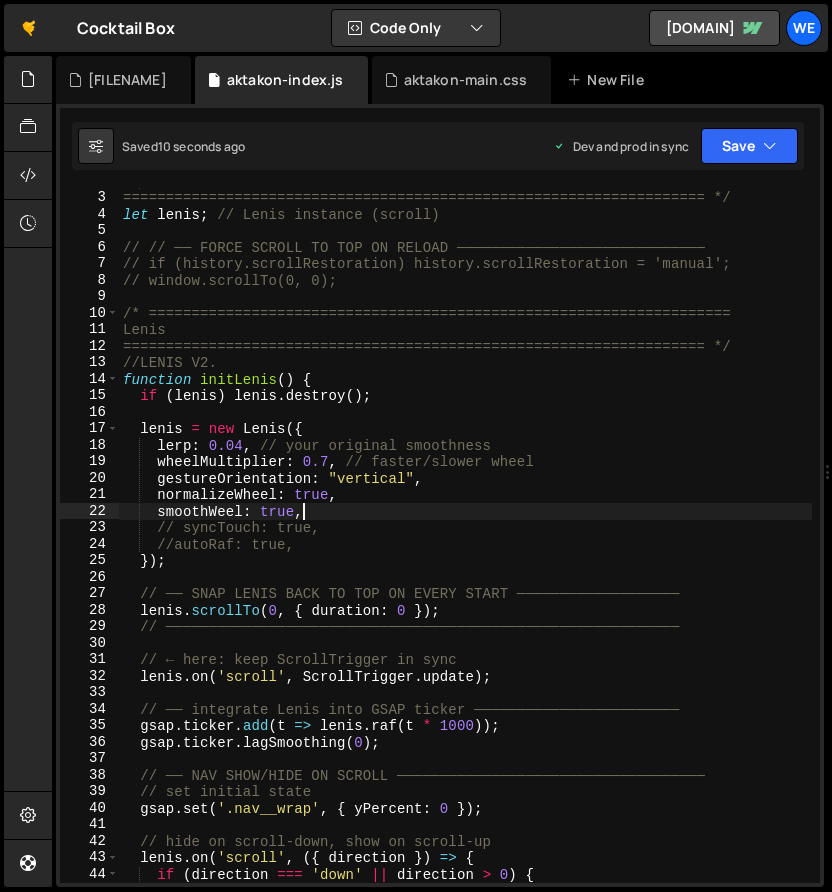 click on "GLOBALS ==================================================================== */ let   lenis ;   // Lenis instance (scroll) // // ── FORCE SCROLL TO TOP ON RELOAD ───────────────────────────── // if (history.scrollRestoration) history.scrollRestoration = 'manual'; // window.scrollTo(0, 0); /* ====================================================================   Lenis ==================================================================== */ //LENIS V2. function   initLenis ( )   {    if   ( lenis )   lenis . destroy ( ) ;    lenis   =   new   Lenis ({       lerp :   0.04 ,   // your original smoothness       wheelMultiplier :   0.7 ,   // faster/slower wheel       gestureOrientation :   "vertical" ,       normalizeWheel :   true ,       smoothWeel :   true ,       // syncTouch: true,       //autoRaf: true,    }) ;    // ── SNAP LENIS BACK TO TOP ON EVERY START ───────────────────    lenis . scrollTo ( 0 ," at bounding box center [465, 537] 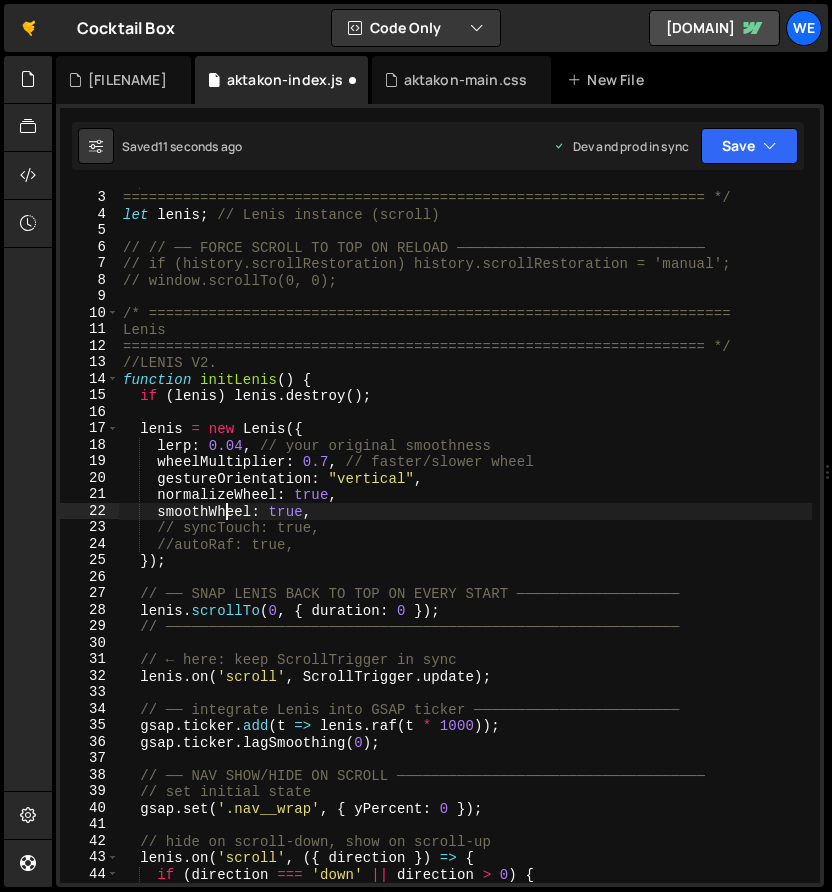 scroll, scrollTop: 0, scrollLeft: 6, axis: horizontal 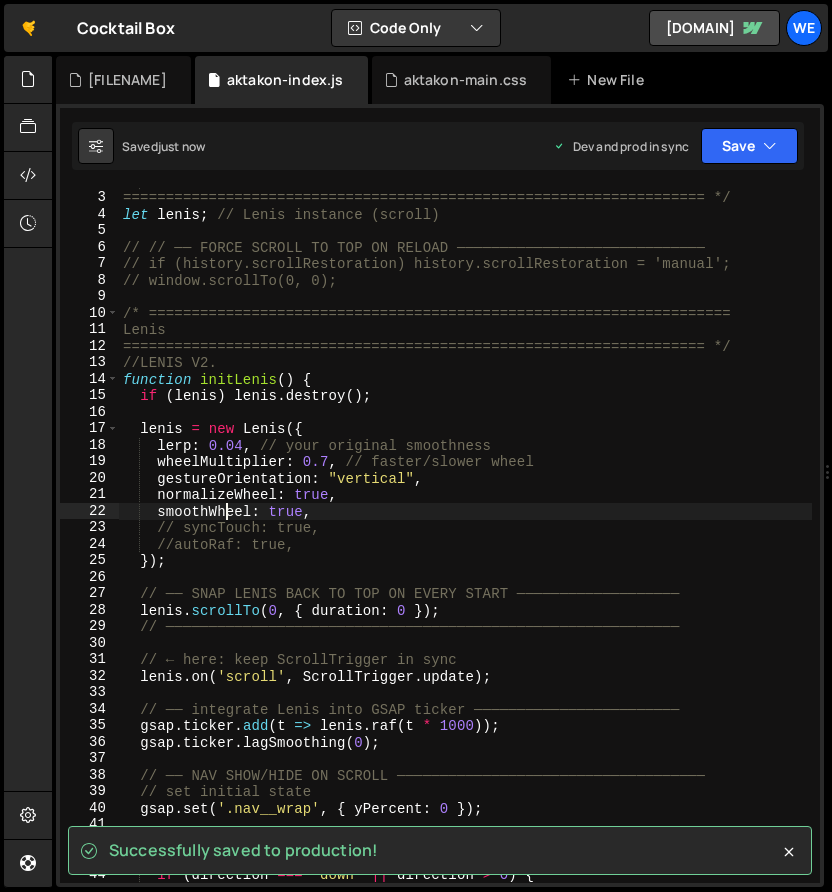 type on "smoothWheel: true," 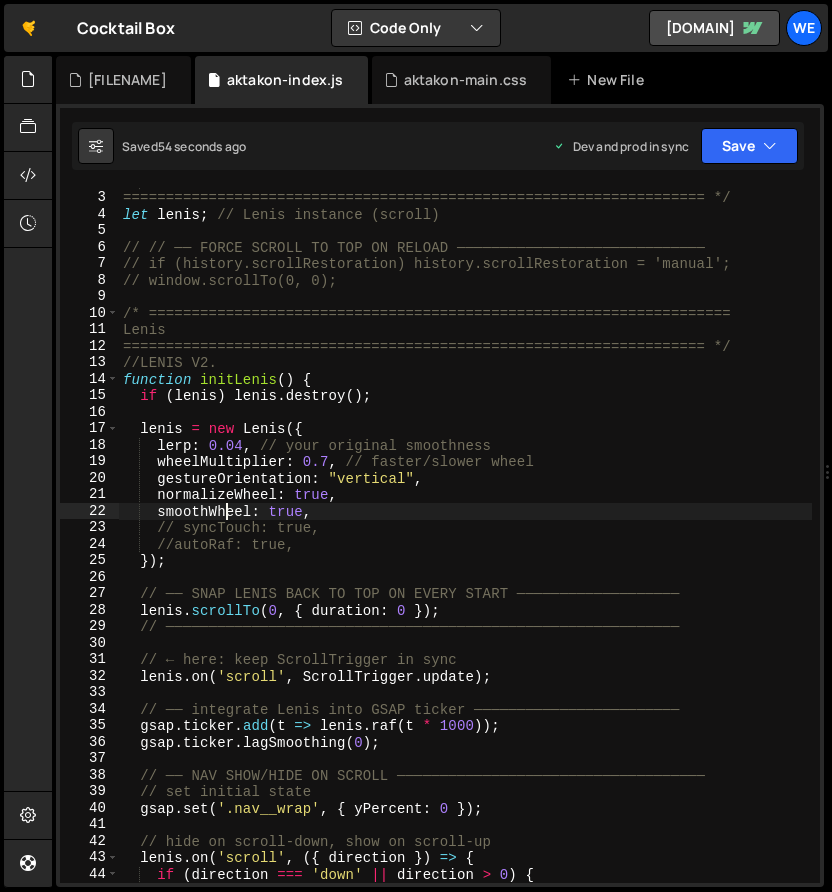 click on "GLOBALS ==================================================================== */ let   lenis ;   // Lenis instance (scroll) // // ── FORCE SCROLL TO TOP ON RELOAD ───────────────────────────── // if (history.scrollRestoration) history.scrollRestoration = 'manual'; // window.scrollTo(0, 0); /* ====================================================================   Lenis ==================================================================== */ //LENIS V2. function   initLenis ( )   {    if   ( lenis )   lenis . destroy ( ) ;    lenis   =   new   Lenis ({       lerp :   0.04 ,   // your original smoothness       wheelMultiplier :   0.7 ,   // faster/slower wheel       gestureOrientation :   "vertical" ,       normalizeWheel :   true ,       smoothWheel :   true ,       // syncTouch: true,       //autoRaf: true,    }) ;    // ── SNAP LENIS BACK TO TOP ON EVERY START ───────────────────    lenis . scrollTo ( 0 ," at bounding box center [465, 537] 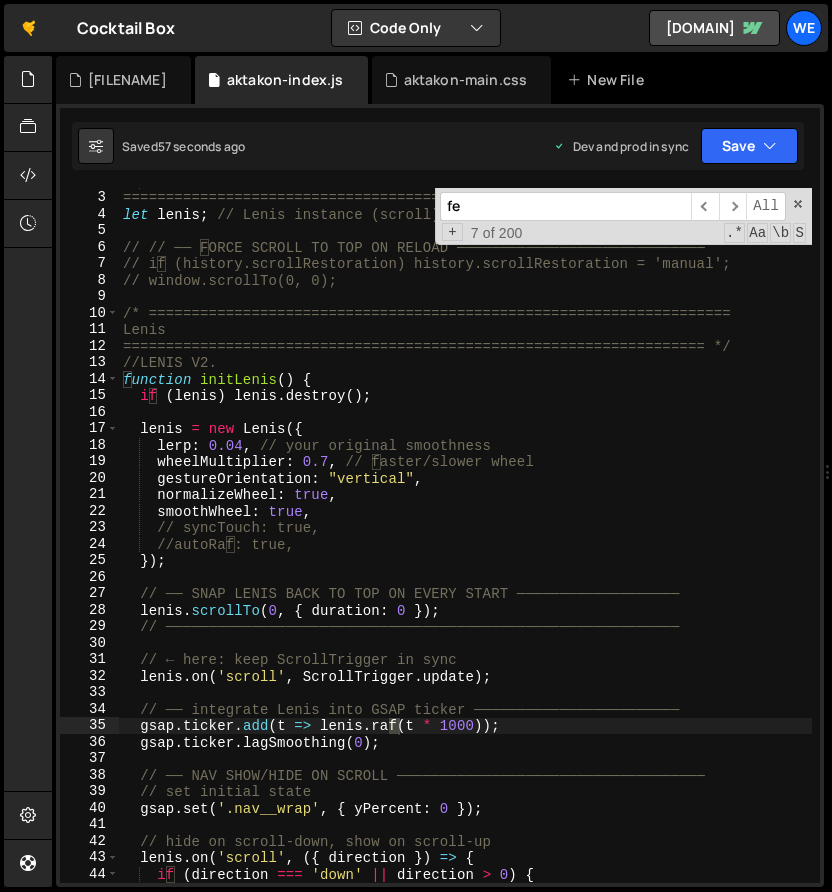 scroll, scrollTop: 8909, scrollLeft: 0, axis: vertical 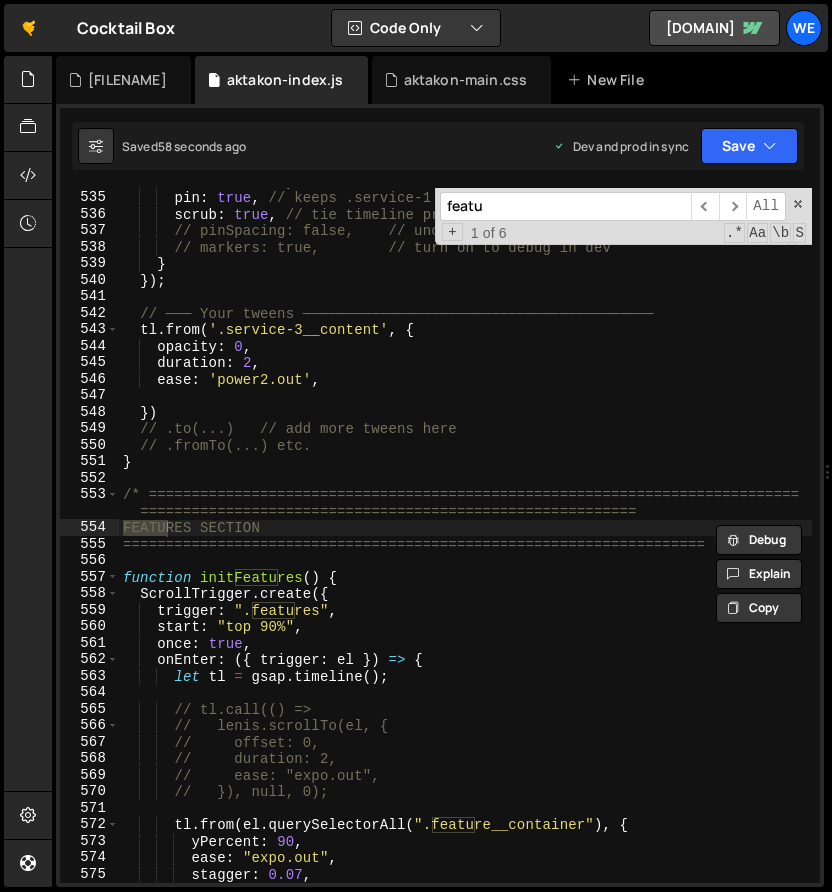 type on "featu" 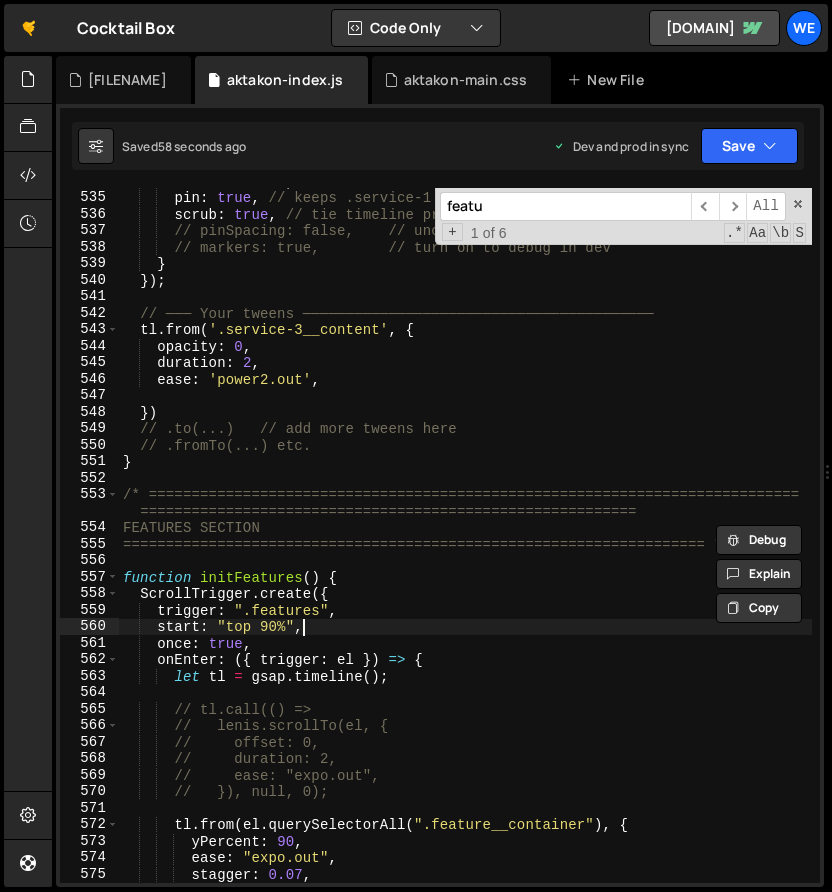 click on "end :   '+=100%' ,   // scroll distance while it stays pinned          pin :   true ,   // keeps .service-1 fixed in place          scrub :   true ,   // tie timeline progress to scroll          // pinSpacing: false,    // uncomment if you don’t want extra spacer div          // markers: true,        // turn on to debug in dev       }    }) ;    // ─── Your tweens ─────────────────────────────────────────    tl . from ( '.service-3__content' ,   {       opacity :   0 ,       duration :   2 ,       ease :   'power2.out' ,    })    // .to(...)   // add more tweens here    // .fromTo(...) etc. } /* ============================================================================    ========================================================== FEATURES SECTION ==================================================================== */ function   initFeatures ( )   {    ScrollTrigger . create ({       trigger :   ".features" ," at bounding box center [465, 537] 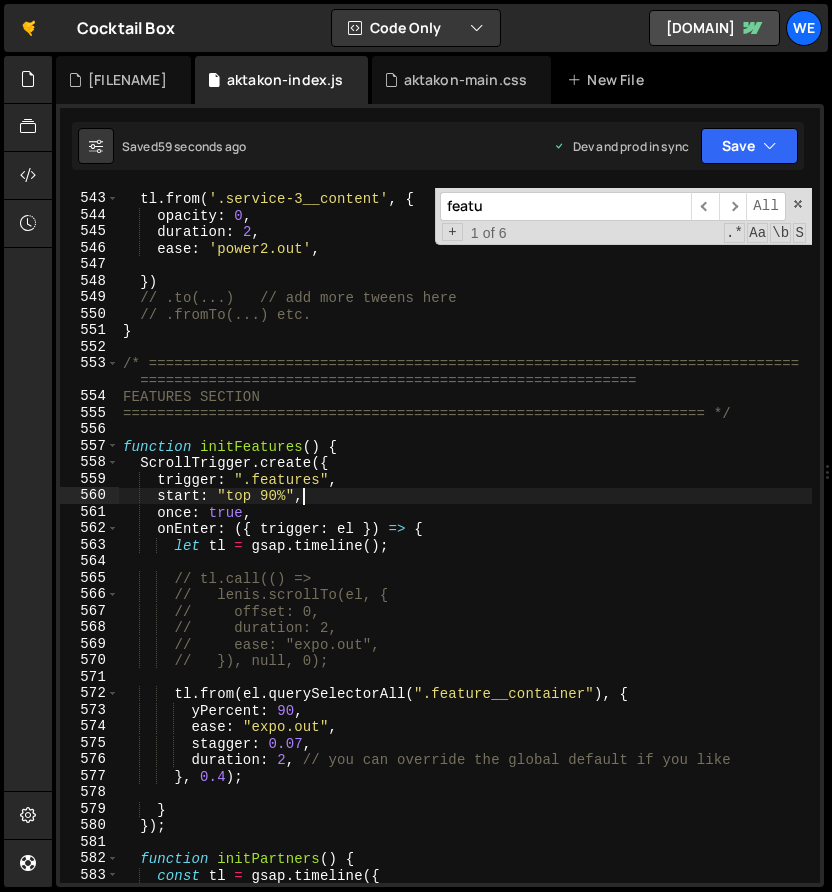 scroll, scrollTop: 9043, scrollLeft: 0, axis: vertical 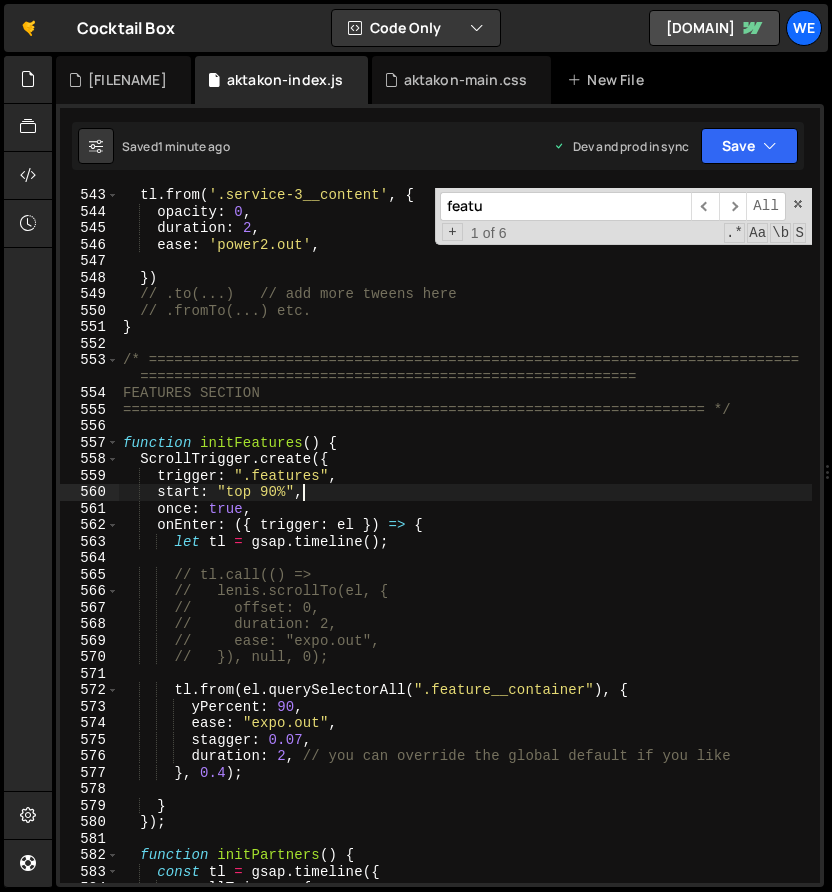 click on "tl . from ( el . querySelectorAll ( ".feature__container" ) ,   {             yPercent :   90 ,             ease :   "expo.out" ,             stagger :   0.07 ,          :" at bounding box center (465, 551) 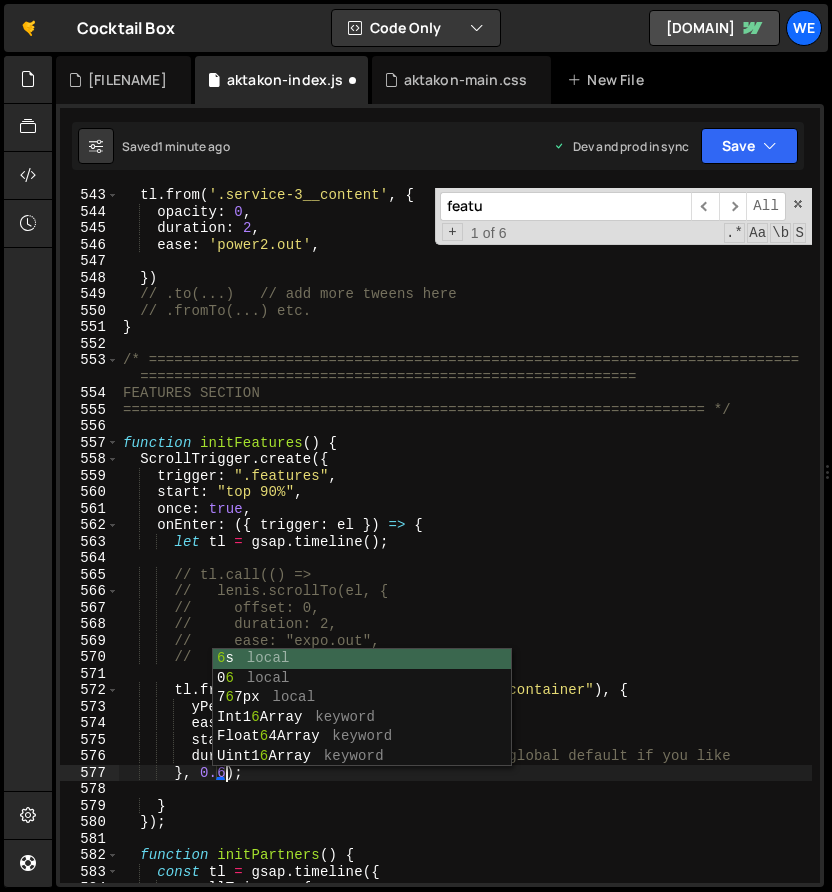 scroll, scrollTop: 0, scrollLeft: 6, axis: horizontal 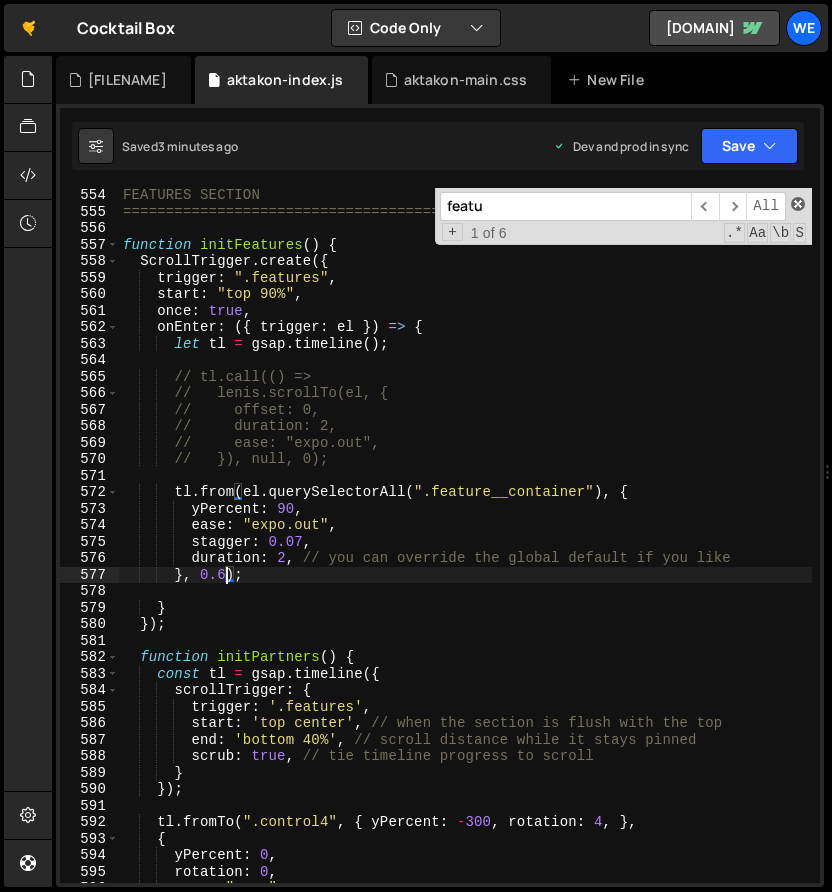 click at bounding box center [798, 204] 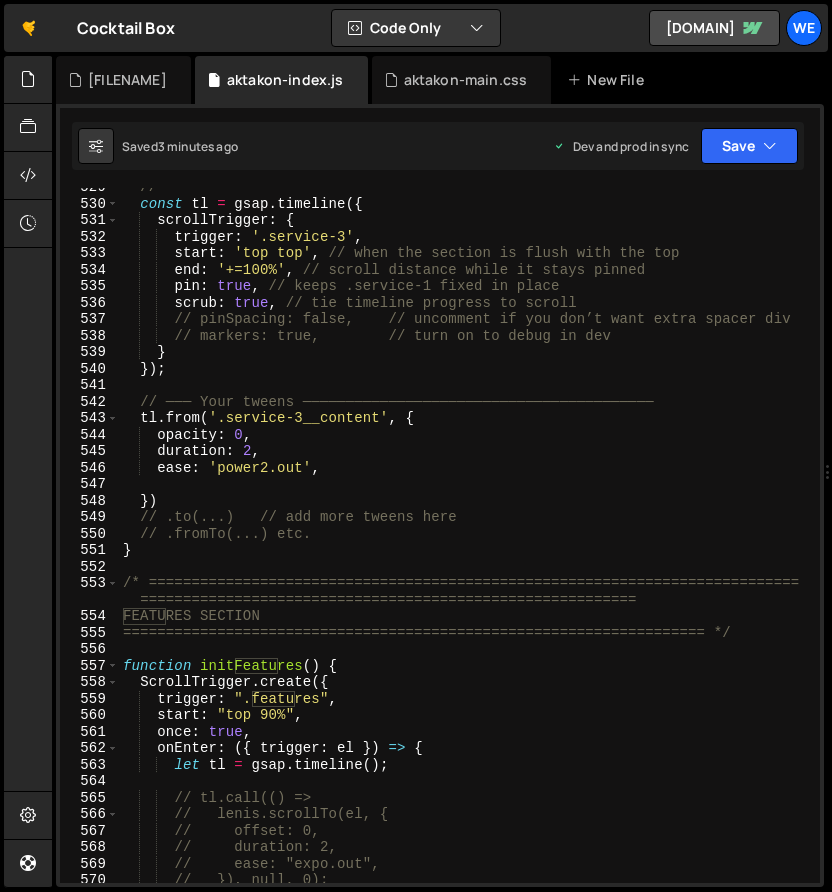 scroll, scrollTop: 8820, scrollLeft: 0, axis: vertical 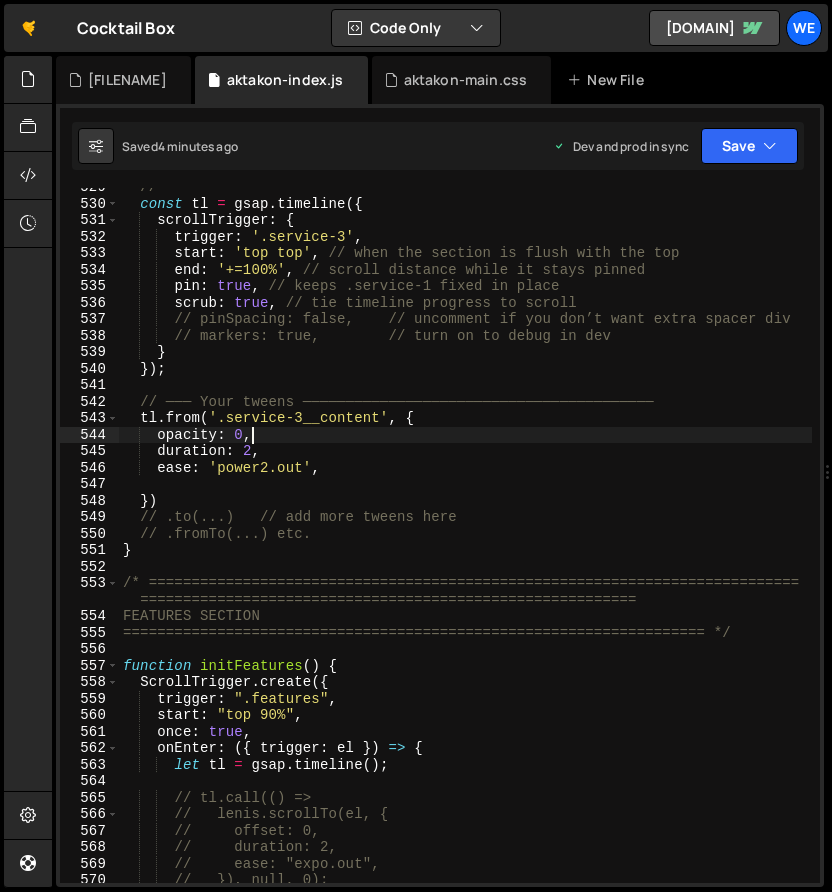 click on "// ─────────────────────────────────────────────────────────    const   tl   =   gsap . timeline ({       scrollTrigger :   {          trigger :   '.service-3' ,          start :   'top top' ,   // when the section is flush with the top          end :   '+=100%' ,   // scroll distance while it stays pinned          pin :   true ,   // keeps .service-1 fixed in place          scrub :   true ,   // tie timeline progress to scroll          // pinSpacing: false,    // uncomment if you don’t want extra spacer div          // markers: true,        // turn on to debug in dev       }    }) ;    // ─── Your tweens ─────────────────────────────────────────    tl . from ( '.service-3__content' ,   {       opacity :   0 ,       duration :   2 ,       ease :   'power2.out' ,    })       // .fromTo(...) etc. }      (" at bounding box center (465, 543) 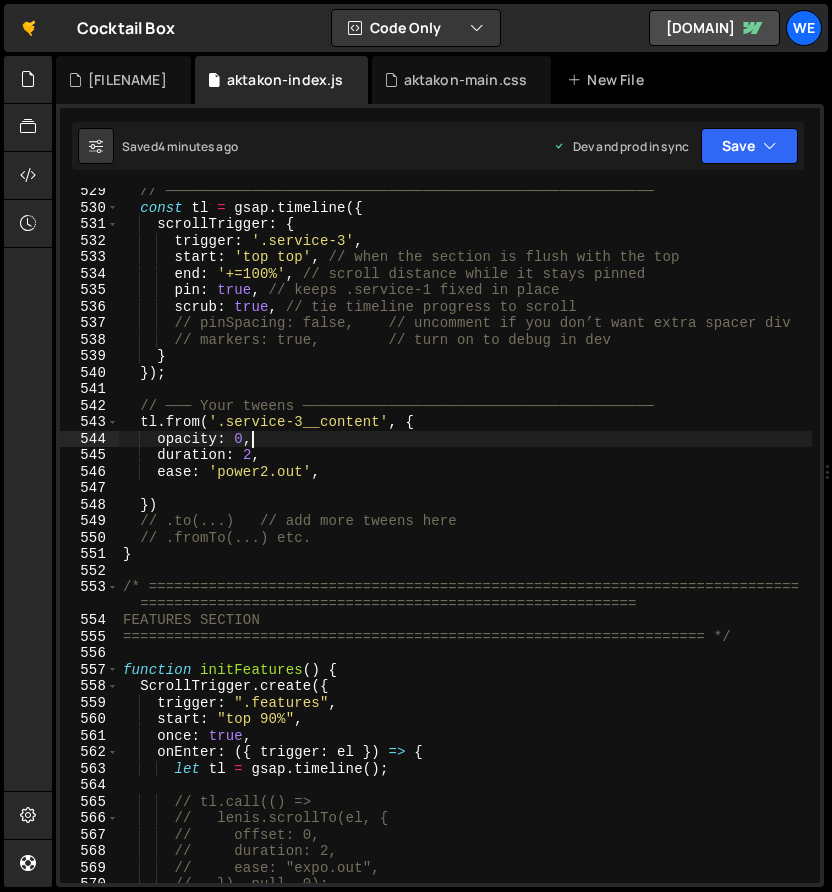 scroll, scrollTop: 8827, scrollLeft: 0, axis: vertical 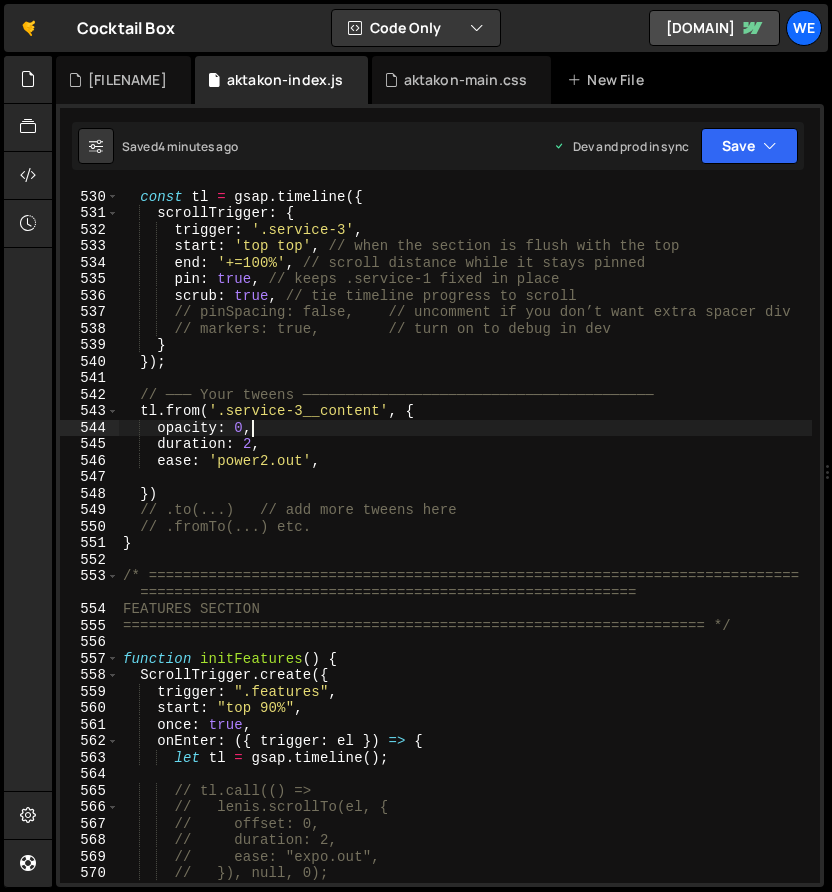 click on "// ─────────────────────────────────────────────────────────    const   tl   =   gsap . timeline ({       scrollTrigger :   {          trigger :   '.service-3' ,          start :   'top top' ,   // when the section is flush with the top          end :   '+=100%' ,   // scroll distance while it stays pinned          pin :   true ,   // keeps .service-1 fixed in place          scrub :   true ,   // tie timeline progress to scroll          // pinSpacing: false,    // uncomment if you don’t want extra spacer div          // markers: true,        // turn on to debug in dev       }    }) ;    // ─── Your tweens ─────────────────────────────────────────    tl . from ( '.service-3__content' ,   {       opacity :   0 ,       duration :   2 ,       ease :   'power2.out' ,    })       // .fromTo(...) etc. }      (" at bounding box center (465, 536) 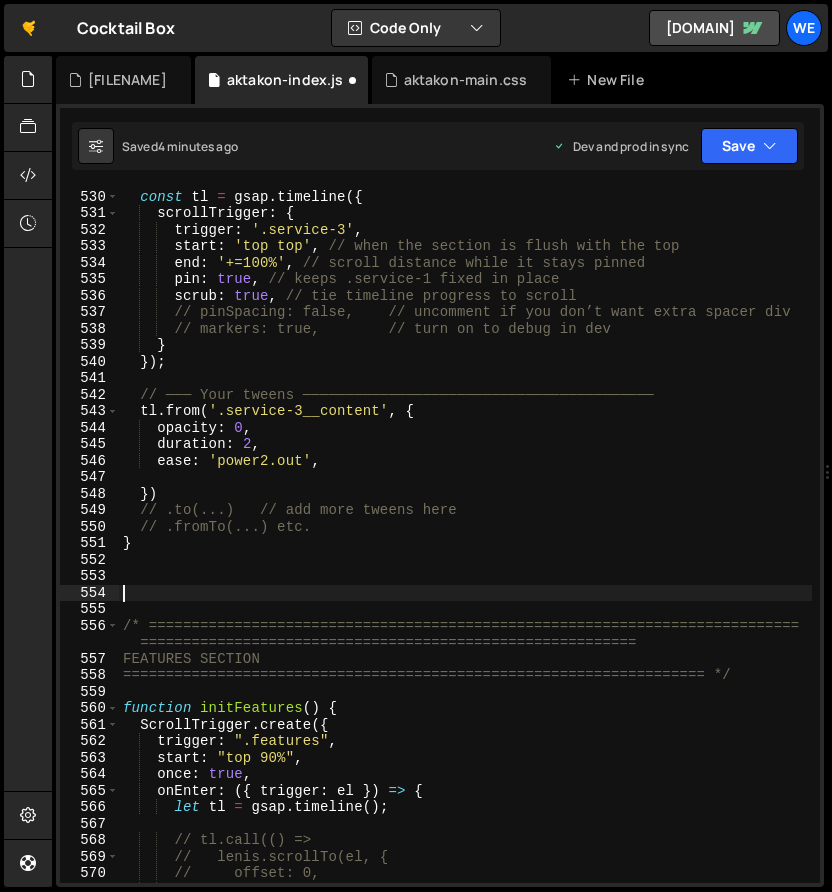 paste on "}" 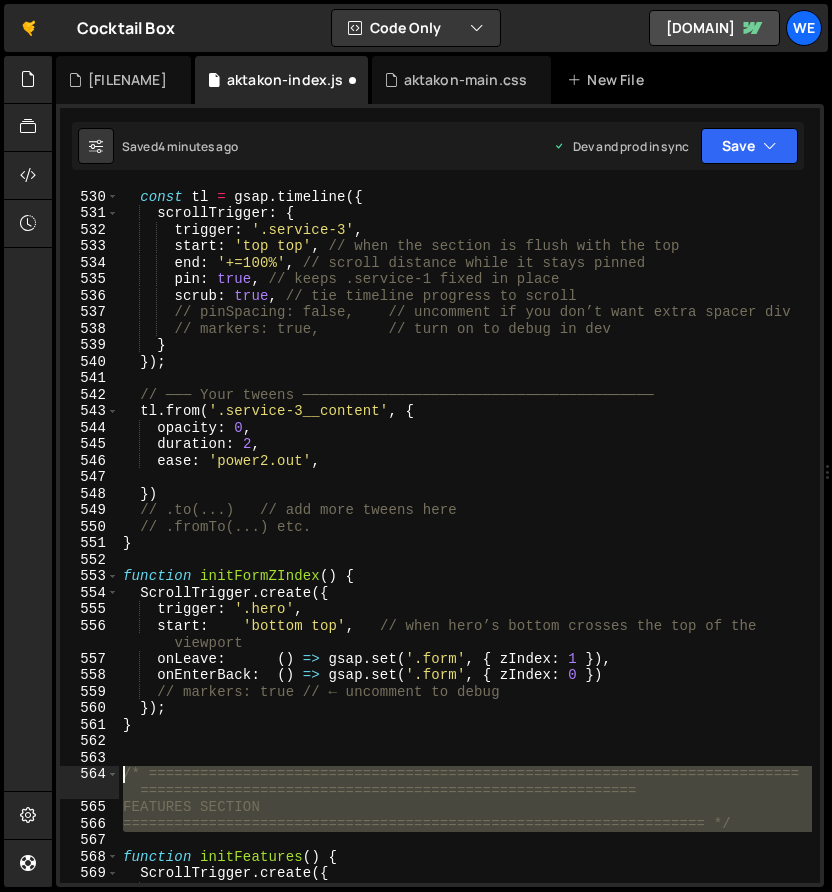 drag, startPoint x: 754, startPoint y: 835, endPoint x: 102, endPoint y: 767, distance: 655.53644 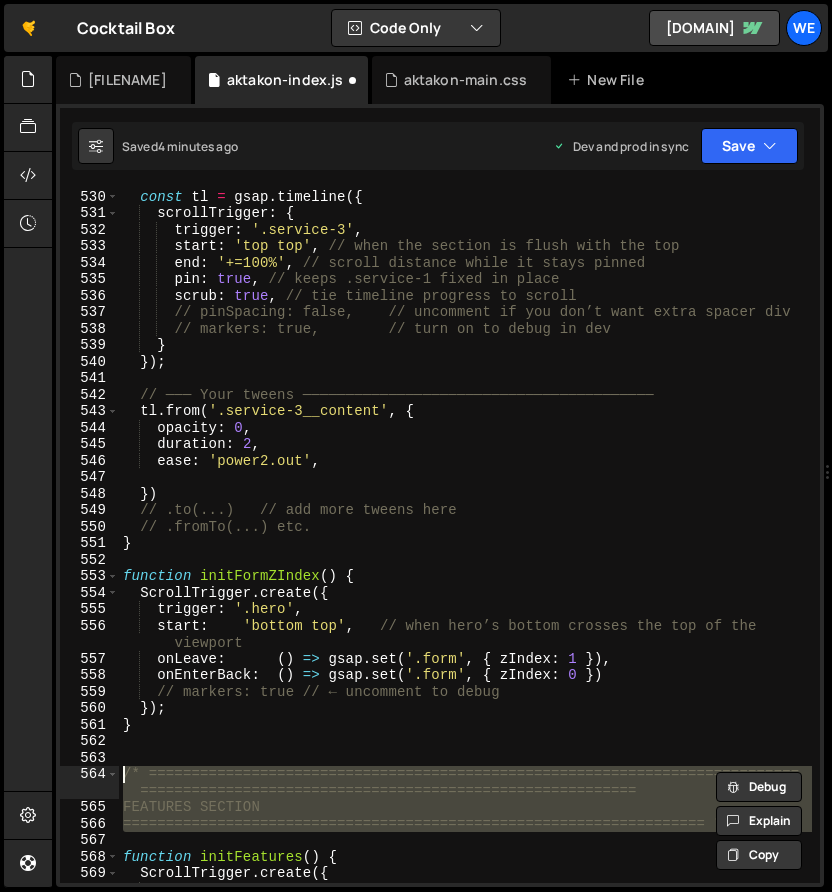 click on "// ─────────────────────────────────────────────────────────    const   tl   =   gsap . timeline ({       scrollTrigger :   {          trigger :   '.service-3' ,          start :   'top top' ,   // when the section is flush with the top          end :   '+=100%' ,   // scroll distance while it stays pinned          pin :   true ,   // keeps .service-1 fixed in place          scrub :   true ,   // tie timeline progress to scroll          // pinSpacing: false,    // uncomment if you don’t want extra spacer div          // markers: true,        // turn on to debug in dev       }    }) ;    // ─── Your tweens ─────────────────────────────────────────    tl . from ( '.service-3__content' ,   {       opacity :   0 ,       duration :   2 ,       ease :   'power2.out' ,    })       // .fromTo(...) etc. } function" at bounding box center (465, 536) 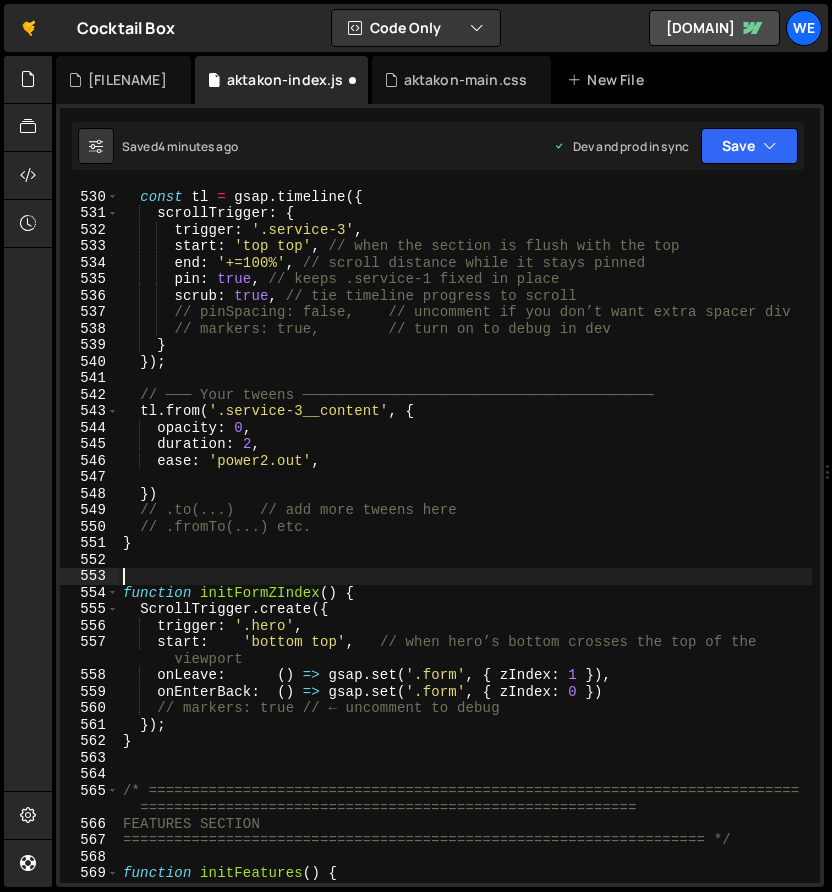 paste on "FEATURES SECTION" 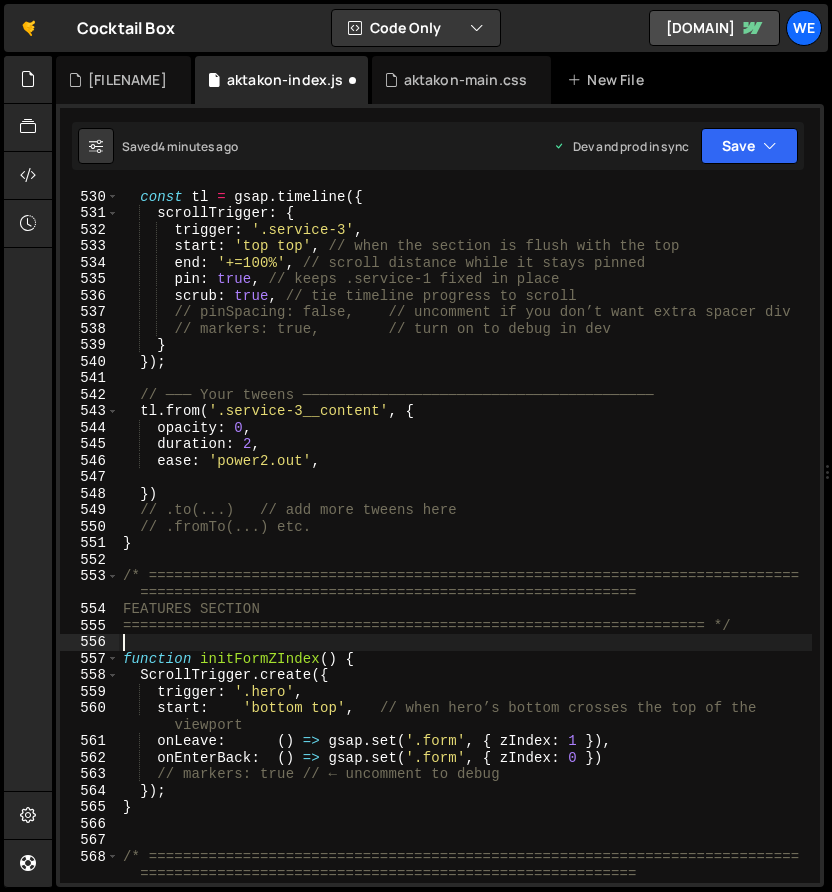 click on "// ─────────────────────────────────────────────────────────    const   tl   =   gsap . timeline ({       scrollTrigger :   {          trigger :   '.service-3' ,          start :   'top top' ,   // when the section is flush with the top          end :   '+=100%' ,   // scroll distance while it stays pinned          pin :   true ,   // keeps .service-1 fixed in place          scrub :   true ,   // tie timeline progress to scroll          // pinSpacing: false,    // uncomment if you don’t want extra spacer div          // markers: true,        // turn on to debug in dev       }    }) ;    // ─── Your tweens ─────────────────────────────────────────    tl . from ( '.service-3__content' ,   {       opacity :   0 ,       duration :   2 ,       ease :   'power2.out' ,    })       // .fromTo(...) etc. }      (" at bounding box center [465, 536] 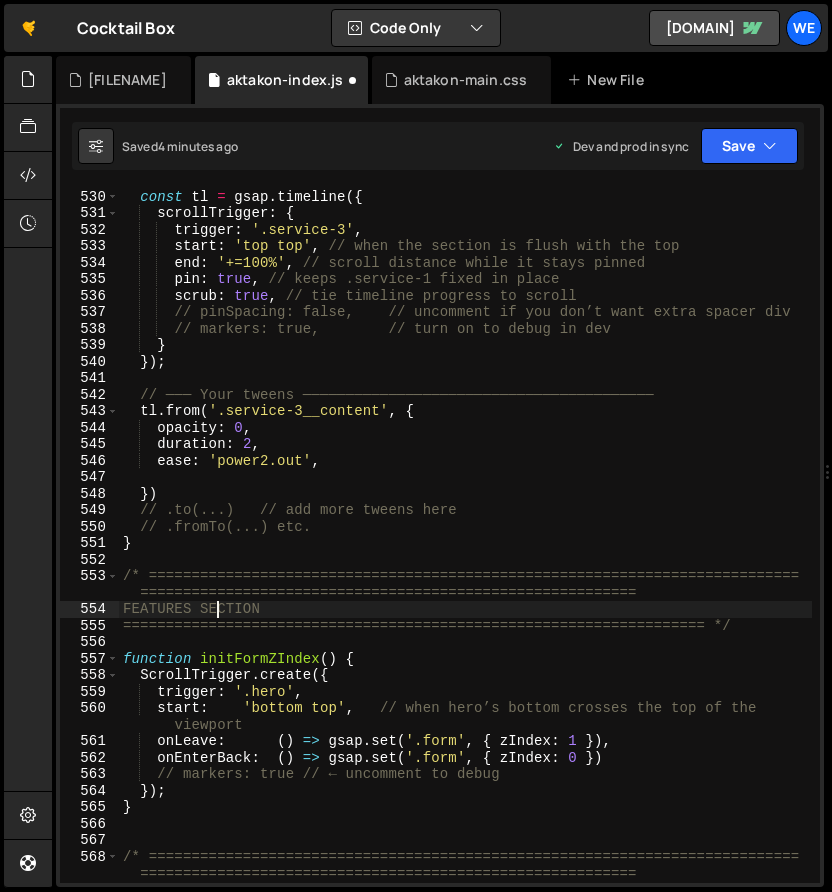 click on "// ─────────────────────────────────────────────────────────    const   tl   =   gsap . timeline ({       scrollTrigger :   {          trigger :   '.service-3' ,          start :   'top top' ,   // when the section is flush with the top          end :   '+=100%' ,   // scroll distance while it stays pinned          pin :   true ,   // keeps .service-1 fixed in place          scrub :   true ,   // tie timeline progress to scroll          // pinSpacing: false,    // uncomment if you don’t want extra spacer div          // markers: true,        // turn on to debug in dev       }    }) ;    // ─── Your tweens ─────────────────────────────────────────    tl . from ( '.service-3__content' ,   {       opacity :   0 ,       duration :   2 ,       ease :   'power2.out' ,    })       // .fromTo(...) etc. }      (" at bounding box center [465, 536] 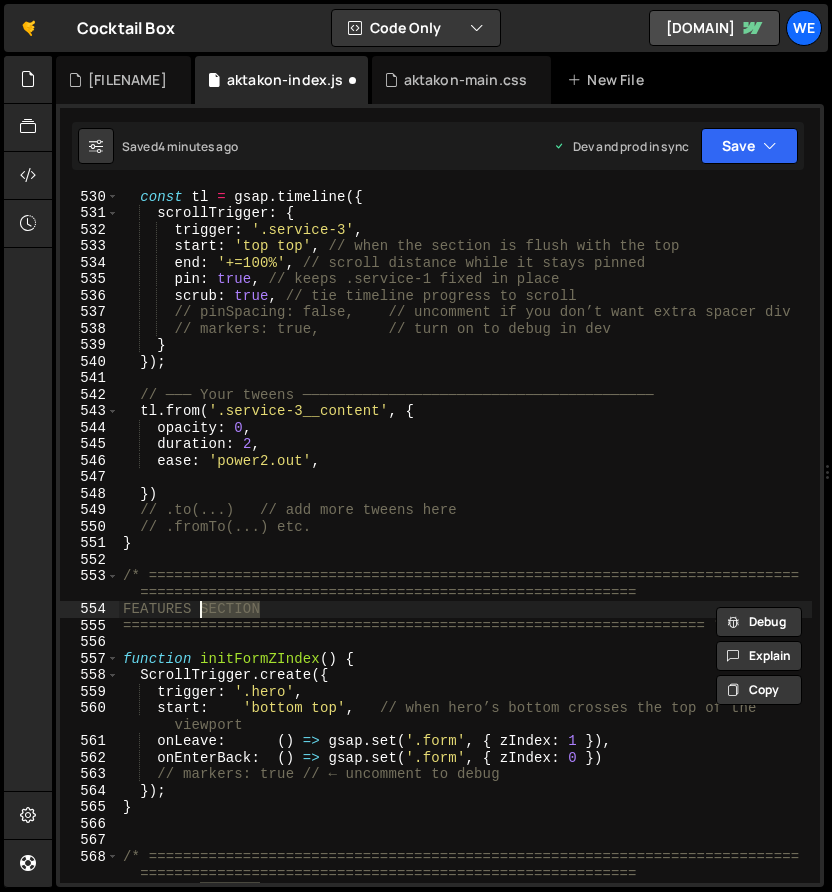 click on "// ─────────────────────────────────────────────────────────    const   tl   =   gsap . timeline ({       scrollTrigger :   {          trigger :   '.service-3' ,          start :   'top top' ,   // when the section is flush with the top          end :   '+=100%' ,   // scroll distance while it stays pinned          pin :   true ,   // keeps .service-1 fixed in place          scrub :   true ,   // tie timeline progress to scroll          // pinSpacing: false,    // uncomment if you don’t want extra spacer div          // markers: true,        // turn on to debug in dev       }    }) ;    // ─── Your tweens ─────────────────────────────────────────    tl . from ( '.service-3__content' ,   {       opacity :   0 ,       duration :   2 ,       ease :   'power2.out' ,    })       // .fromTo(...) etc. }      (" at bounding box center (465, 536) 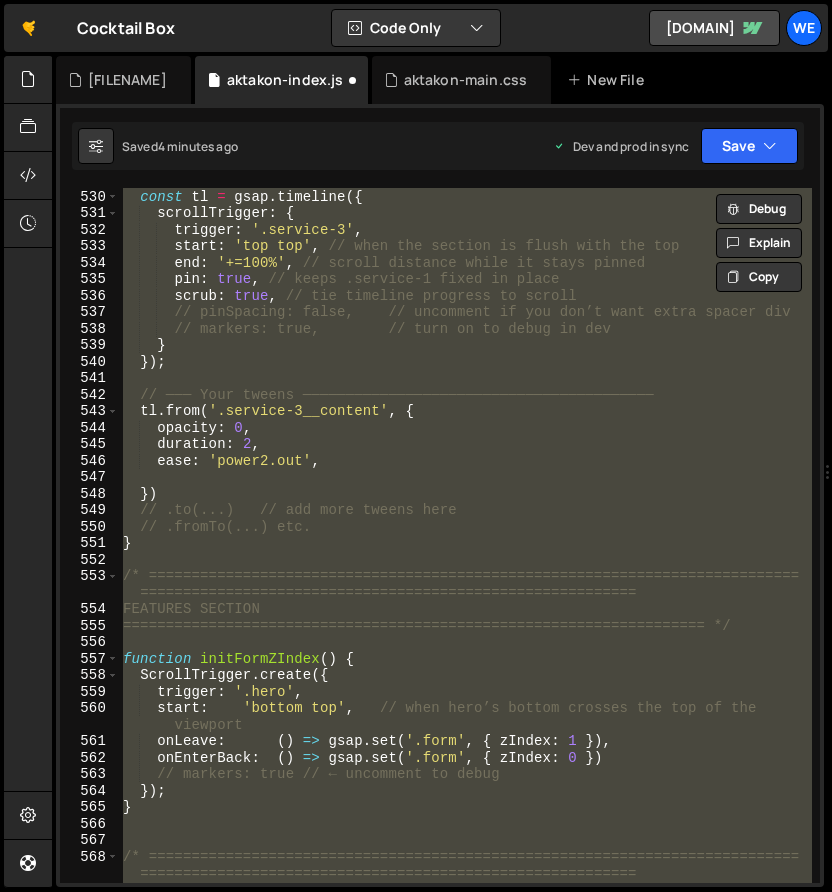 click on "// ─────────────────────────────────────────────────────────    const   tl   =   gsap . timeline ({       scrollTrigger :   {          trigger :   '.service-3' ,          start :   'top top' ,   // when the section is flush with the top          end :   '+=100%' ,   // scroll distance while it stays pinned          pin :   true ,   // keeps .service-1 fixed in place          scrub :   true ,   // tie timeline progress to scroll          // pinSpacing: false,    // uncomment if you don’t want extra spacer div          // markers: true,        // turn on to debug in dev       }    }) ;    // ─── Your tweens ─────────────────────────────────────────    tl . from ( '.service-3__content' ,   {       opacity :   0 ,       duration :   2 ,       ease :   'power2.out' ,    })       // .fromTo(...) etc. }      (" at bounding box center (465, 536) 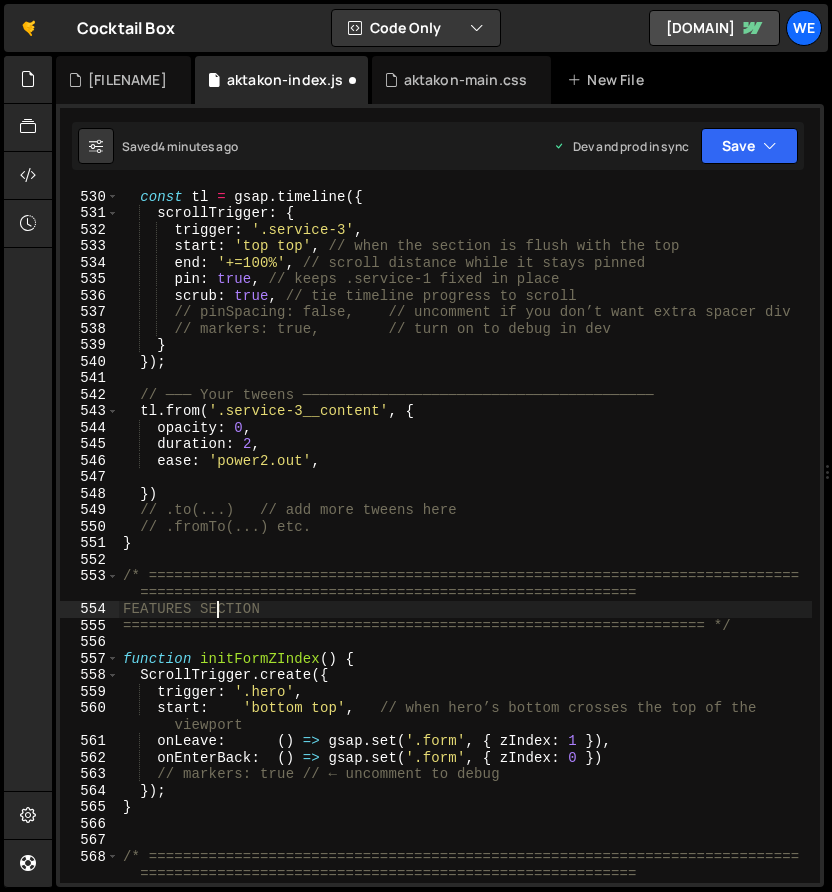 click on "// ─────────────────────────────────────────────────────────    const   tl   =   gsap . timeline ({       scrollTrigger :   {          trigger :   '.service-3' ,          start :   'top top' ,   // when the section is flush with the top          end :   '+=100%' ,   // scroll distance while it stays pinned          pin :   true ,   // keeps .service-1 fixed in place          scrub :   true ,   // tie timeline progress to scroll          // pinSpacing: false,    // uncomment if you don’t want extra spacer div          // markers: true,        // turn on to debug in dev       }    }) ;    // ─── Your tweens ─────────────────────────────────────────    tl . from ( '.service-3__content' ,   {       opacity :   0 ,       duration :   2 ,       ease :   'power2.out' ,    })       // .fromTo(...) etc. }      (" at bounding box center (465, 536) 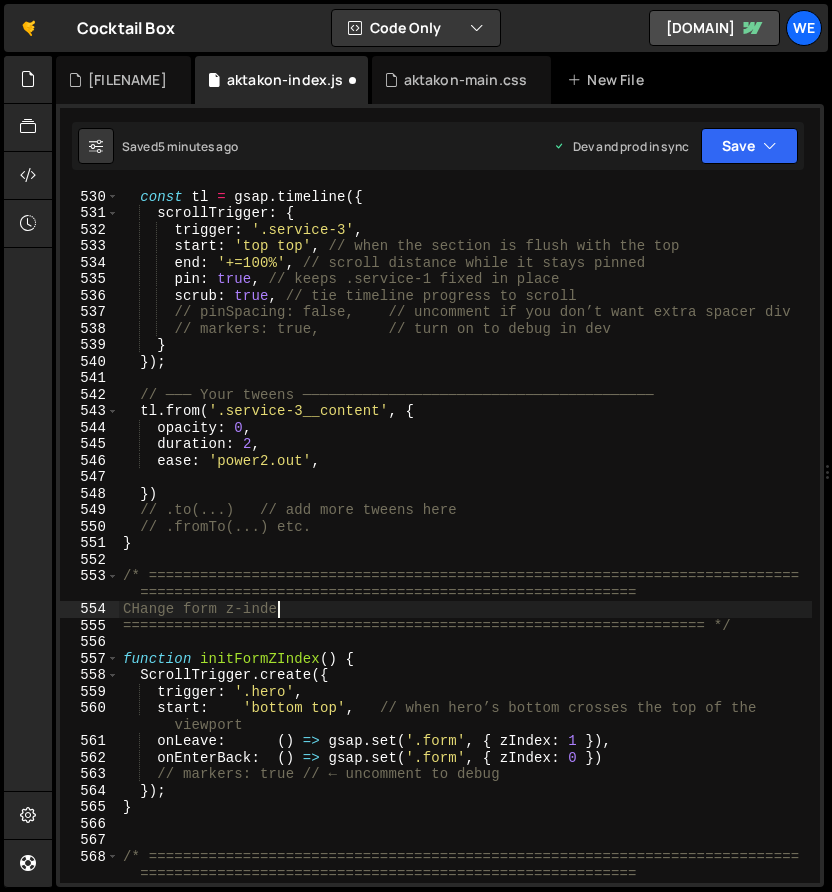 scroll, scrollTop: 0, scrollLeft: 10, axis: horizontal 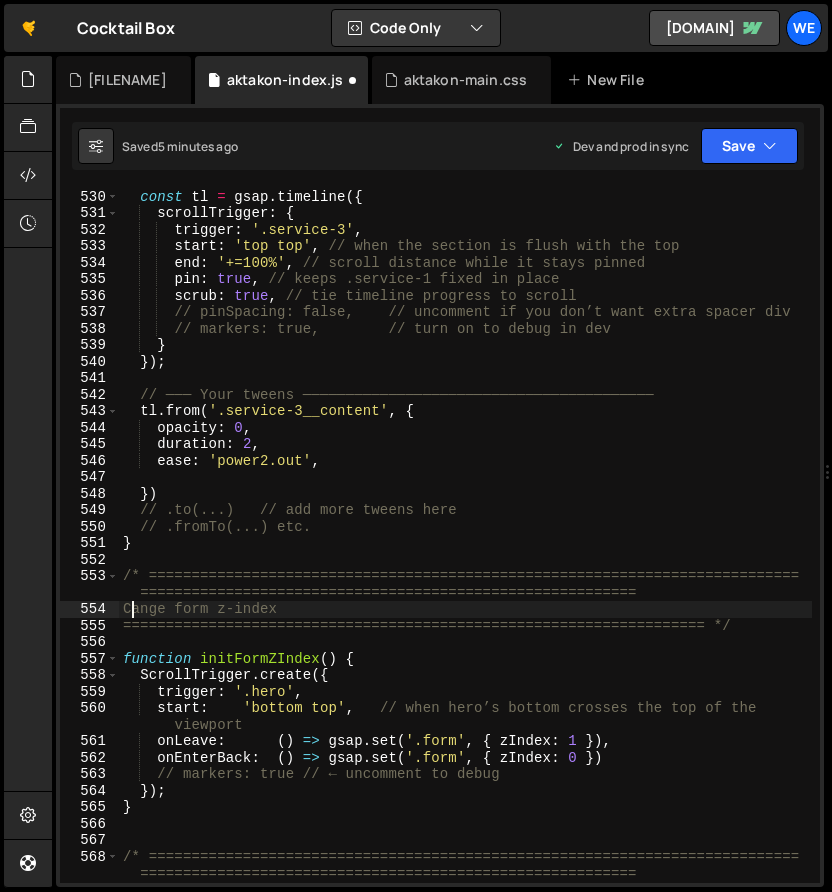 type on "Change form z-index" 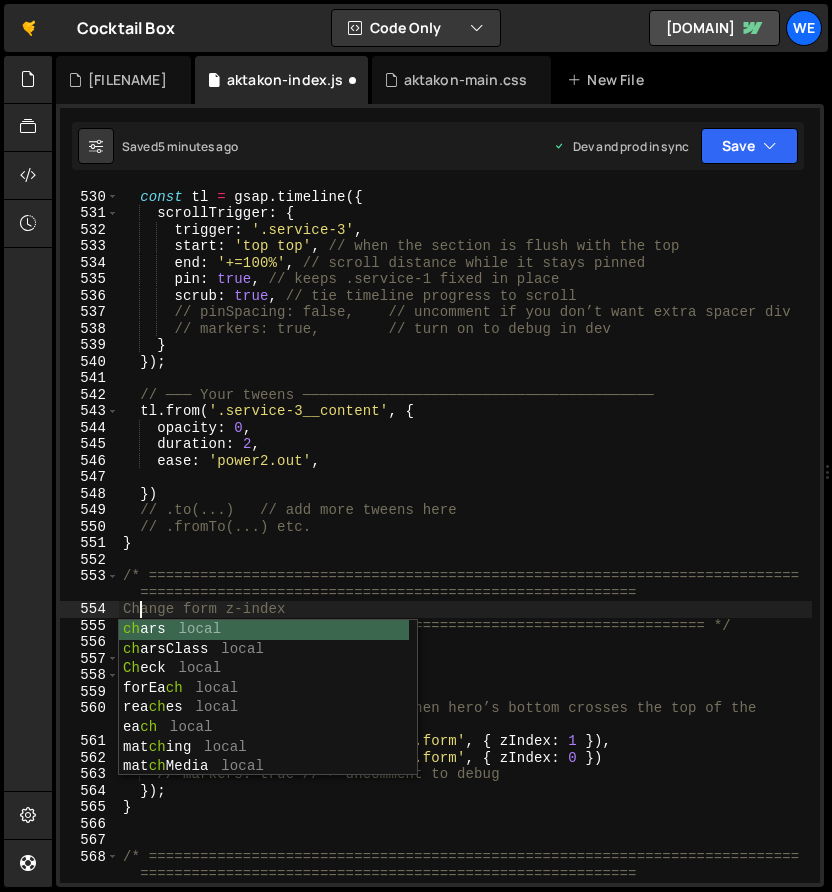 click on "// ─────────────────────────────────────────────────────────    const   tl   =   gsap . timeline ({       scrollTrigger :   {          trigger :   '.service-3' ,          start :   'top top' ,   // when the section is flush with the top          end :   '+=100%' ,   // scroll distance while it stays pinned          pin :   true ,   // keeps .service-1 fixed in place          scrub :   true ,   // tie timeline progress to scroll          // pinSpacing: false,    // uncomment if you don’t want extra spacer div          // markers: true,        // turn on to debug in dev       }    }) ;    // ─── Your tweens ─────────────────────────────────────────    tl . from ( '.service-3__content' ,   {       opacity :   0 ,       duration :   2 ,       ease :   'power2.out' ,    })       // .fromTo(...) etc. }      (" at bounding box center [465, 536] 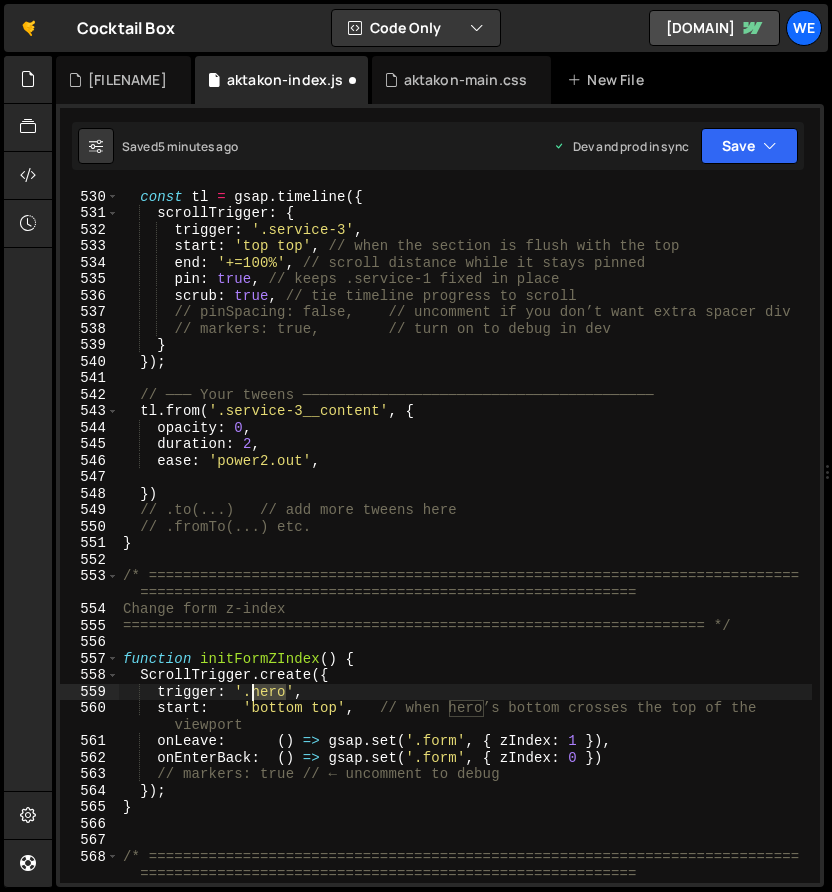 drag, startPoint x: 286, startPoint y: 693, endPoint x: 255, endPoint y: 694, distance: 31.016125 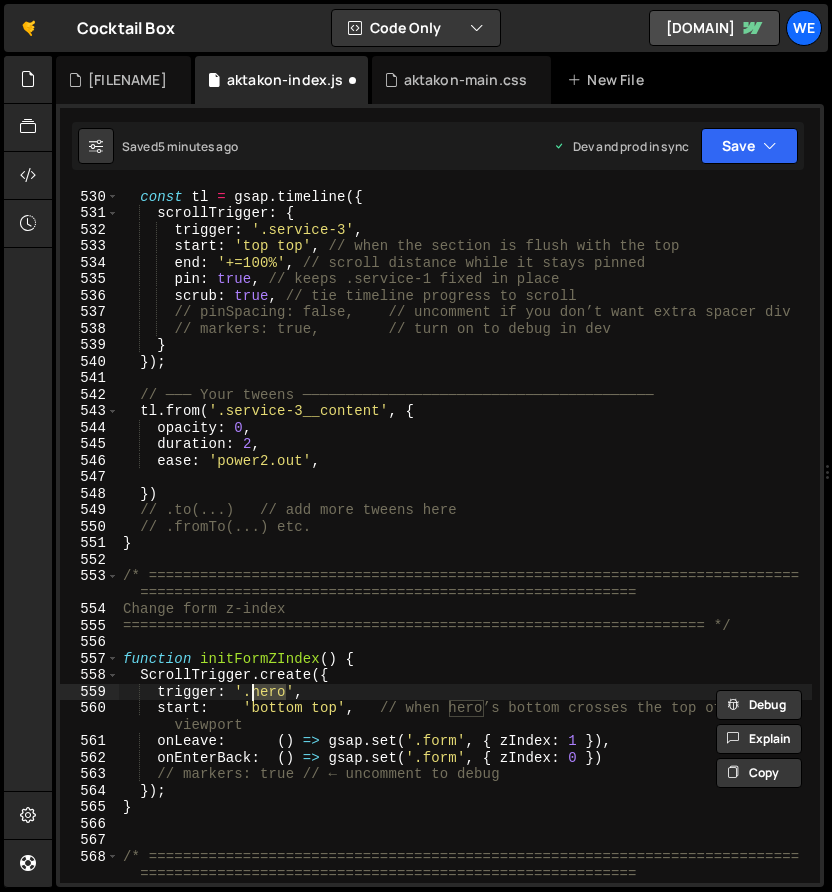 paste on "testimonials" 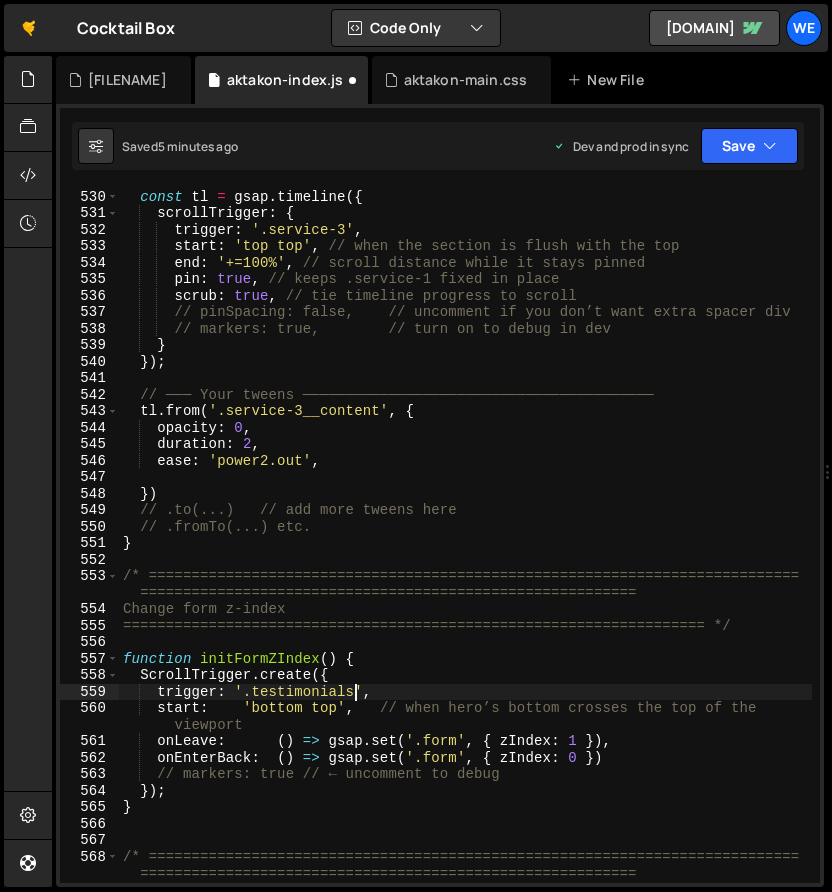 click on "// ─────────────────────────────────────────────────────────    const   tl   =   gsap . timeline ({       scrollTrigger :   {          trigger :   '.service-3' ,          start :   'top top' ,   // when the section is flush with the top          end :   '+=100%' ,   // scroll distance while it stays pinned          pin :   true ,   // keeps .service-1 fixed in place          scrub :   true ,   // tie timeline progress to scroll          // pinSpacing: false,    // uncomment if you don’t want extra spacer div          // markers: true,        // turn on to debug in dev       }    }) ;    // ─── Your tweens ─────────────────────────────────────────    tl . from ( '.service-3__content' ,   {       opacity :   0 ,       duration :   2 ,       ease :   'power2.out' ,    })       // .fromTo(...) etc. }      (" at bounding box center [465, 536] 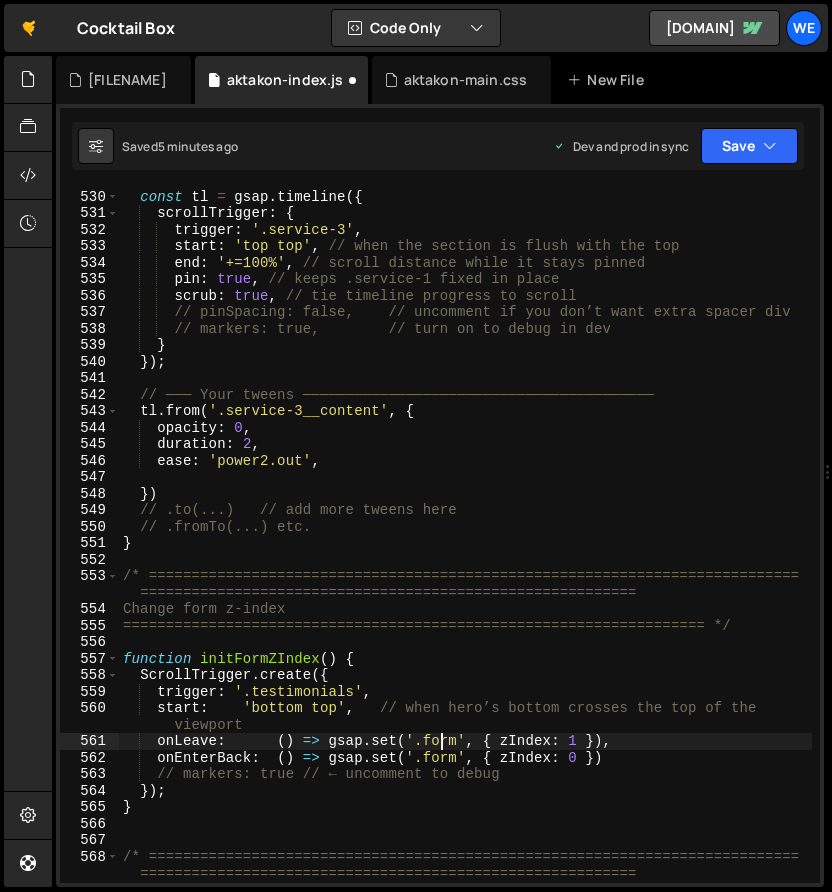 click on "// ─────────────────────────────────────────────────────────    const   tl   =   gsap . timeline ({       scrollTrigger :   {          trigger :   '.service-3' ,          start :   'top top' ,   // when the section is flush with the top          end :   '+=100%' ,   // scroll distance while it stays pinned          pin :   true ,   // keeps .service-1 fixed in place          scrub :   true ,   // tie timeline progress to scroll          // pinSpacing: false,    // uncomment if you don’t want extra spacer div          // markers: true,        // turn on to debug in dev       }    }) ;    // ─── Your tweens ─────────────────────────────────────────    tl . from ( '.service-3__content' ,   {       opacity :   0 ,       duration :   2 ,       ease :   'power2.out' ,    })       // .fromTo(...) etc. }      (" at bounding box center [465, 536] 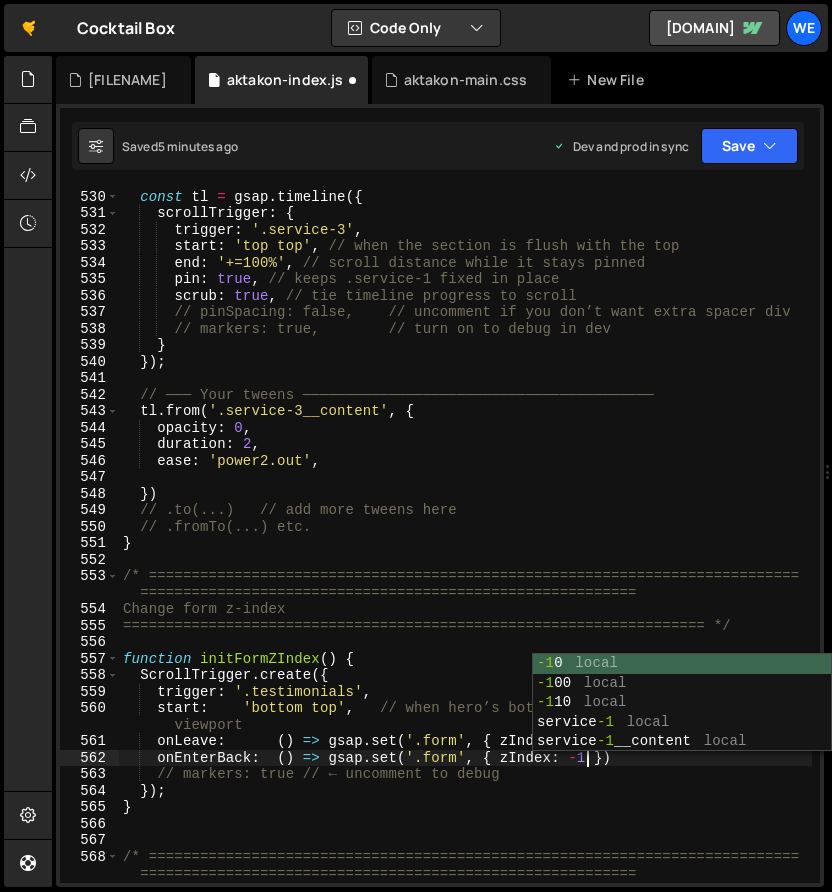 scroll, scrollTop: 0, scrollLeft: 32, axis: horizontal 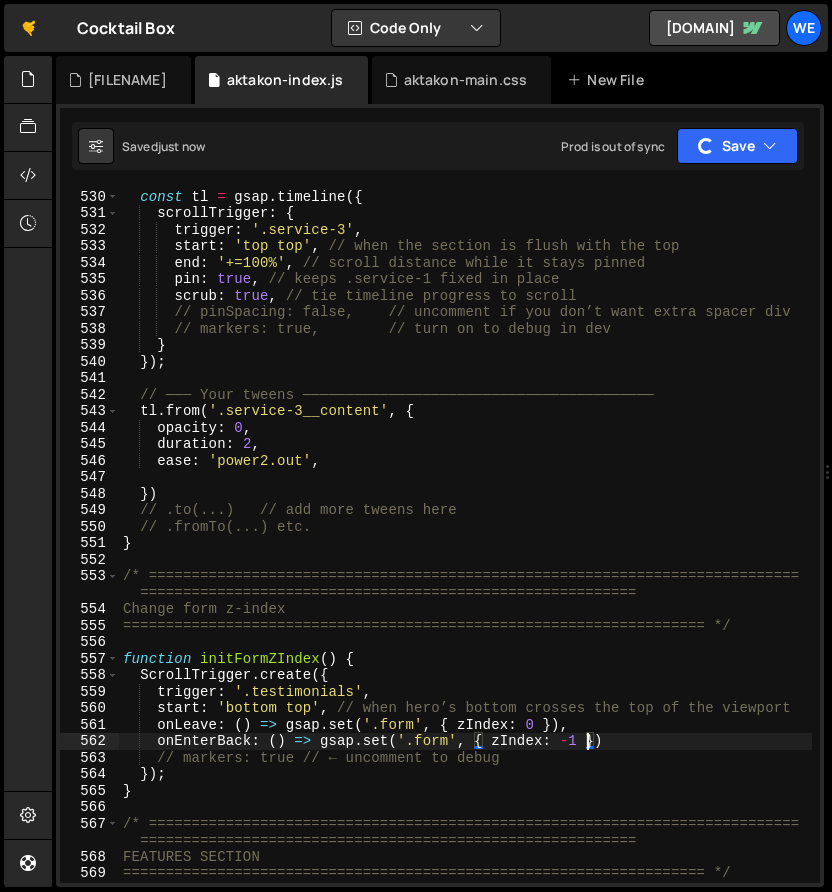 click on "// ─────────────────────────────────────────────────────────    const   tl   =   gsap . timeline ({       scrollTrigger :   {          trigger :   '.service-3' ,          start :   'top top' ,   // when the section is flush with the top          end :   '+=100%' ,   // scroll distance while it stays pinned          pin :   true ,   // keeps .service-1 fixed in place          scrub :   true ,   // tie timeline progress to scroll          // pinSpacing: false,    // uncomment if you don’t want extra spacer div          // markers: true,        // turn on to debug in dev       }    }) ;    // ─── Your tweens ─────────────────────────────────────────    tl . from ( '.service-3__content' ,   {       opacity :   0 ,       duration :   2 ,       ease :   'power2.out' ,    })       // .fromTo(...) etc. }      (" at bounding box center (465, 536) 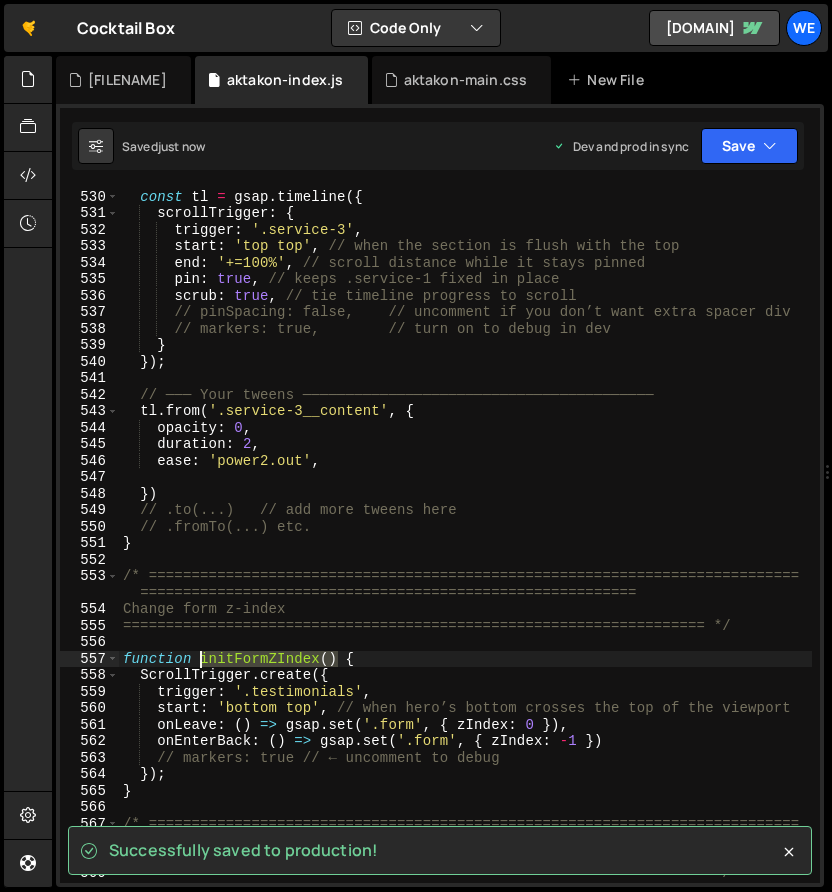 drag, startPoint x: 339, startPoint y: 657, endPoint x: 202, endPoint y: 655, distance: 137.0146 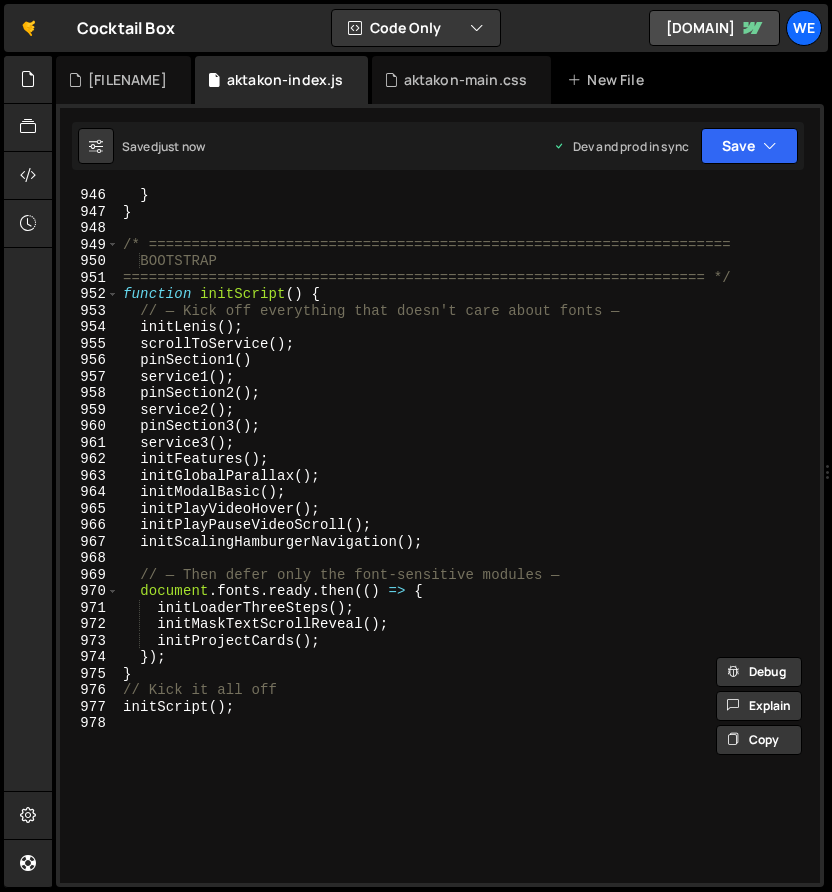 scroll, scrollTop: 16006, scrollLeft: 0, axis: vertical 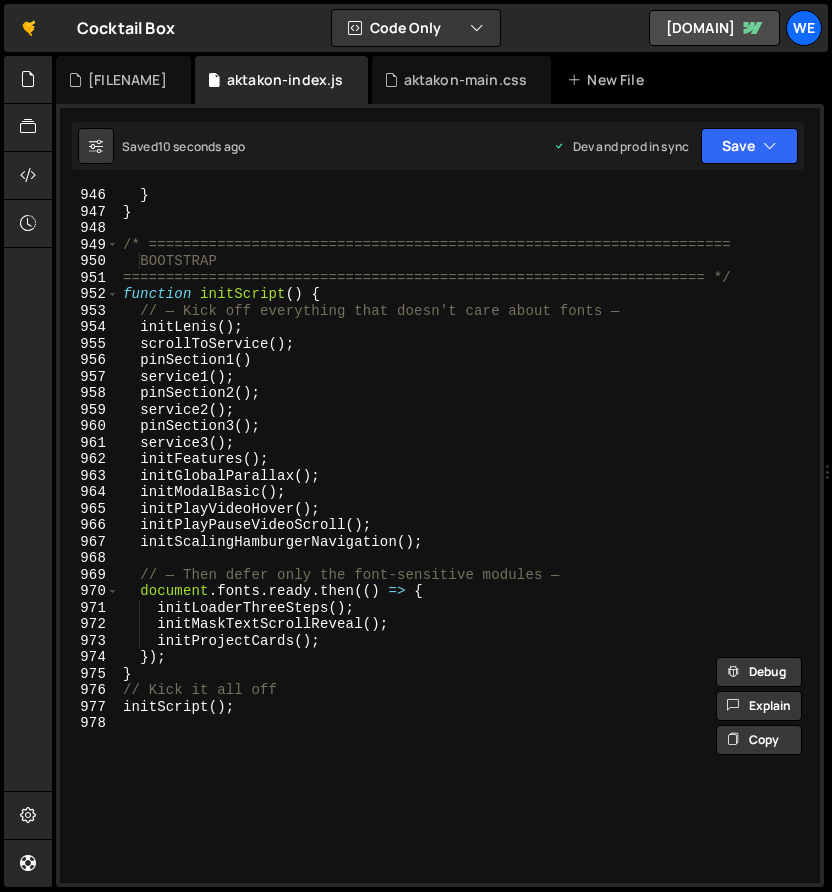 click on "function initScript() {
// — Kick off everything that doesn't care about fonts —
initLenis();
scrollToService();
pinSection1();
service1();
pinSection2();
service2();
pinSection3();
service3();
initFeatures();
initGlobalParallax();
initModalBasic();
initPlayVideoHover();
initPlayPauseVideoScroll();
initScalingHamburgerNavigation();
// — Then defer only the font-sensitive modules —
document.fonts.ready.then(() => {
initLoaderThreeSteps();
initMaskTextScrollReveal();
initProjectCards();
});
}
// Kick it all off
initScript();" at bounding box center [465, 551] 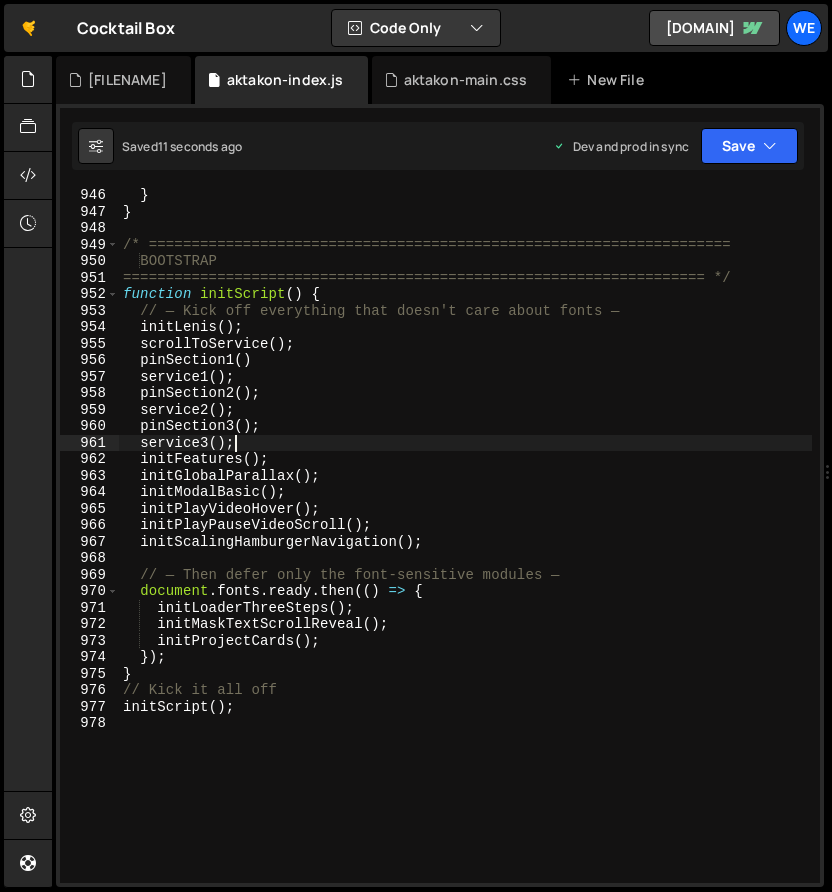 click on "function initScript() {
// — Kick off everything that doesn't care about fonts —
initLenis();
scrollToService();
pinSection1();
service1();
pinSection2();
service2();
pinSection3();
service3();
initFeatures();
initGlobalParallax();
initModalBasic();
initPlayVideoHover();
initPlayPauseVideoScroll();
initScalingHamburgerNavigation();
// — Then defer only the font-sensitive modules —
document.fonts.ready.then(() => {
initLoaderThreeSteps();
initMaskTextScrollReveal();
initProjectCards();
});
}
// Kick it all off
initScript();" at bounding box center [465, 551] 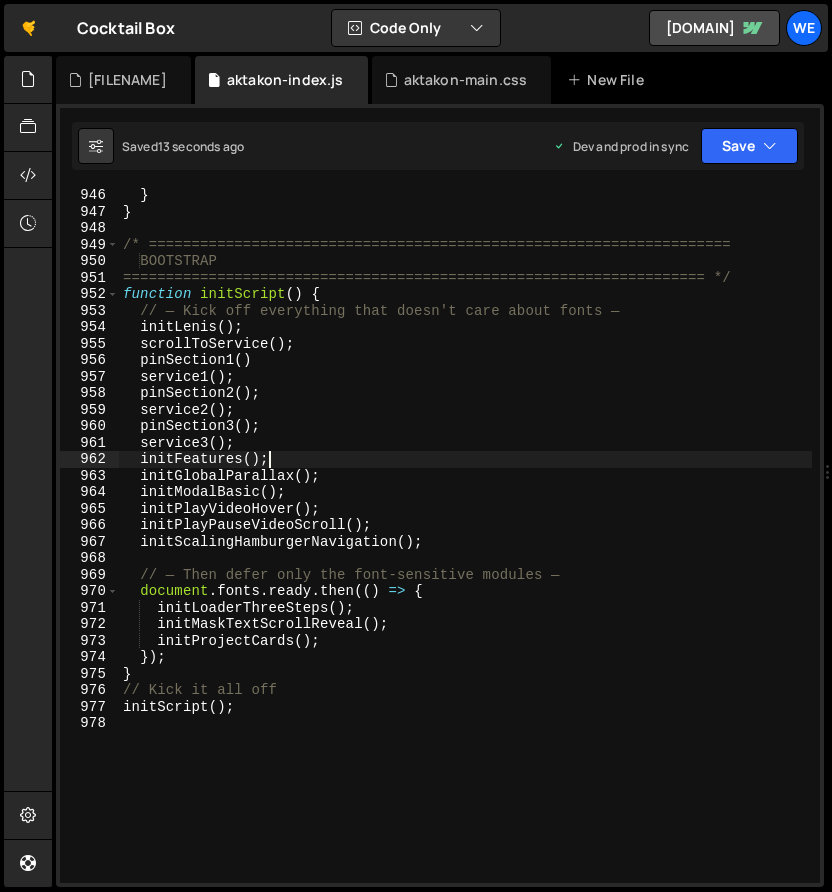 scroll, scrollTop: 0, scrollLeft: 0, axis: both 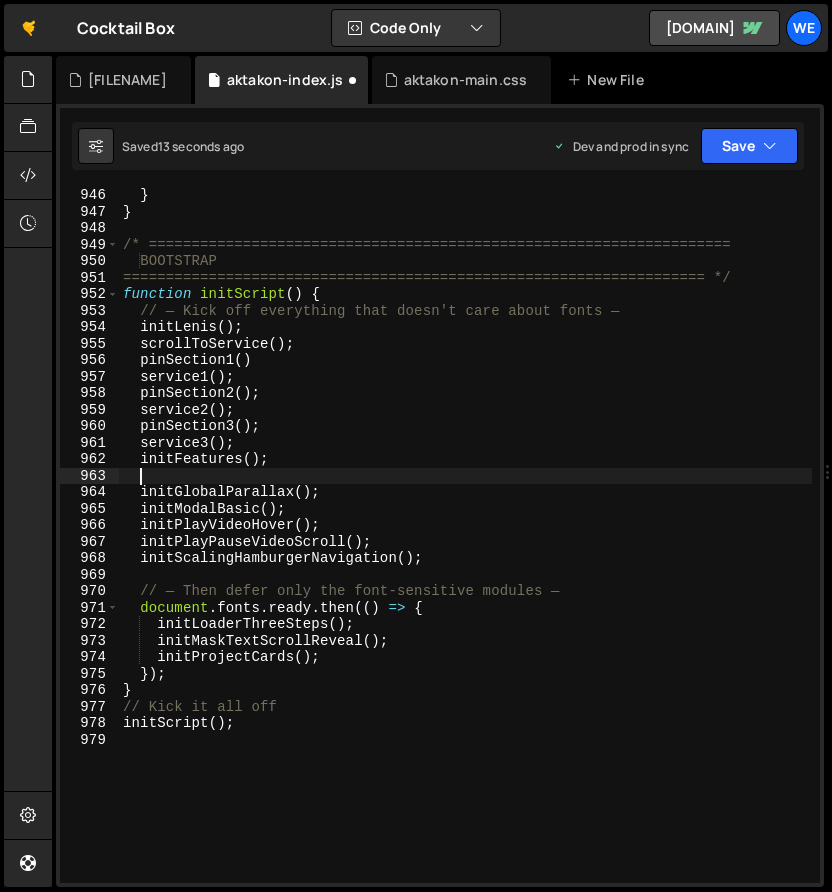 paste on "initFormZIndex()" 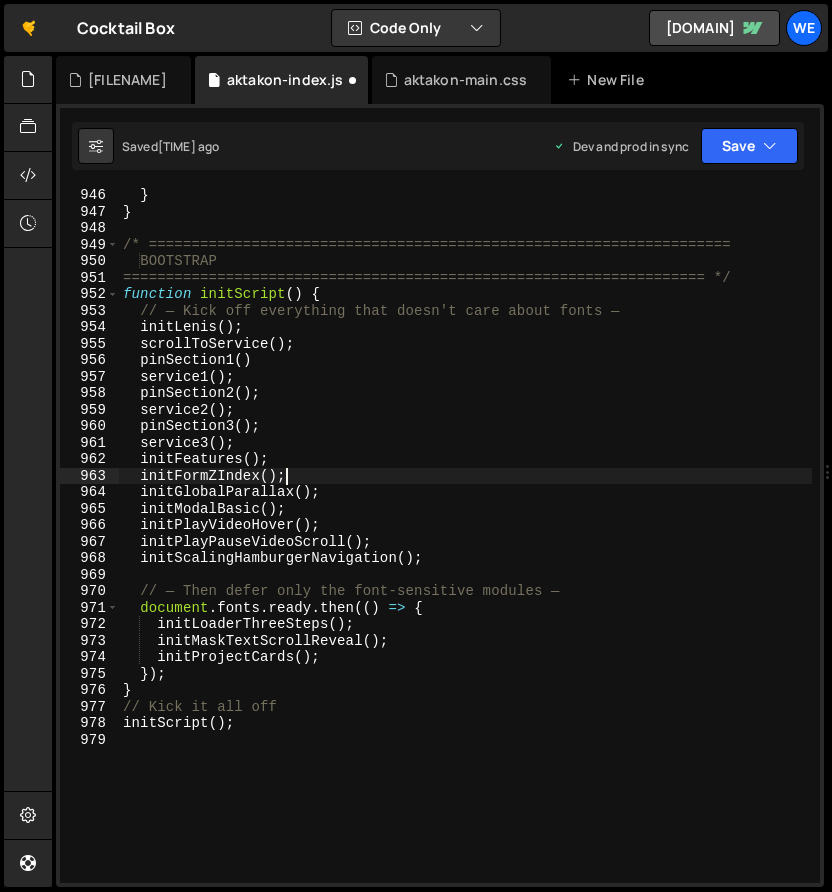 scroll, scrollTop: 0, scrollLeft: 10, axis: horizontal 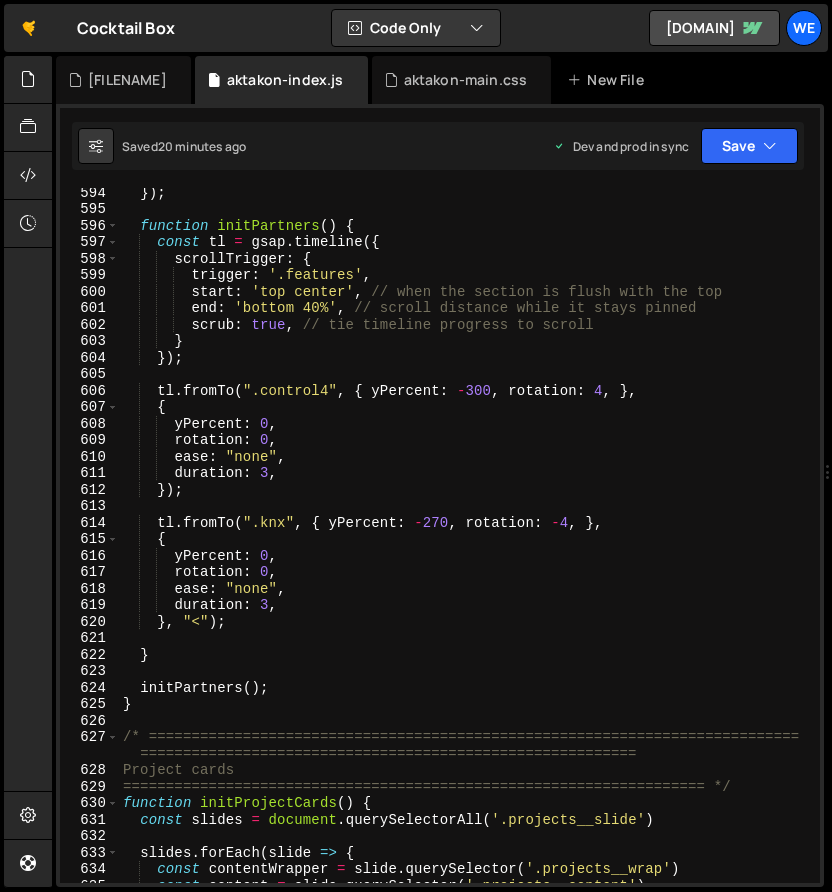 click on "}) ;    function   initPartners ( )   {       const   tl   =   gsap . timeline ({          scrollTrigger :   {             trigger :   '.features' ,             start :   'top center' ,   // when the section is flush with the top             end :   'bottom 40%' ,   // scroll distance while it stays pinned             scrub :   true ,   // tie timeline progress to scroll          }       }) ;       tl . fromTo ( ".control4" ,   {   yPercent :   - 300 ,   rotation :   4 ,   } ,       {          yPercent :   0 ,          rotation :   0 ,          ease :   "none" ,          duration :   3 ,       }) ;       tl . fromTo ( ".knx" ,   {   yPercent :   - 270 ,   rotation :   - 4 ,   } ,       {          yPercent :   0 ,          rotation :   0 ,          ease :   "none" ,          duration :   3 ,       } ,   "<" ) ;    }    initPartners ( ) ; } /* ============================================================================    ========================================================== Project cards function   (" at bounding box center [465, 548] 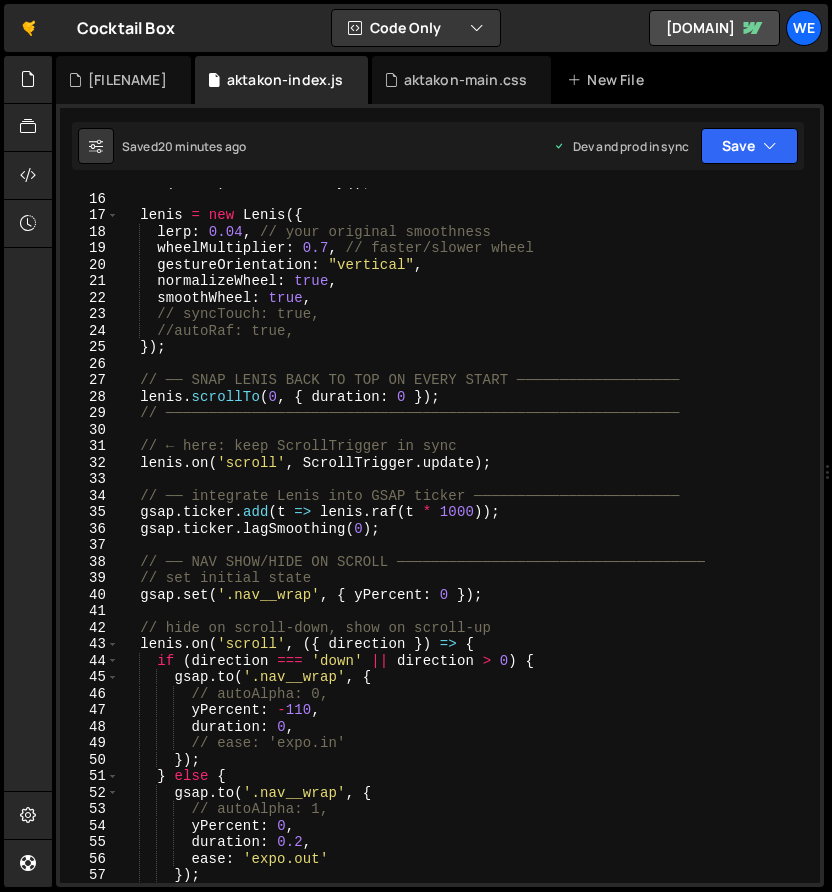 scroll, scrollTop: 0, scrollLeft: 0, axis: both 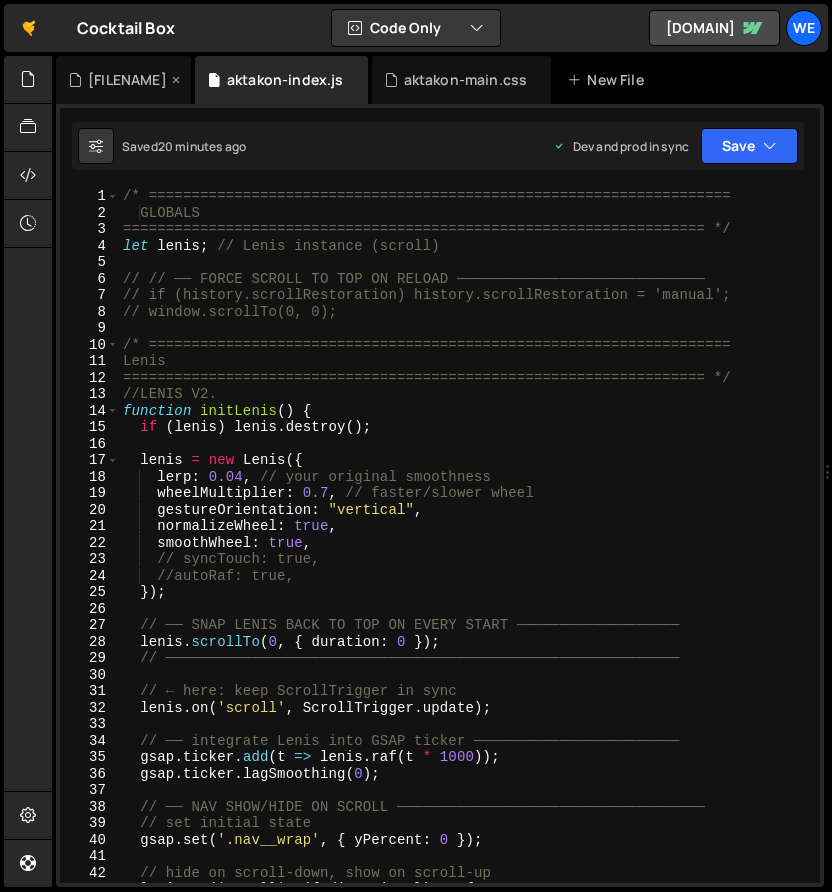 click on "[FILENAME]" at bounding box center [127, 80] 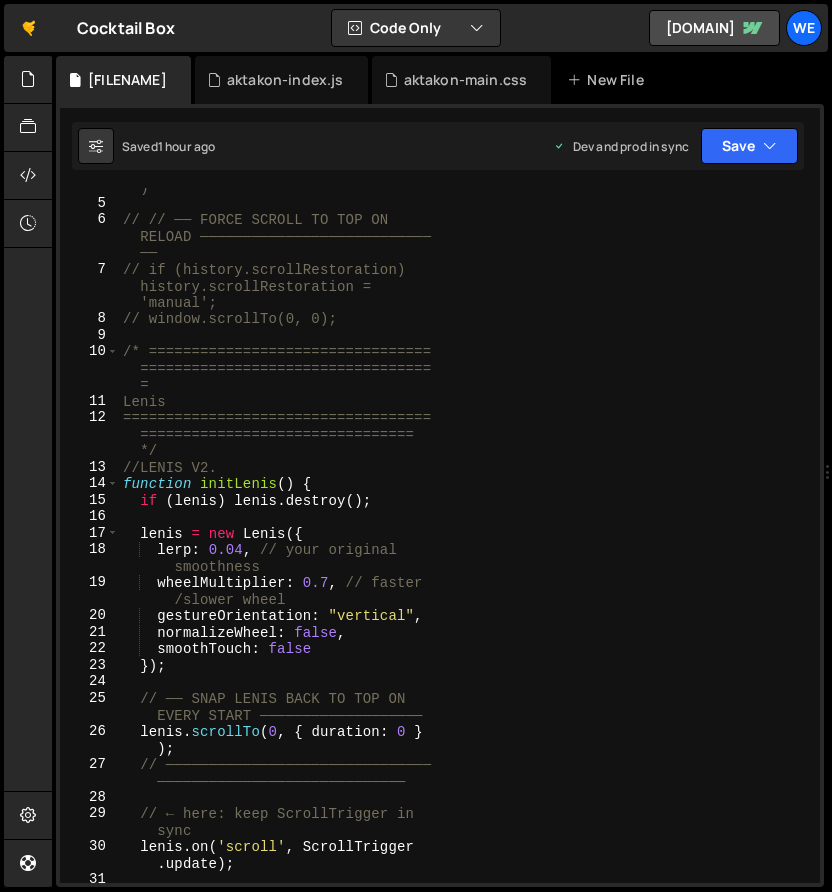 scroll, scrollTop: 162, scrollLeft: 0, axis: vertical 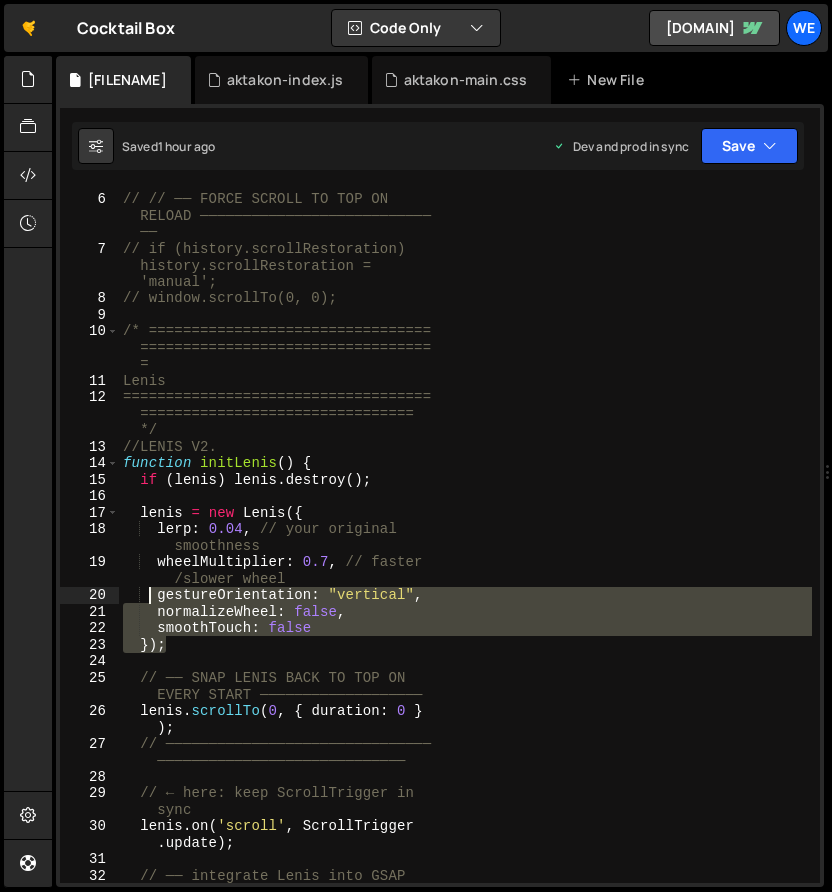 drag, startPoint x: 171, startPoint y: 647, endPoint x: 149, endPoint y: 596, distance: 55.542778 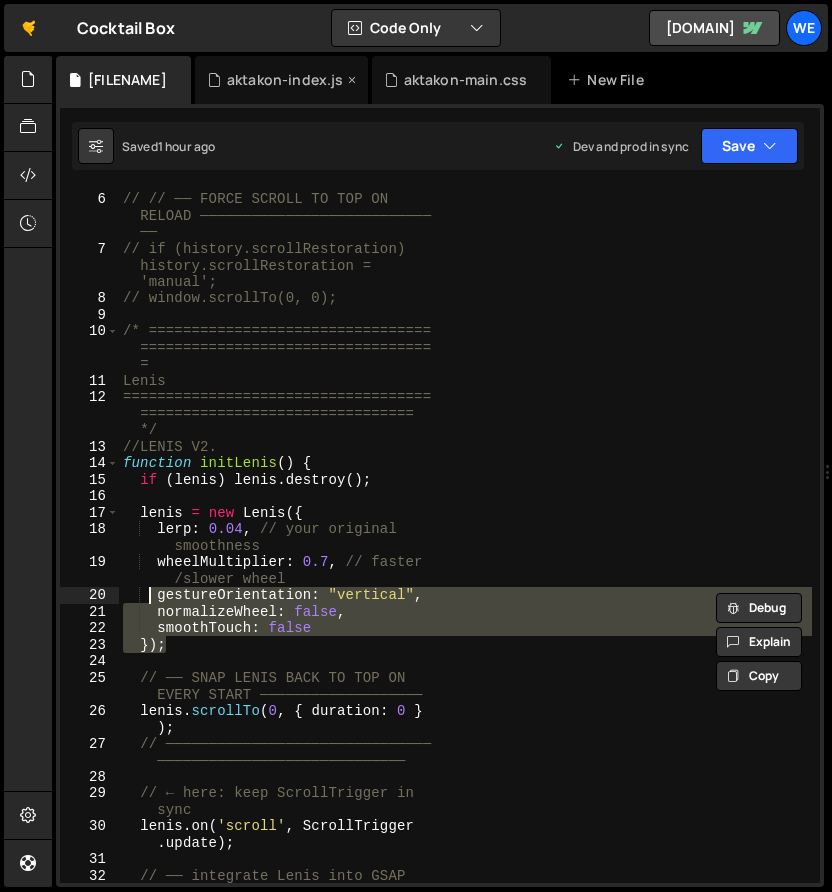 click on "aktakon-index.js" at bounding box center (285, 80) 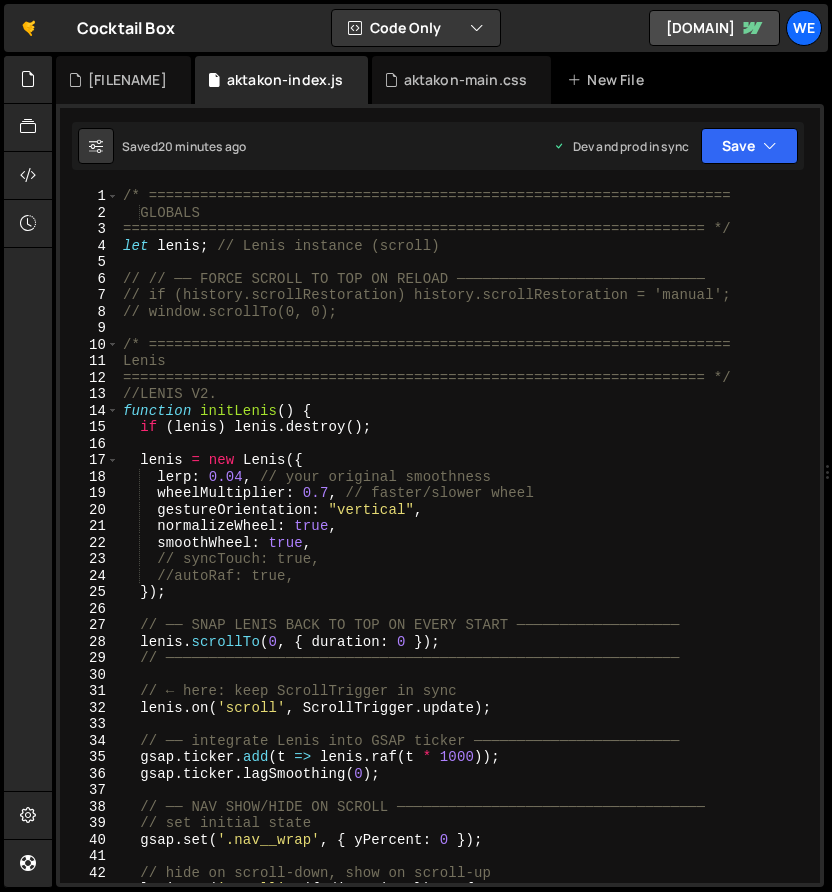scroll, scrollTop: 0, scrollLeft: 2, axis: horizontal 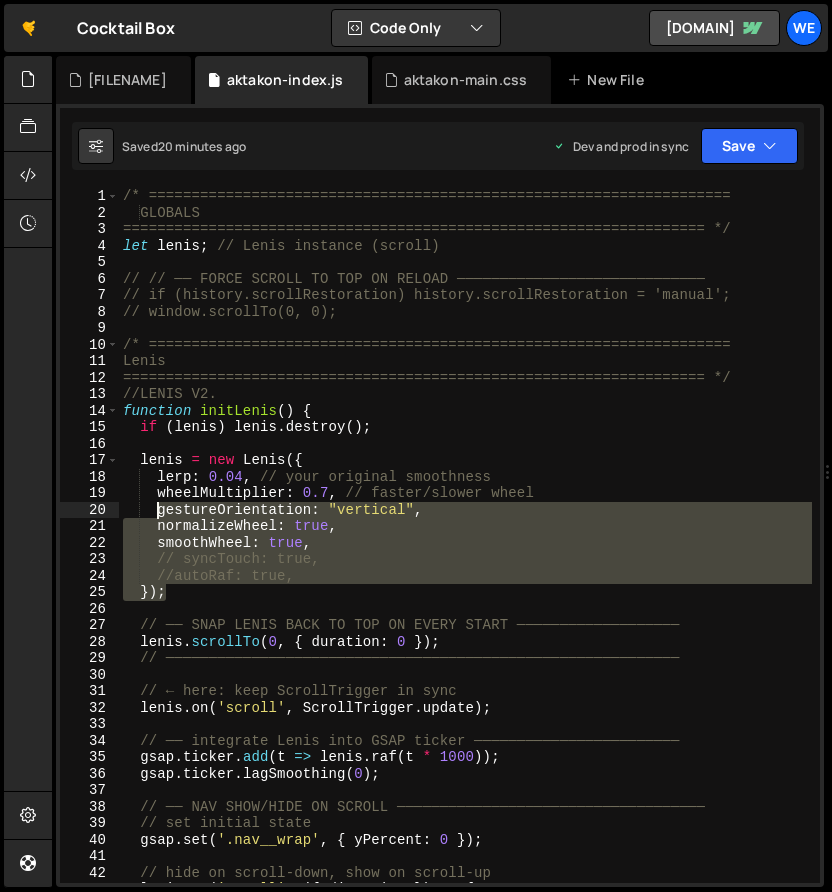 drag, startPoint x: 199, startPoint y: 587, endPoint x: 154, endPoint y: 515, distance: 84.90583 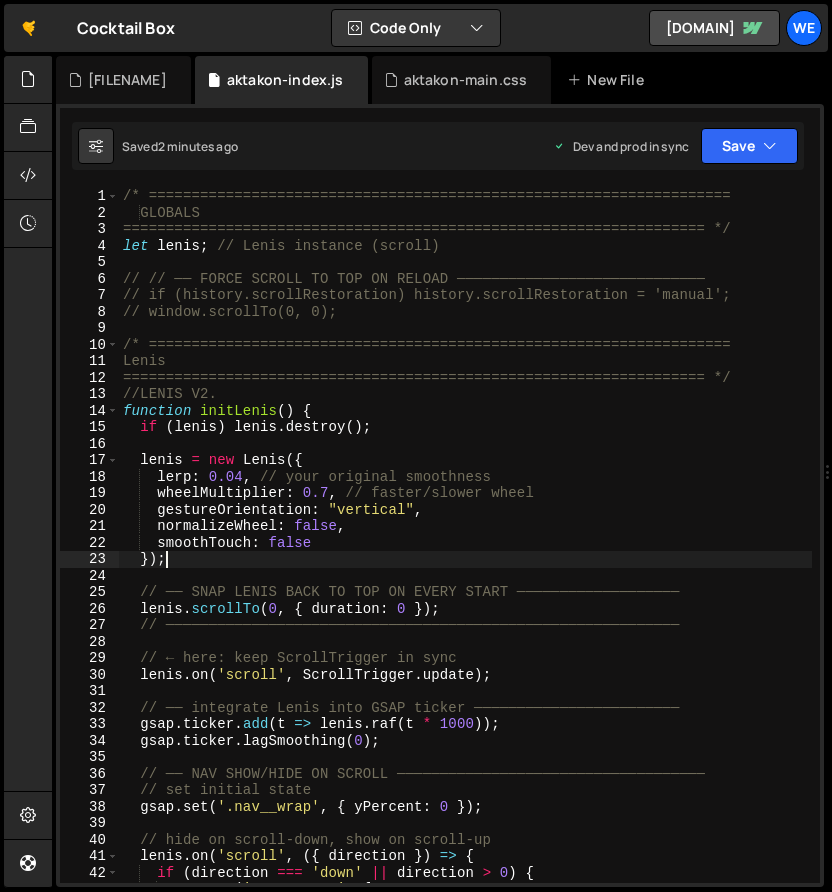 click on "/* ====================================================================     GLOBALS ==================================================================== */ let   lenis ;   // Lenis instance (scroll) // // ── FORCE SCROLL TO TOP ON RELOAD ───────────────────────────── // if (history.scrollRestoration) history.scrollRestoration = 'manual'; // window.scrollTo(0, 0); /* ====================================================================   Lenis ==================================================================== */ //LENIS V2. function   initLenis ( )   {    if   ( lenis )   lenis . destroy ( ) ;    lenis   =   new   Lenis ({       lerp :   0.04 ,   // your original smoothness       wheelMultiplier :   0.7 ,   // faster/slower wheel       gestureOrientation :   "vertical" ,       normalizeWheel :   false ,       smoothTouch :   false    }) ;    // ── SNAP LENIS BACK TO TOP ON EVERY START ───────────────────" at bounding box center (465, 552) 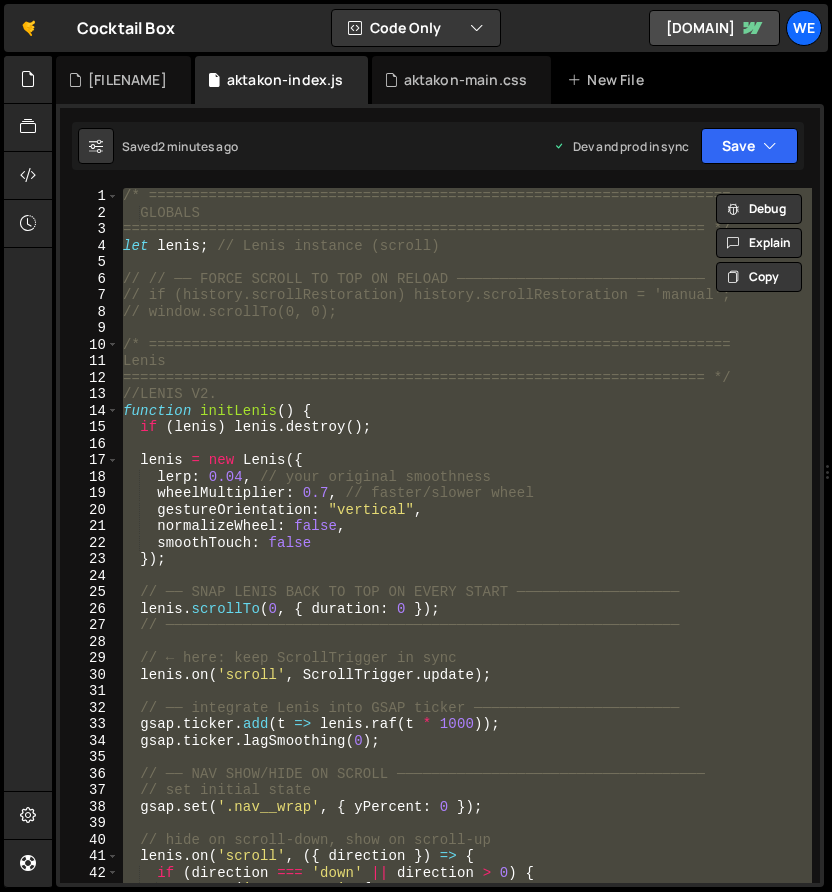 click on "/* ====================================================================     GLOBALS ==================================================================== */ let   lenis ;   // Lenis instance (scroll) // // ── FORCE SCROLL TO TOP ON RELOAD ───────────────────────────── // if (history.scrollRestoration) history.scrollRestoration = 'manual'; // window.scrollTo(0, 0); /* ====================================================================   Lenis ==================================================================== */ //LENIS V2. function   initLenis ( )   {    if   ( lenis )   lenis . destroy ( ) ;    lenis   =   new   Lenis ({       lerp :   0.04 ,   // your original smoothness       wheelMultiplier :   0.7 ,   // faster/slower wheel       gestureOrientation :   "vertical" ,       normalizeWheel :   false ,       smoothTouch :   false    }) ;    // ── SNAP LENIS BACK TO TOP ON EVERY START ───────────────────" at bounding box center (465, 552) 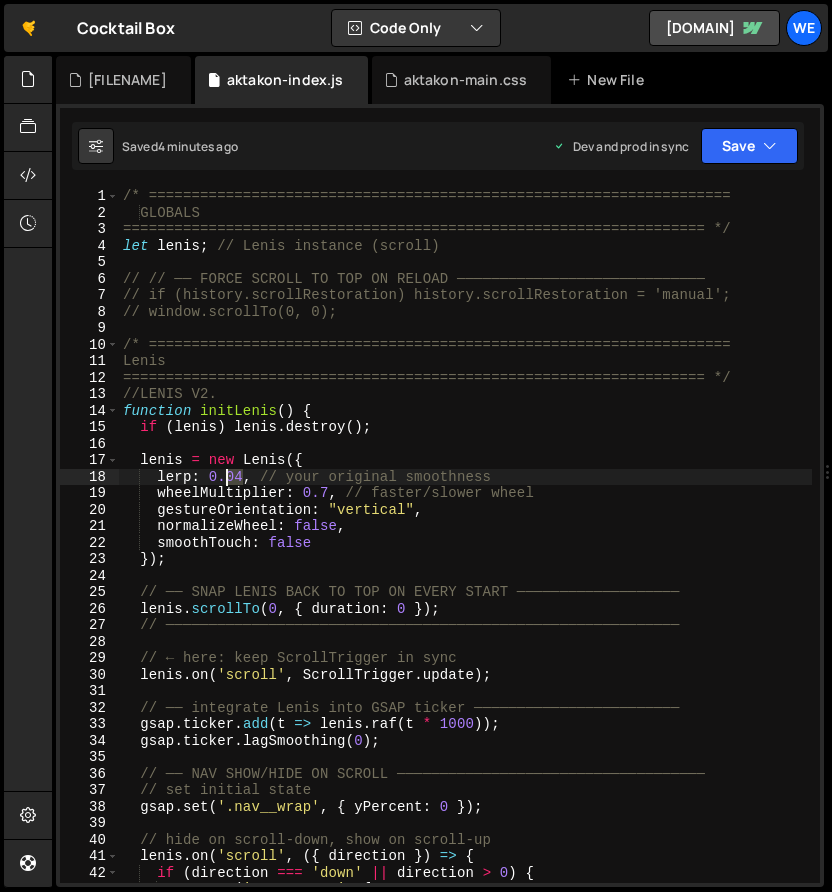 drag, startPoint x: 239, startPoint y: 475, endPoint x: 229, endPoint y: 476, distance: 10.049875 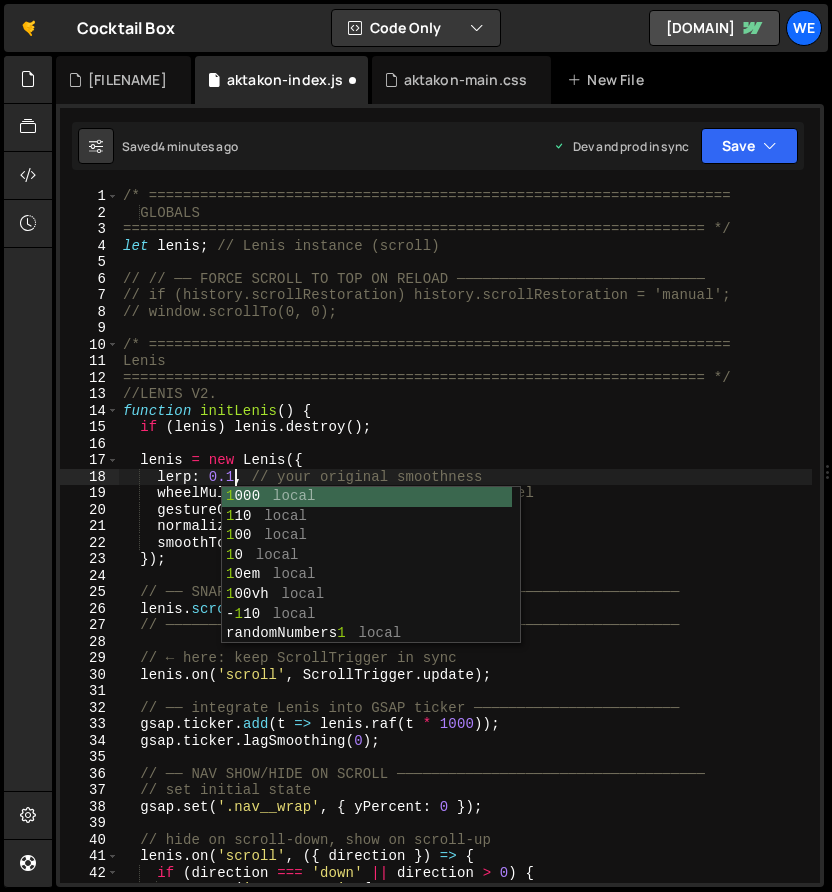 scroll, scrollTop: 0, scrollLeft: 7, axis: horizontal 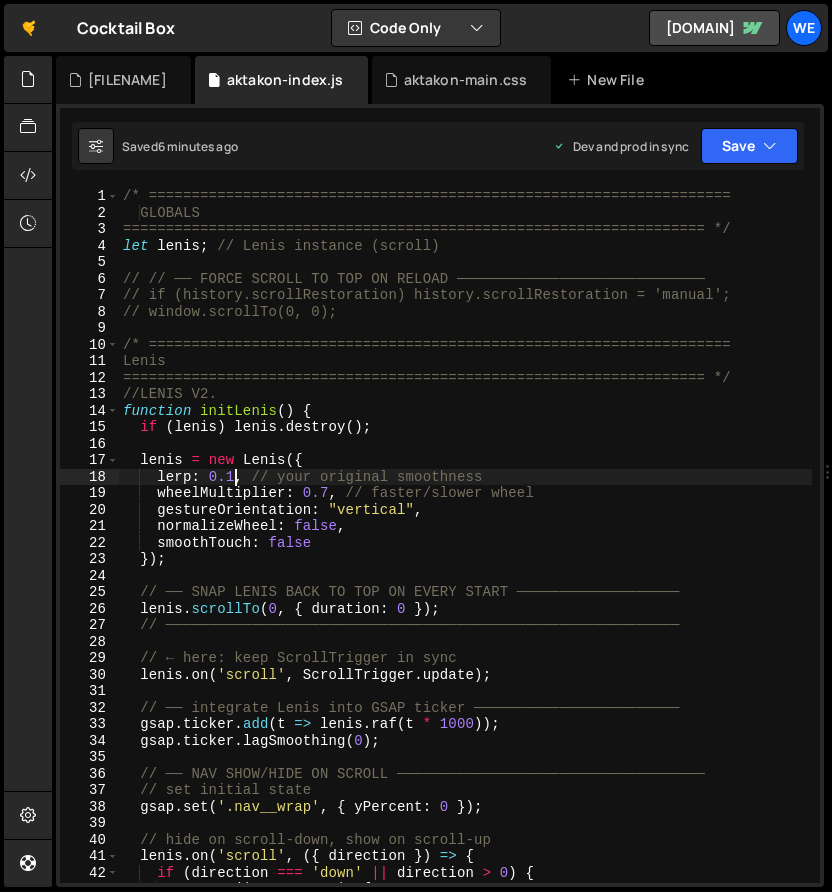 click on "/* ====================================================================     GLOBALS ==================================================================== */ let   lenis ;   // Lenis instance (scroll) // // ── FORCE SCROLL TO TOP ON RELOAD ───────────────────────────── // if (history.scrollRestoration) history.scrollRestoration = 'manual'; // window.scrollTo(0, 0); /* ====================================================================   Lenis ==================================================================== */ //LENIS V2. function   initLenis ( )   {    if   ( lenis )   lenis . destroy ( ) ;    lenis   =   new   Lenis ({       lerp :   0.1 ,   // your original smoothness       wheelMultiplier :   0.7 ,   // faster/slower wheel       gestureOrientation :   "vertical" ,       normalizeWheel :   false ,       smoothTouch :   false    }) ;    // ── SNAP LENIS BACK TO TOP ON EVERY START ───────────────────" at bounding box center (465, 552) 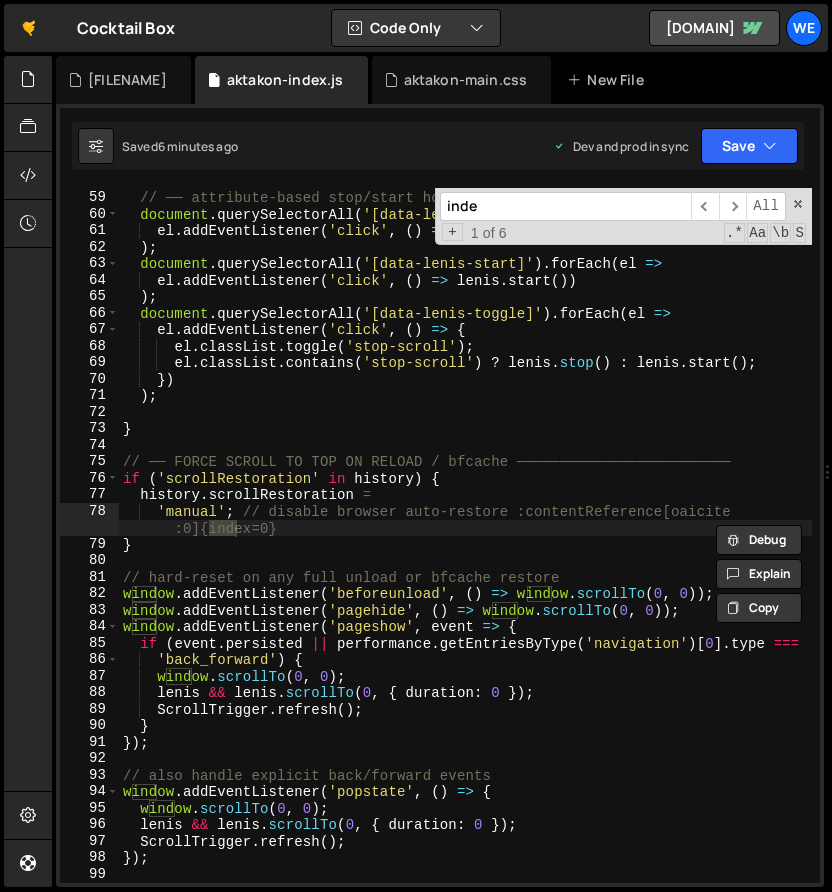 scroll, scrollTop: 956, scrollLeft: 0, axis: vertical 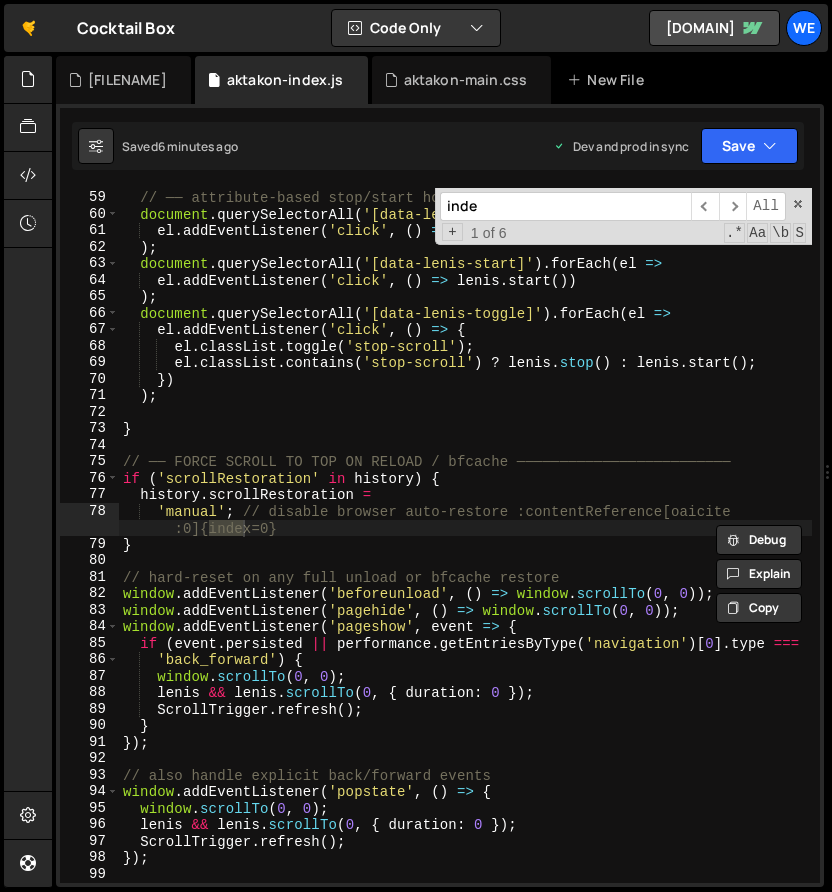 type on "index" 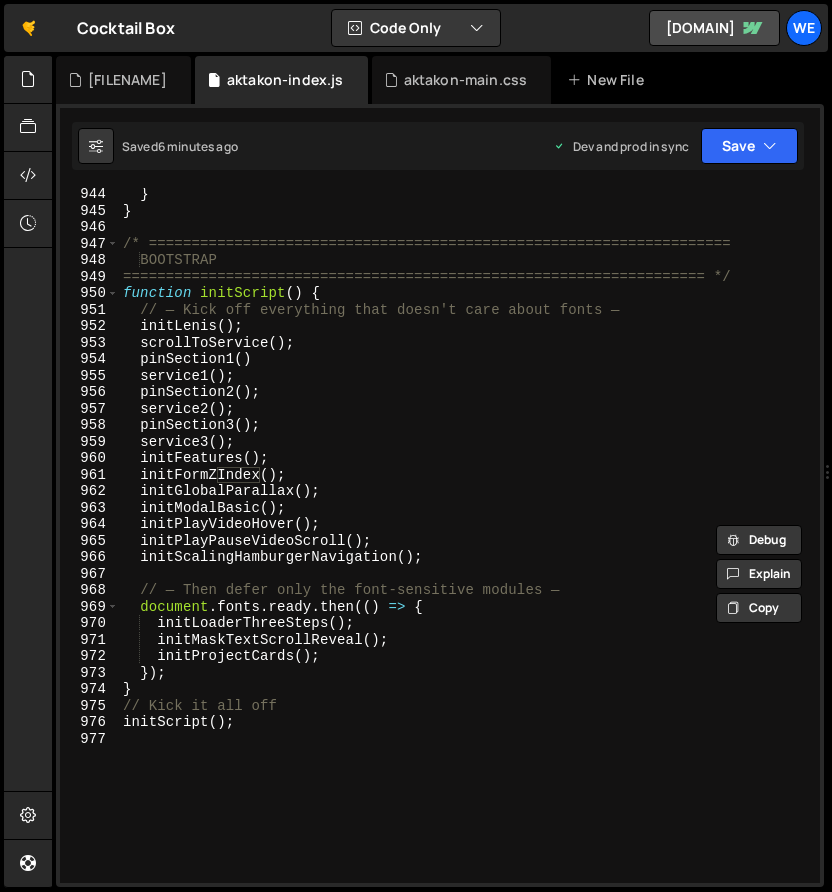 scroll, scrollTop: 15974, scrollLeft: 0, axis: vertical 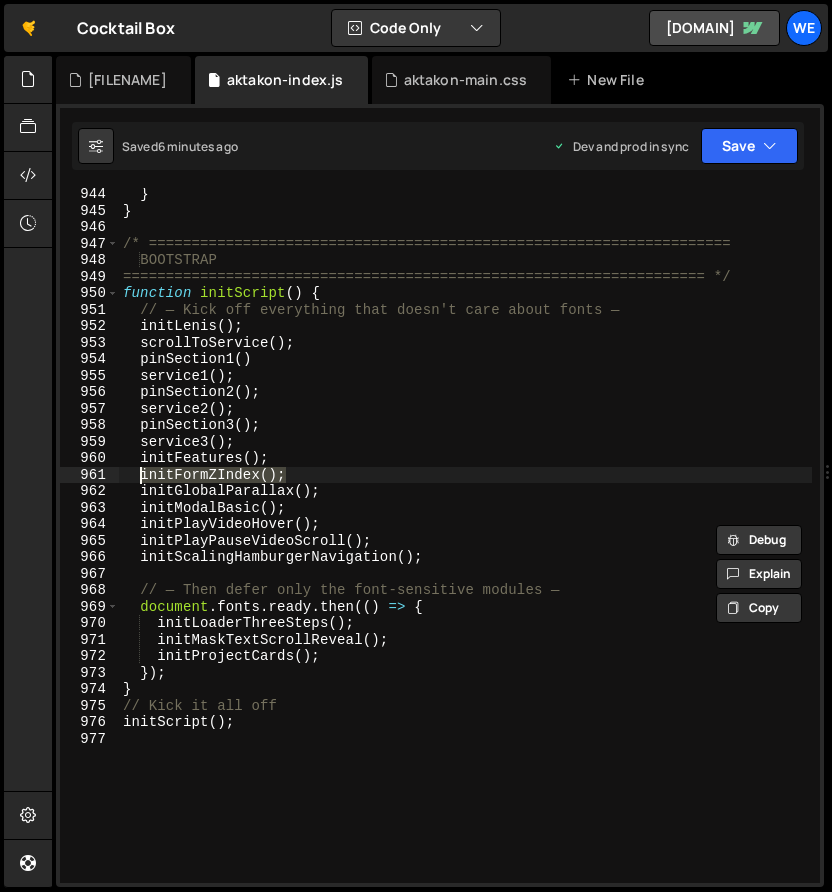 drag, startPoint x: 290, startPoint y: 470, endPoint x: 140, endPoint y: 471, distance: 150.00333 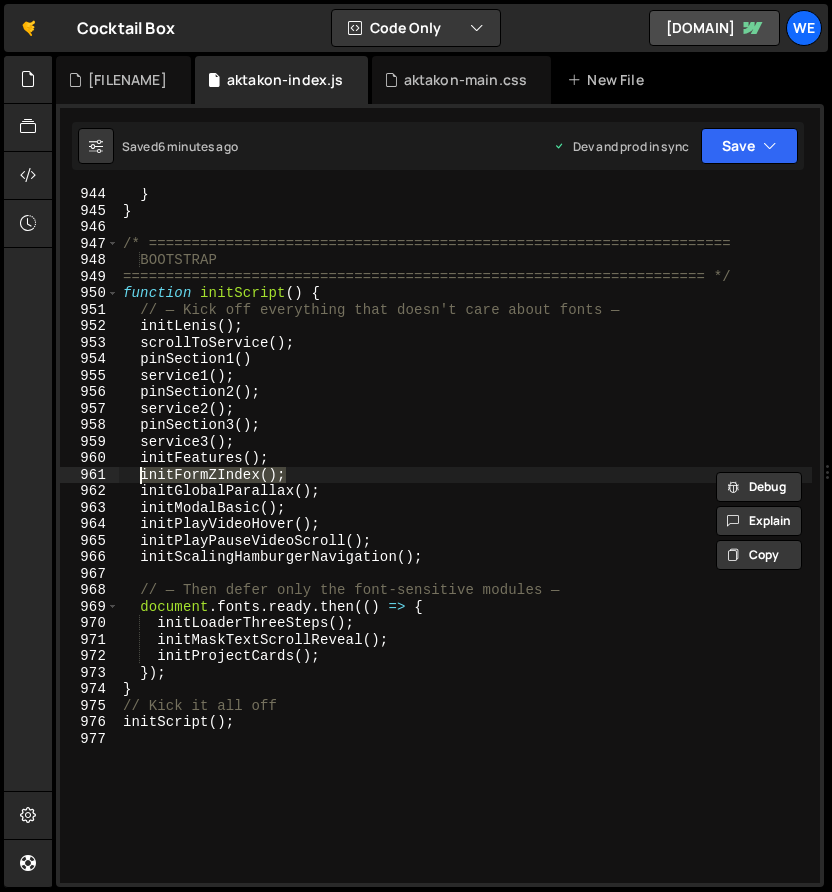 type on "// initFormZIndex();" 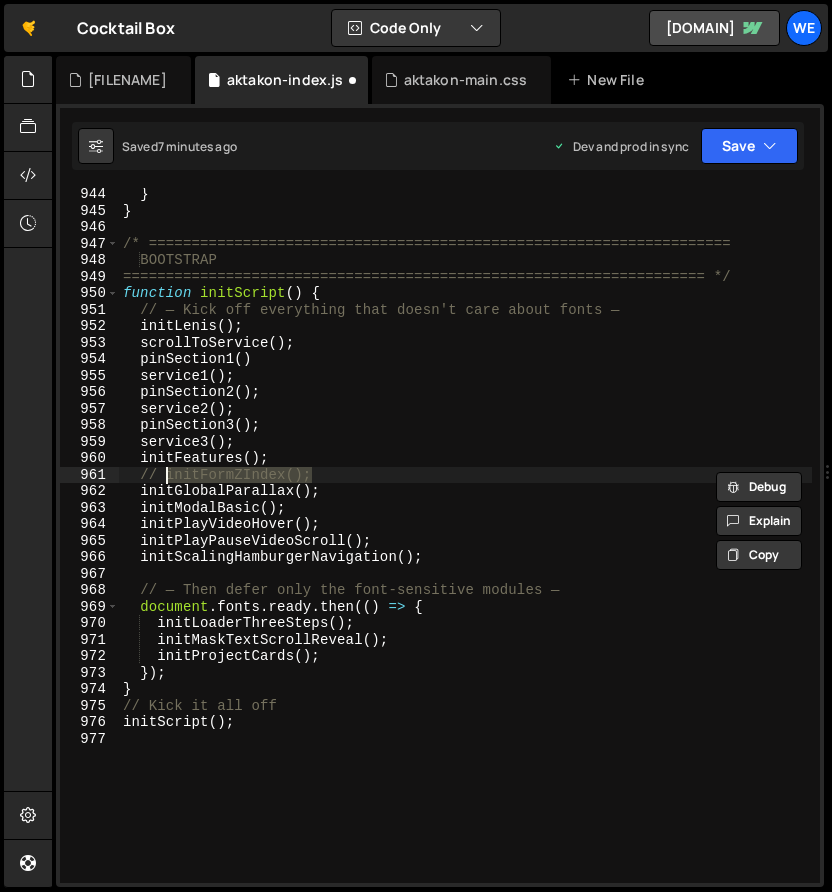 click on "} } /* ====================================================================     BOOTSTRAP ==================================================================== */ function   initScript ( )   {    // — Kick off everything that doesn't care about fonts —    initLenis ( ) ;    scrollToService ( ) ;    pinSection1 ( )    service1 ( ) ;    pinSection2 ( ) ;    service2 ( ) ;    pinSection3 ( ) ;    service3 ( ) ;    initFeatures ( ) ;    // initFormZIndex();    initGlobalParallax ( ) ;    initModalBasic ( ) ;    initPlayVideoHover ( ) ;    initPlayPauseVideoScroll ( ) ;    initScalingHamburgerNavigation ( ) ;    // — Then defer only the font-sensitive modules —    document . fonts . ready . then (( )   =>   {       initLoaderThreeSteps ( ) ;       initMaskTextScrollReveal ( ) ;       initProjectCards ( ) ;    }) ; } // Kick it all off initScript ( ) ;" at bounding box center [465, 550] 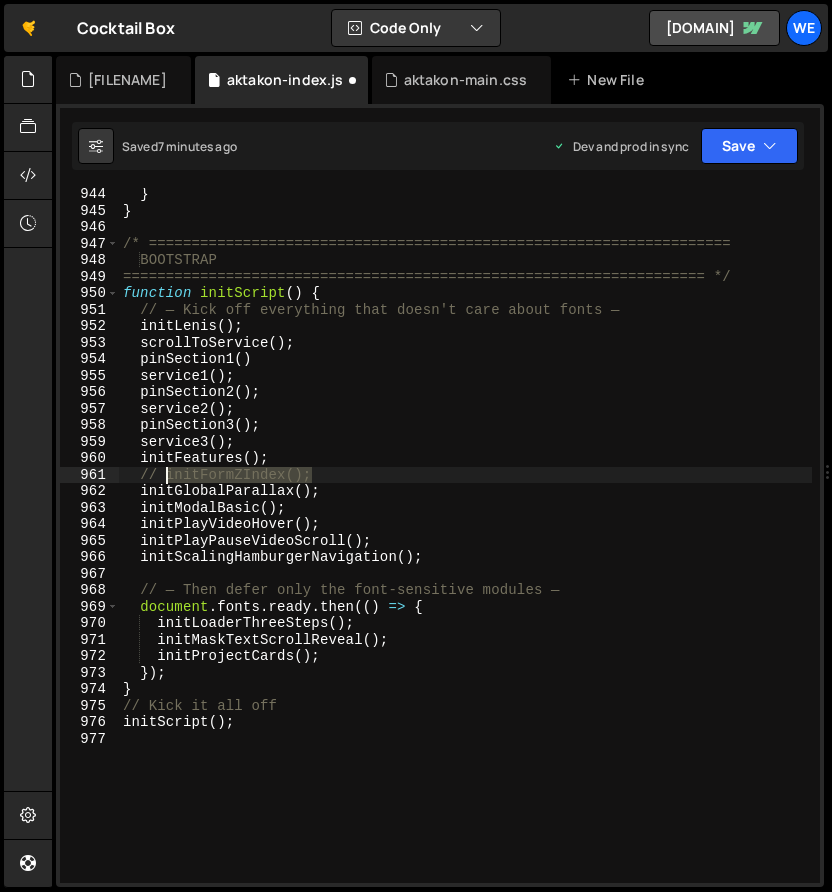 drag, startPoint x: 323, startPoint y: 479, endPoint x: 168, endPoint y: 476, distance: 155.02902 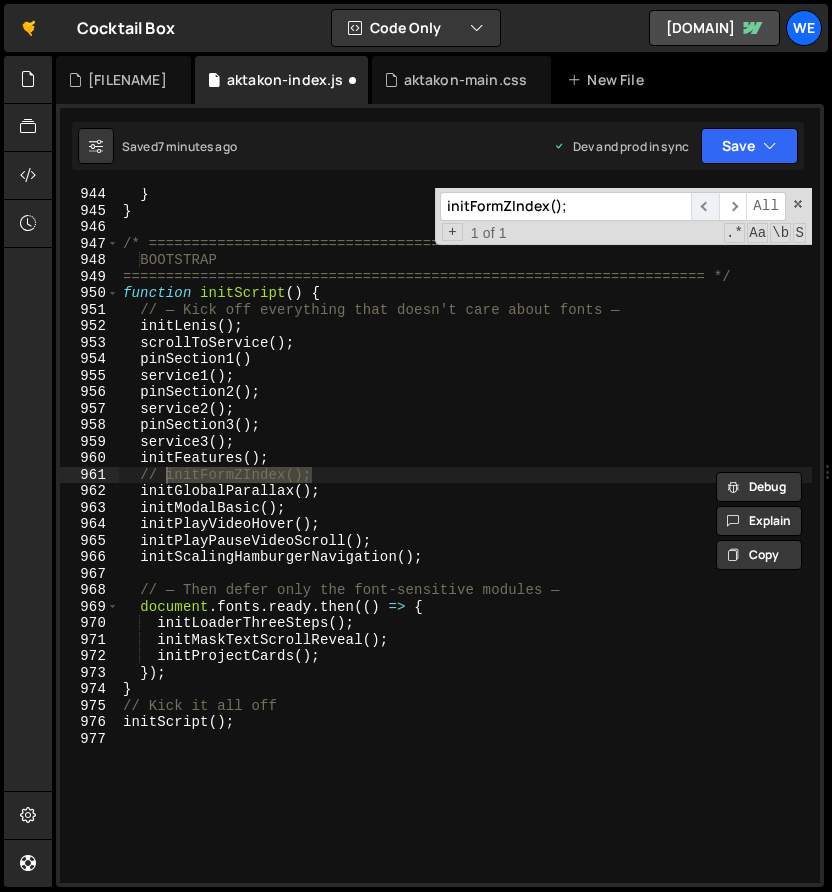 click on "​" at bounding box center (705, 206) 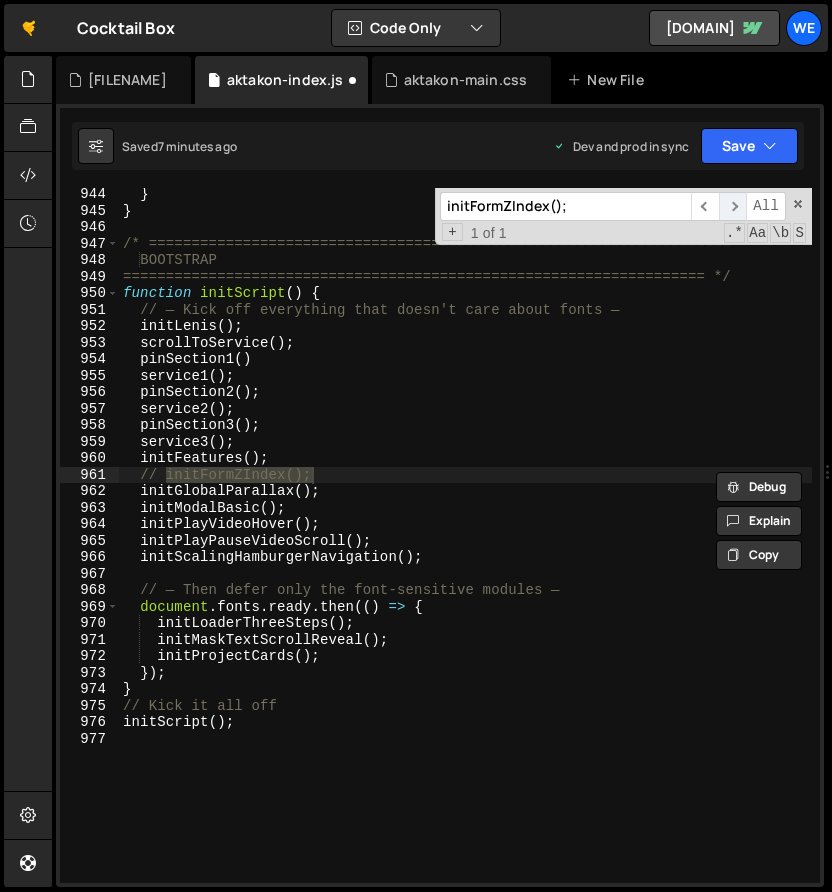 click on "​" at bounding box center (733, 206) 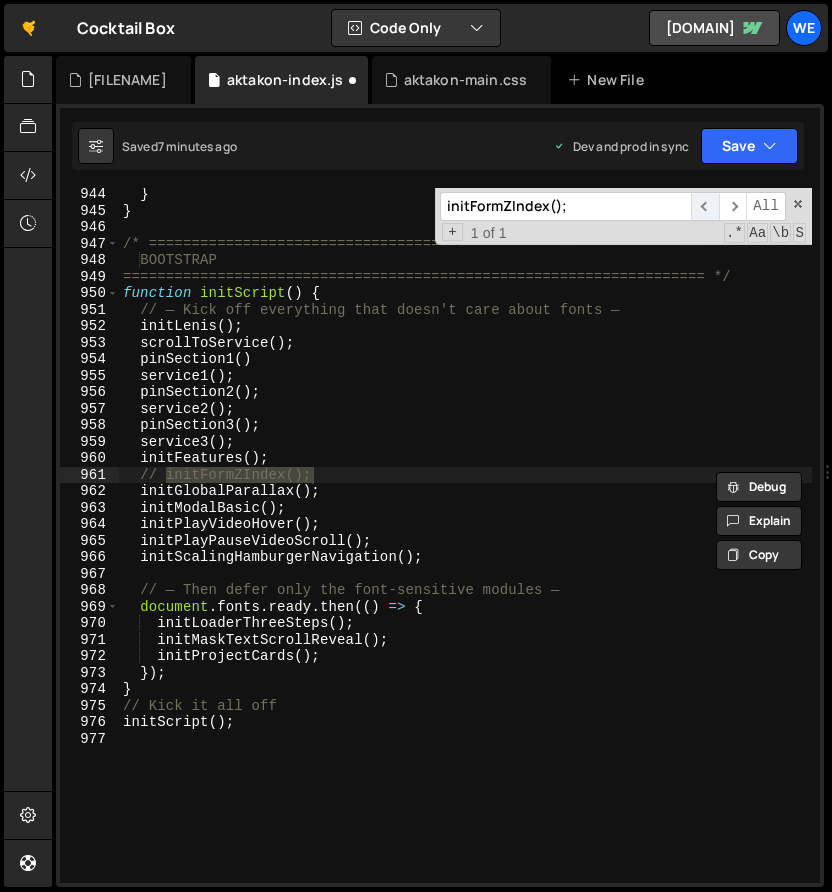 click on "​" at bounding box center (705, 206) 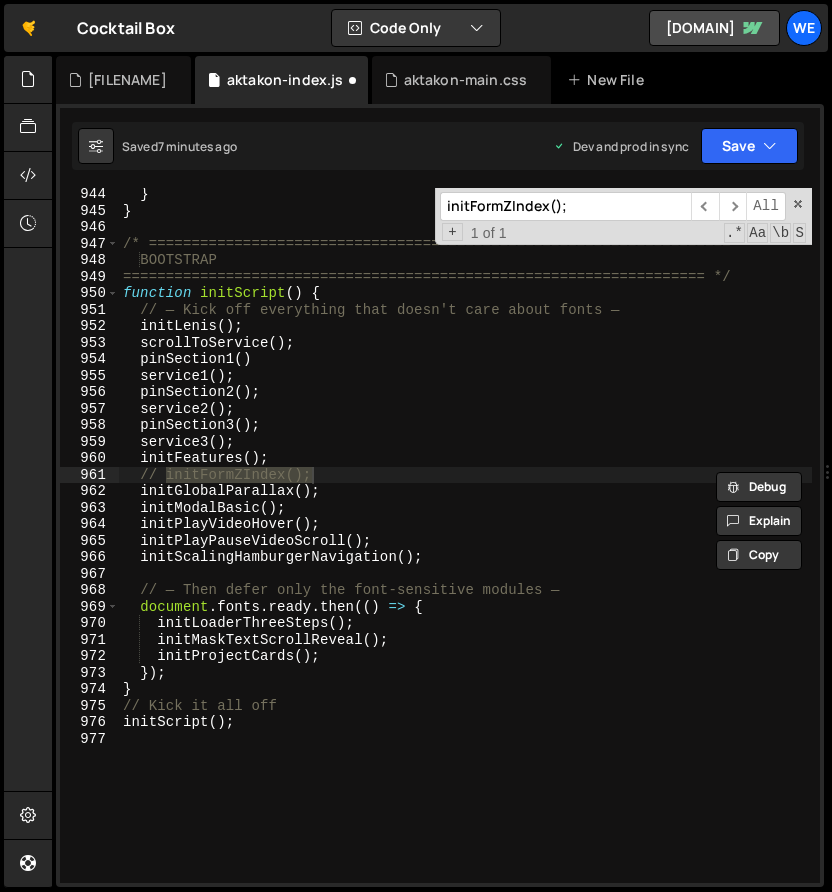 click on "initFormZIndex();" at bounding box center [565, 206] 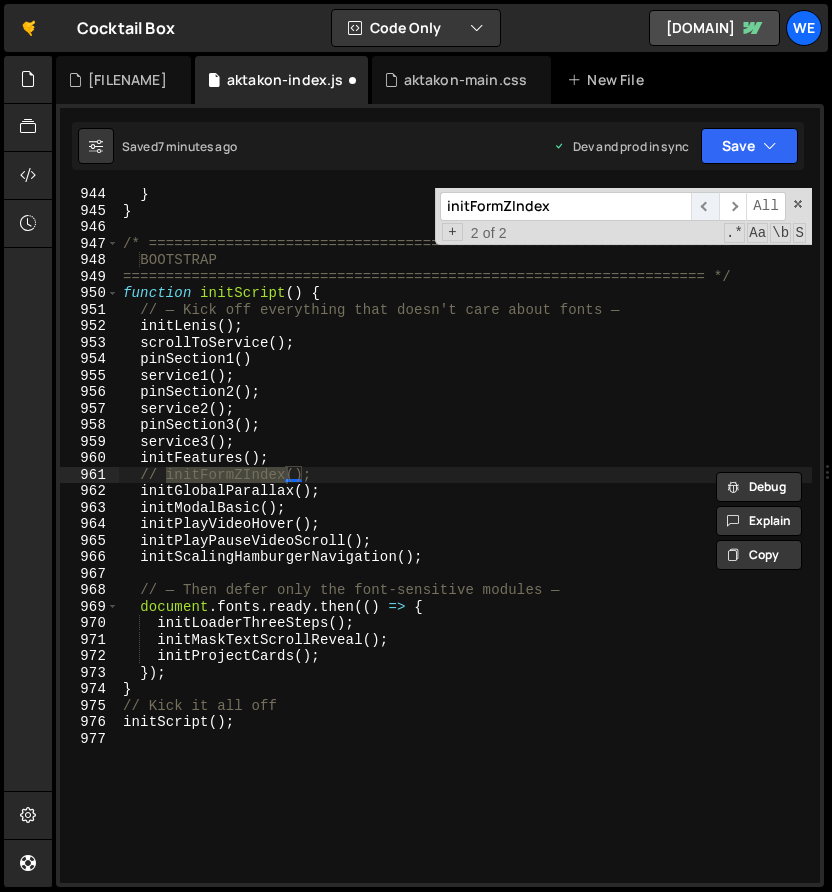type on "initFormZIndex" 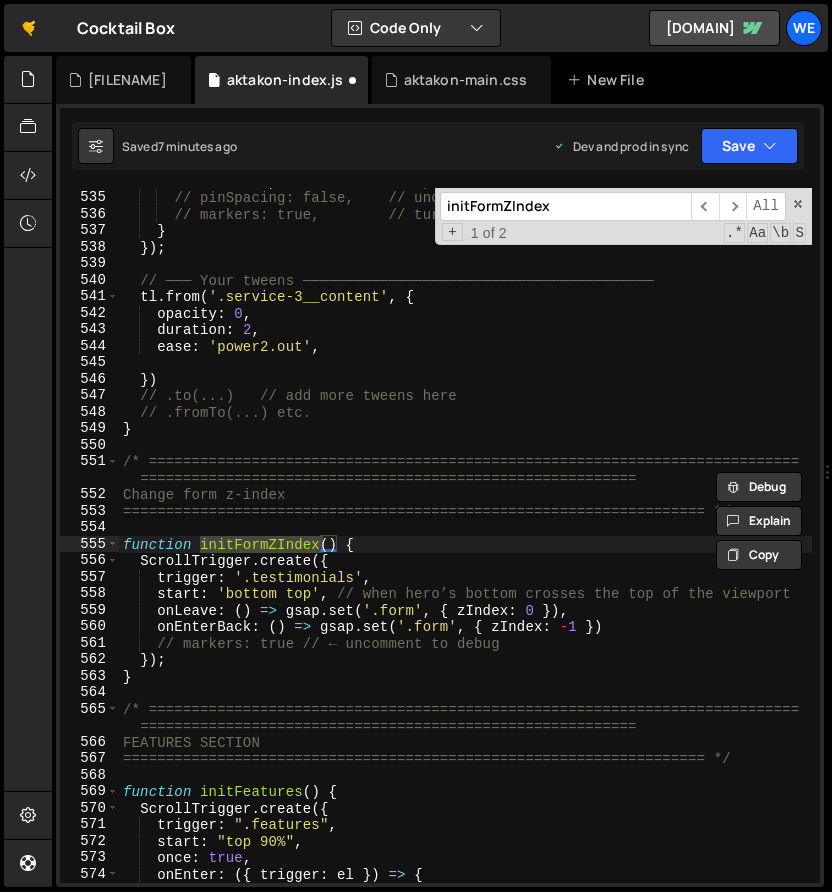 scroll, scrollTop: 0, scrollLeft: 0, axis: both 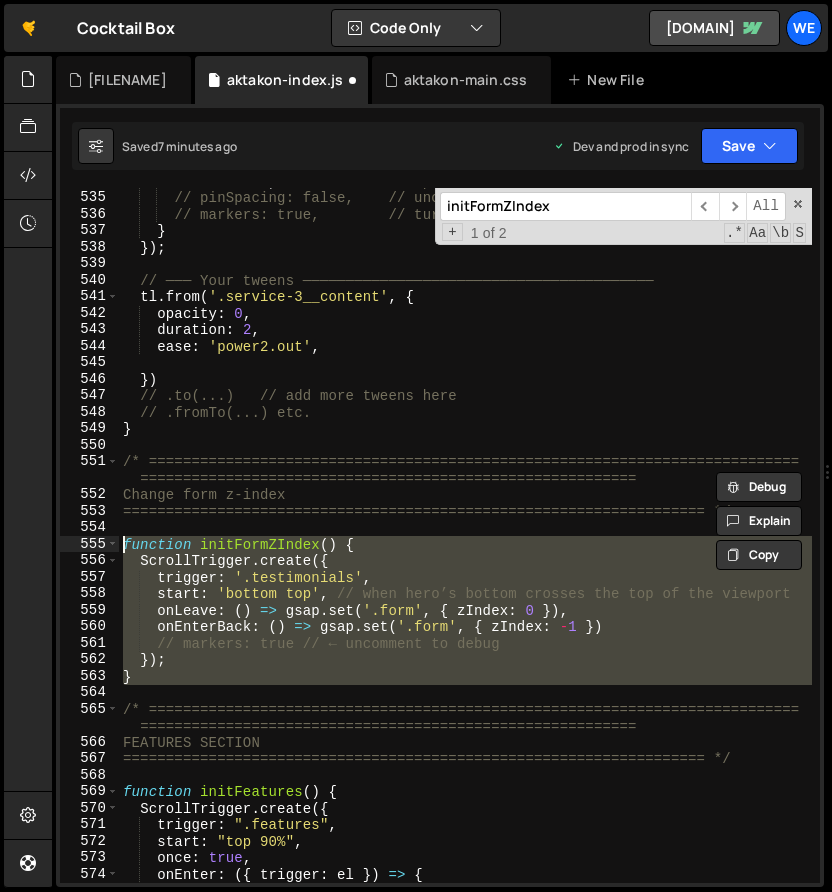drag, startPoint x: 149, startPoint y: 692, endPoint x: 120, endPoint y: 542, distance: 152.77762 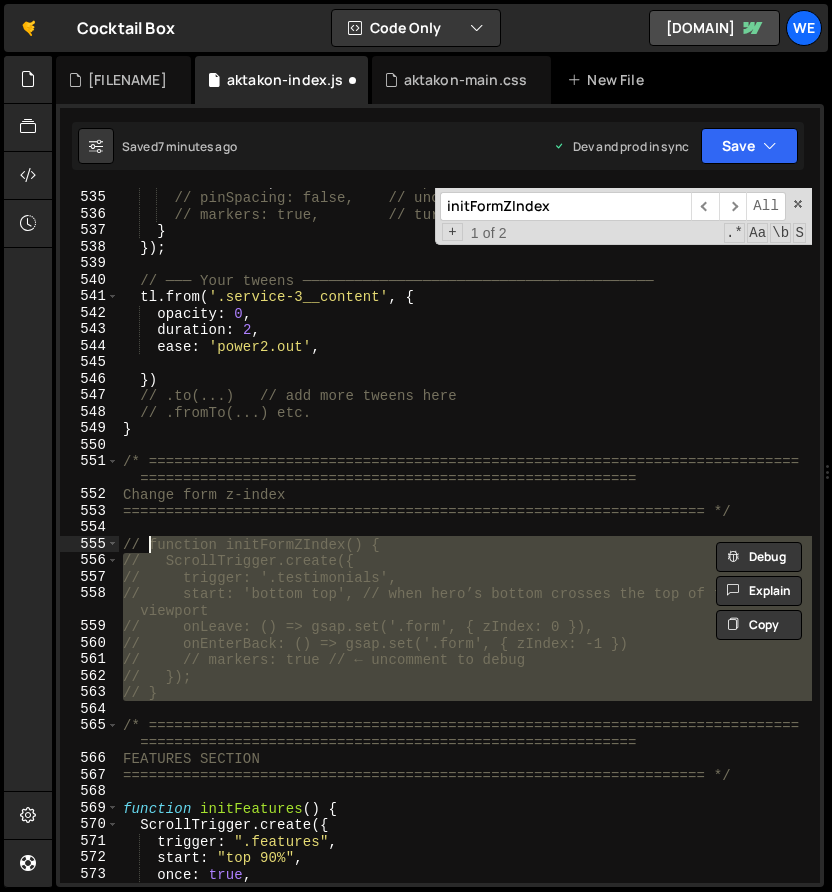 type on "// function initFormZIndex() {" 